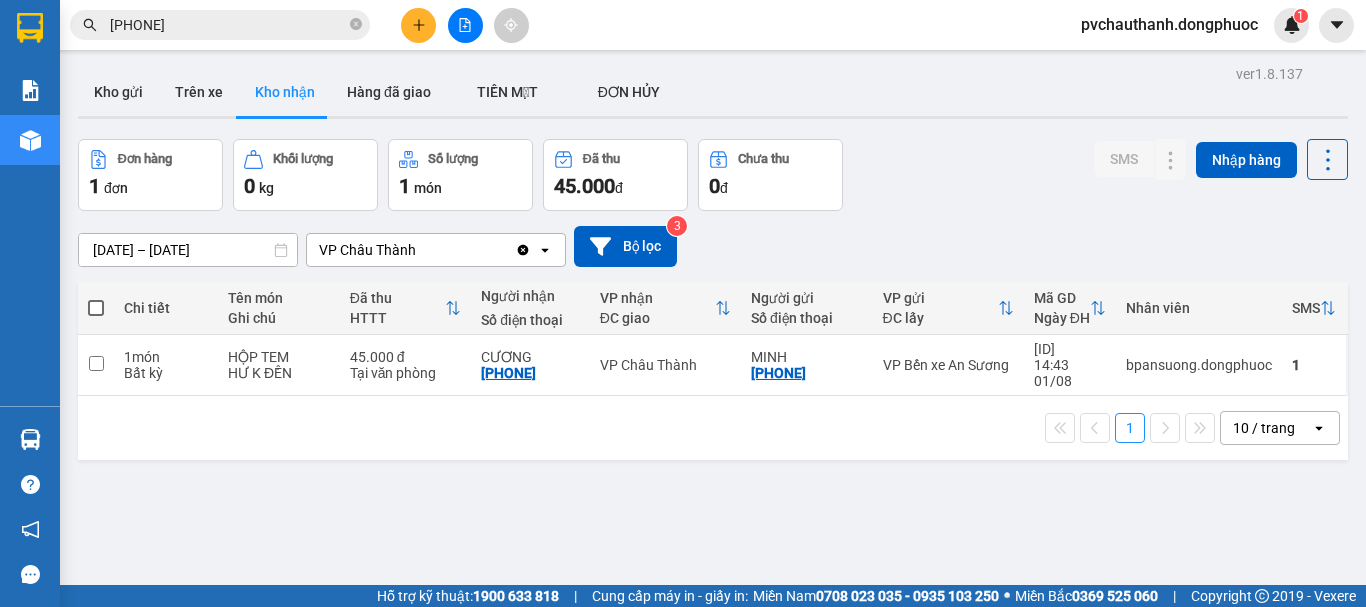scroll, scrollTop: 0, scrollLeft: 0, axis: both 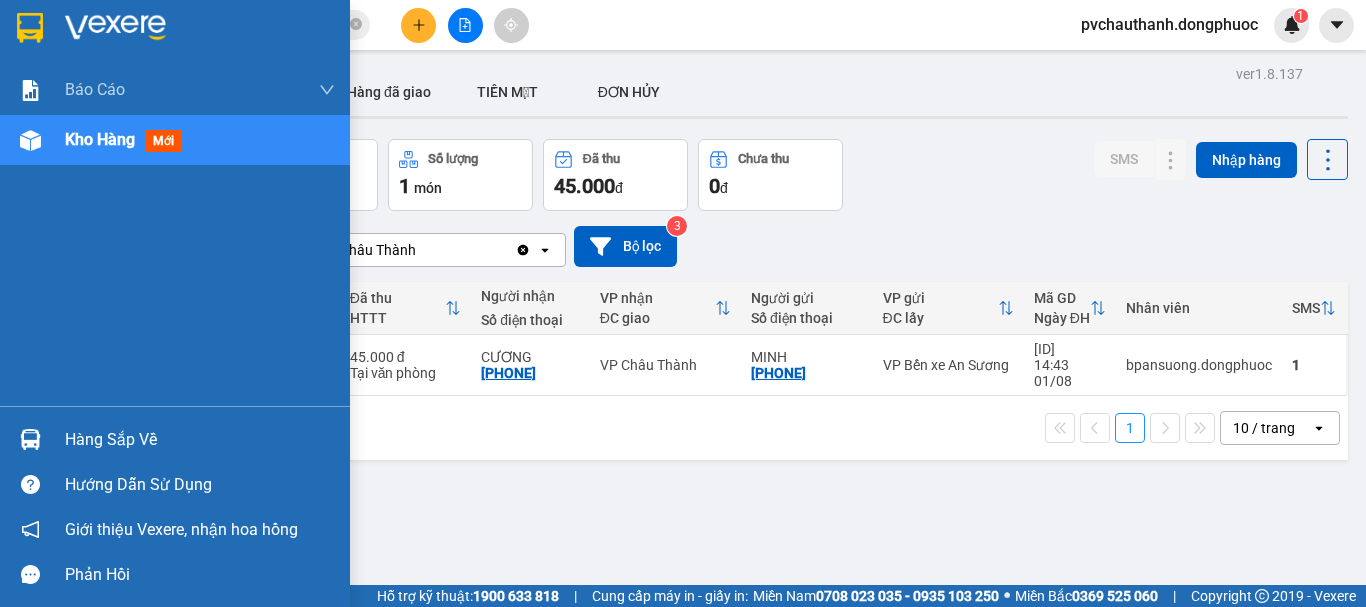 click on "Hàng sắp về" at bounding box center (200, 440) 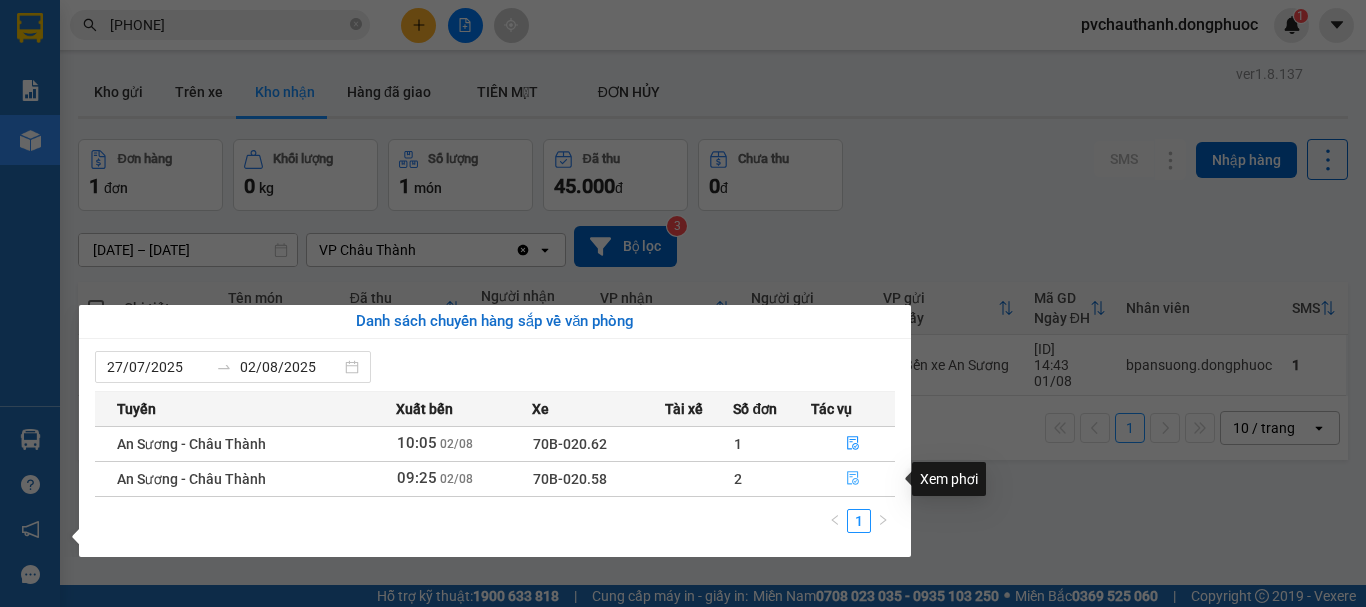 click 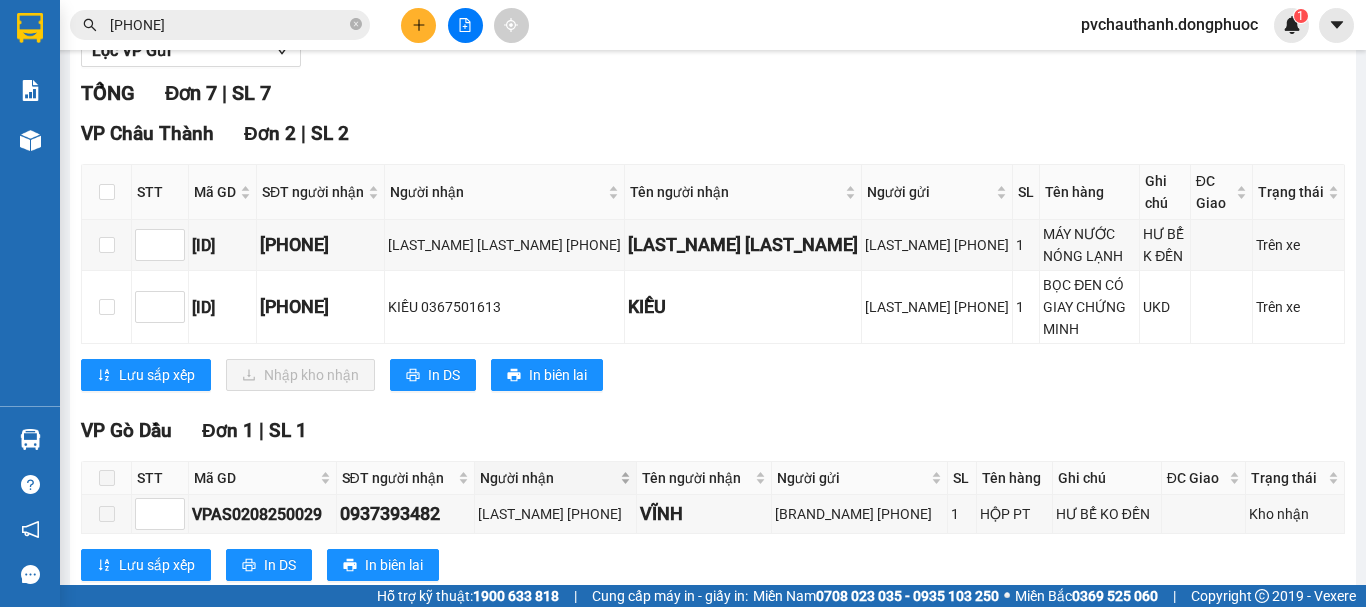 scroll, scrollTop: 300, scrollLeft: 0, axis: vertical 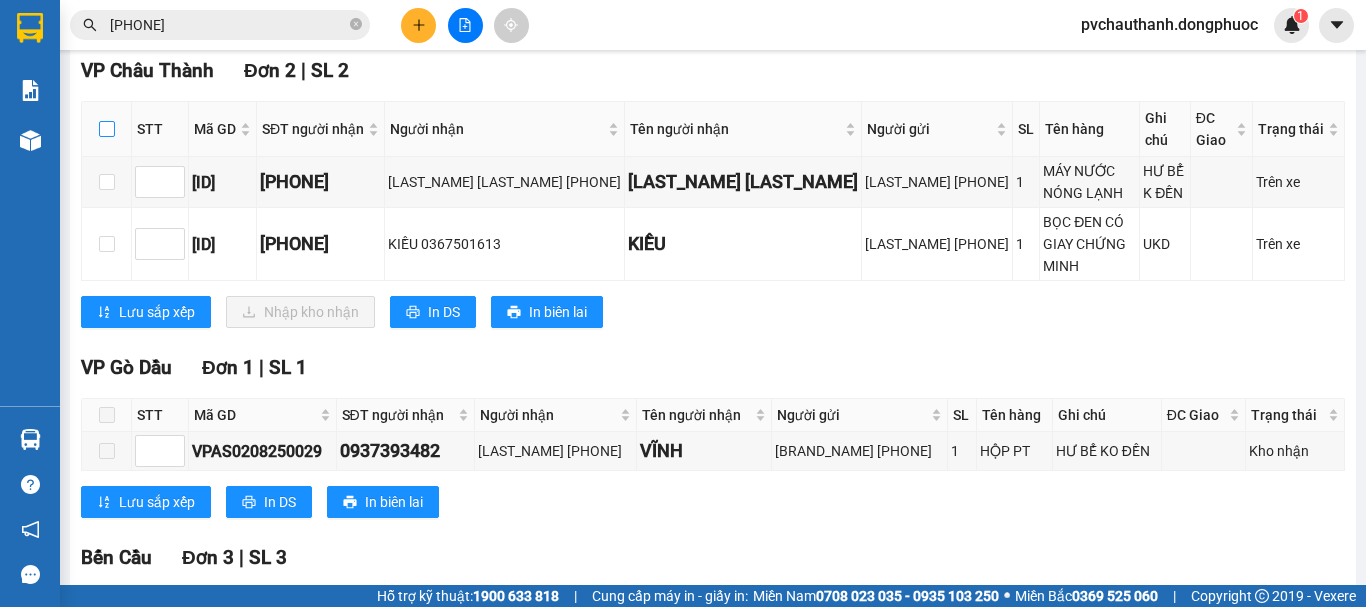 click at bounding box center (107, 129) 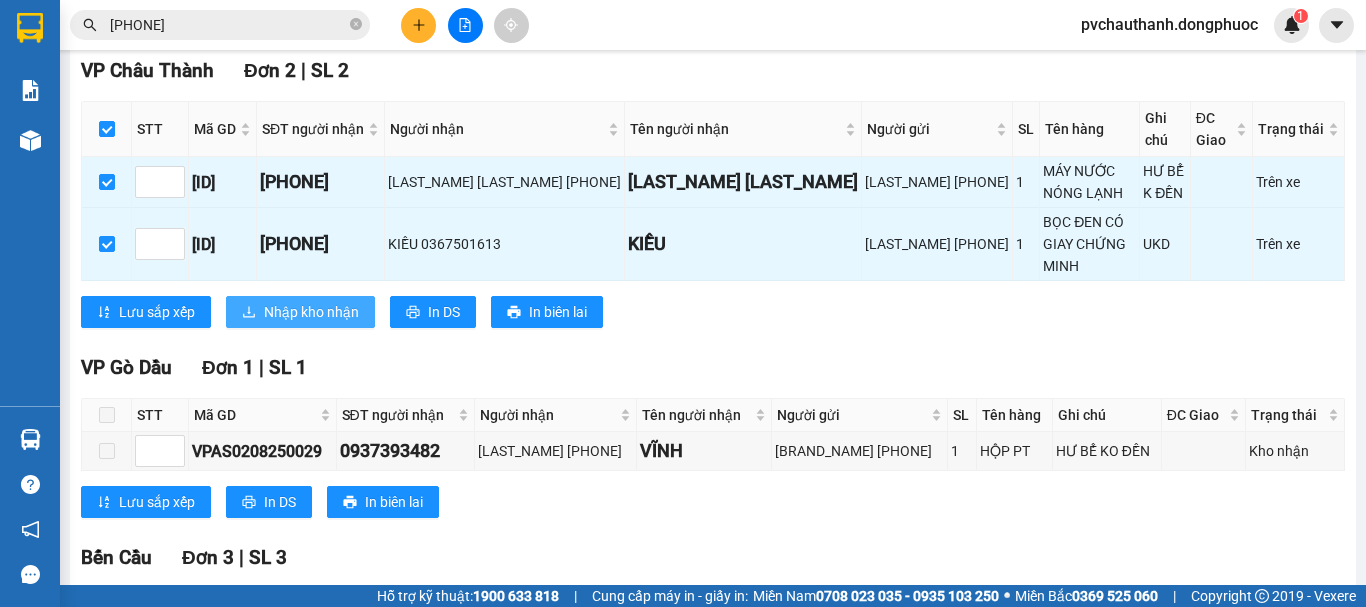click on "Nhập kho nhận" at bounding box center (311, 312) 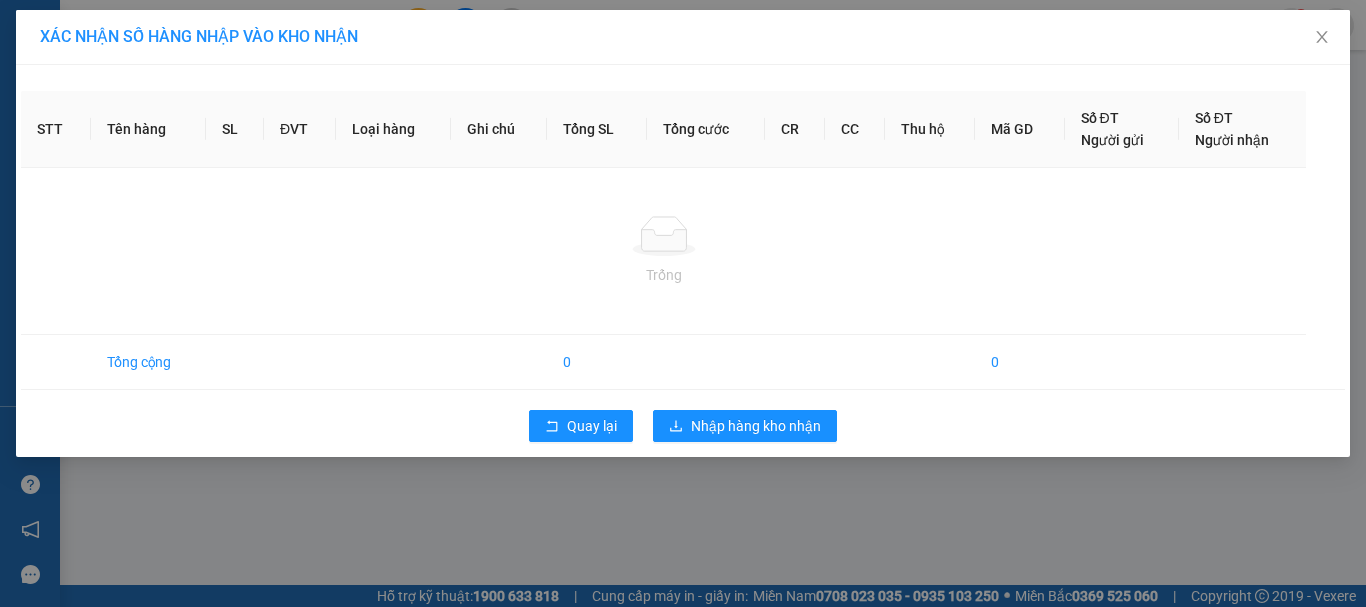 scroll, scrollTop: 0, scrollLeft: 0, axis: both 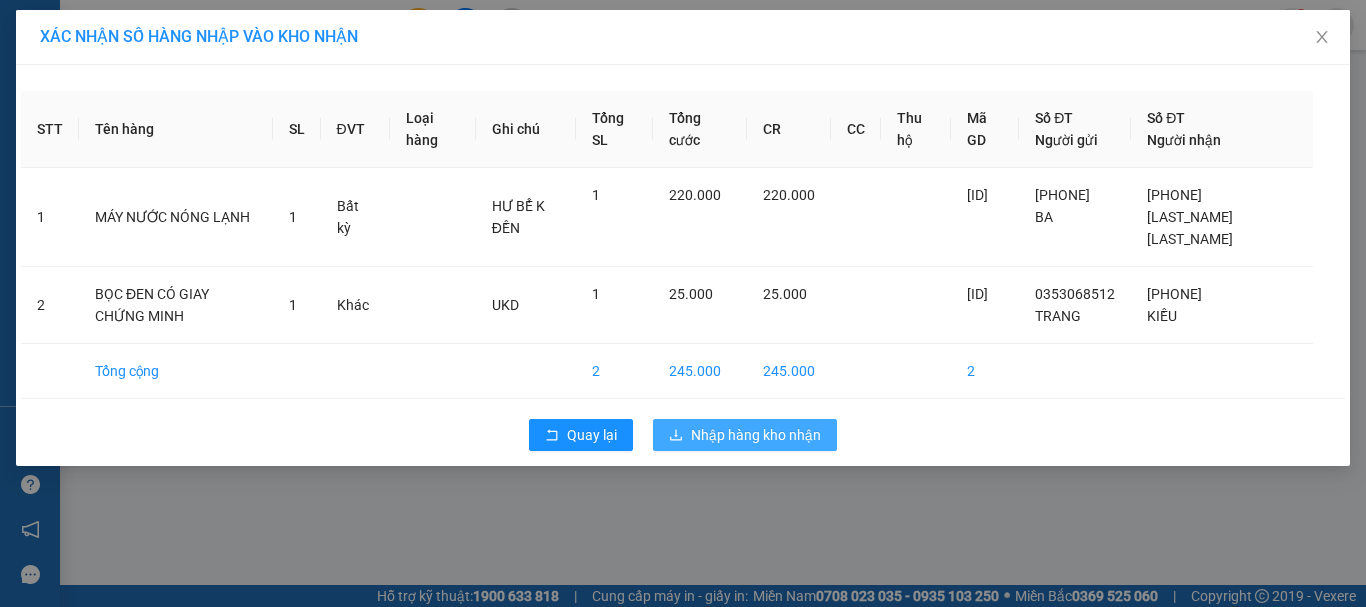 click on "Nhập hàng kho nhận" at bounding box center (756, 435) 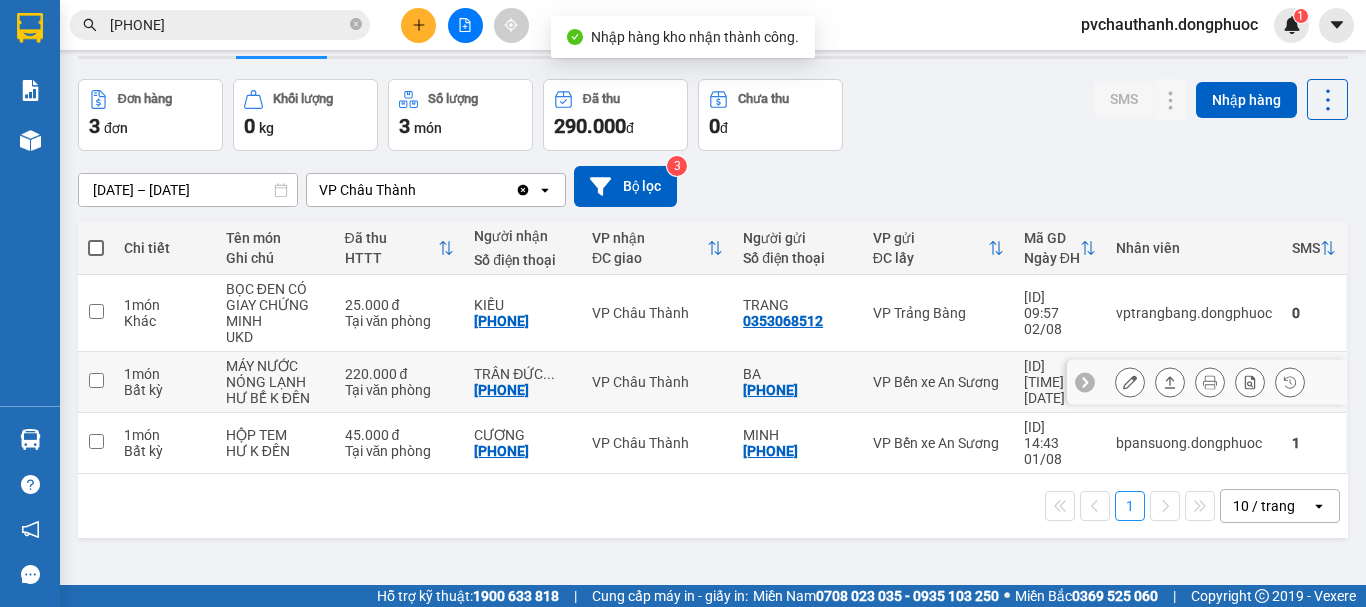 scroll, scrollTop: 92, scrollLeft: 0, axis: vertical 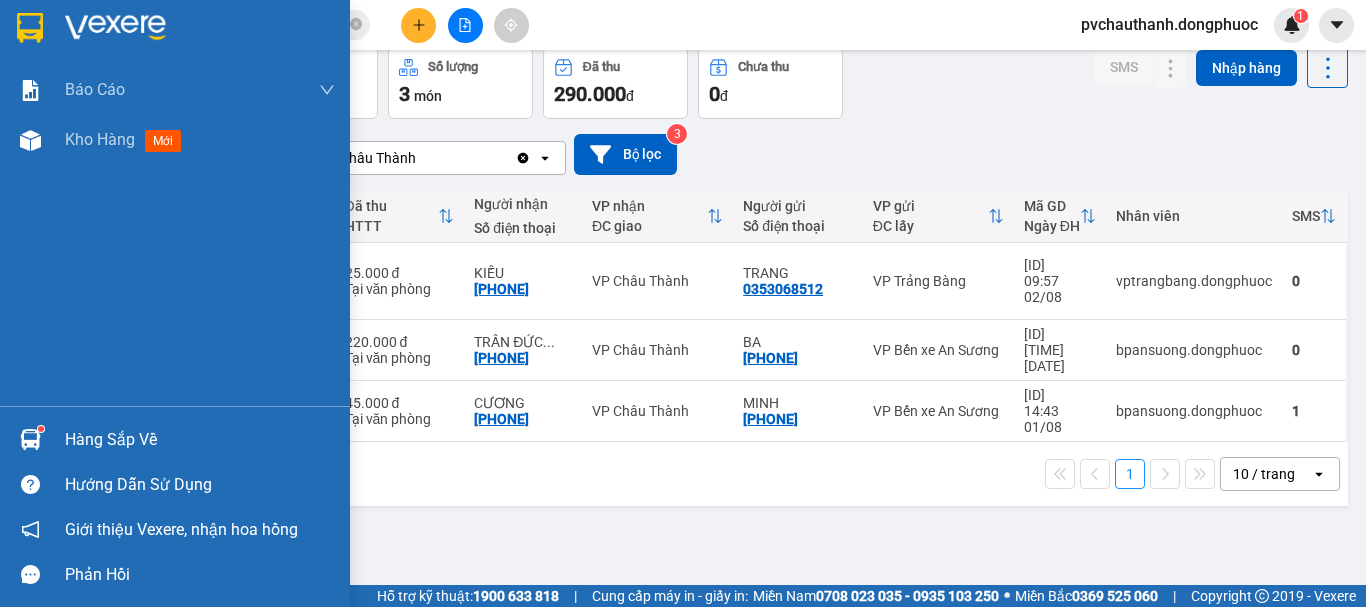 click on "Hàng sắp về" at bounding box center (200, 440) 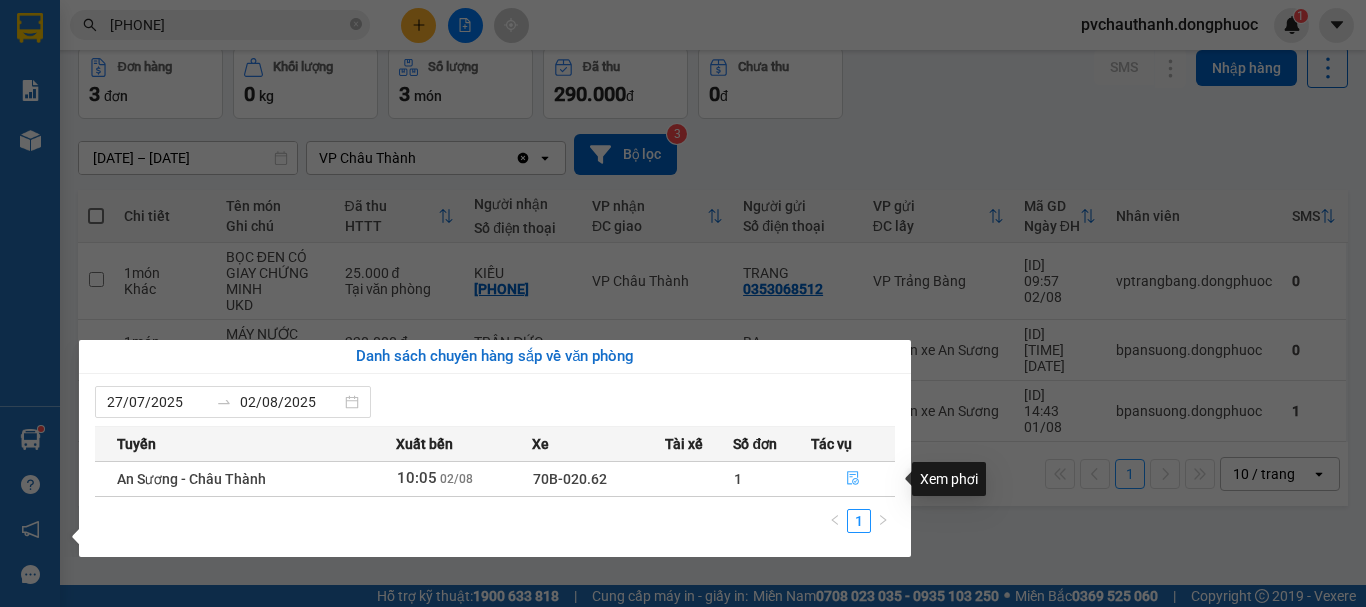 click 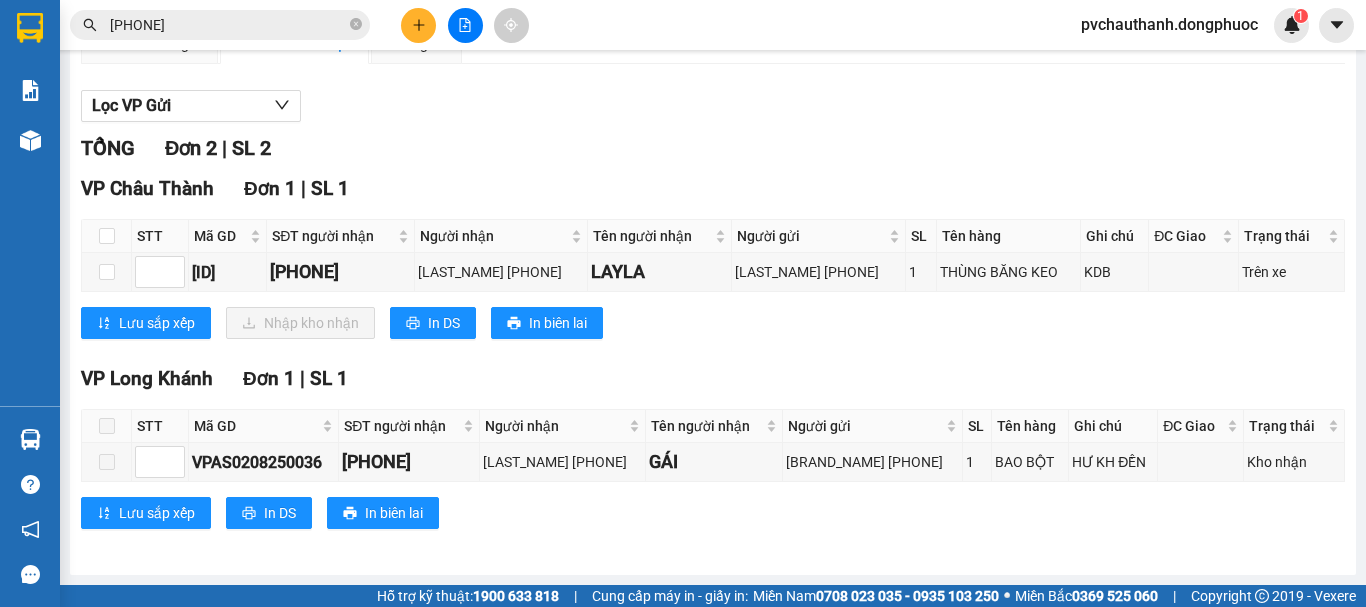 scroll, scrollTop: 199, scrollLeft: 0, axis: vertical 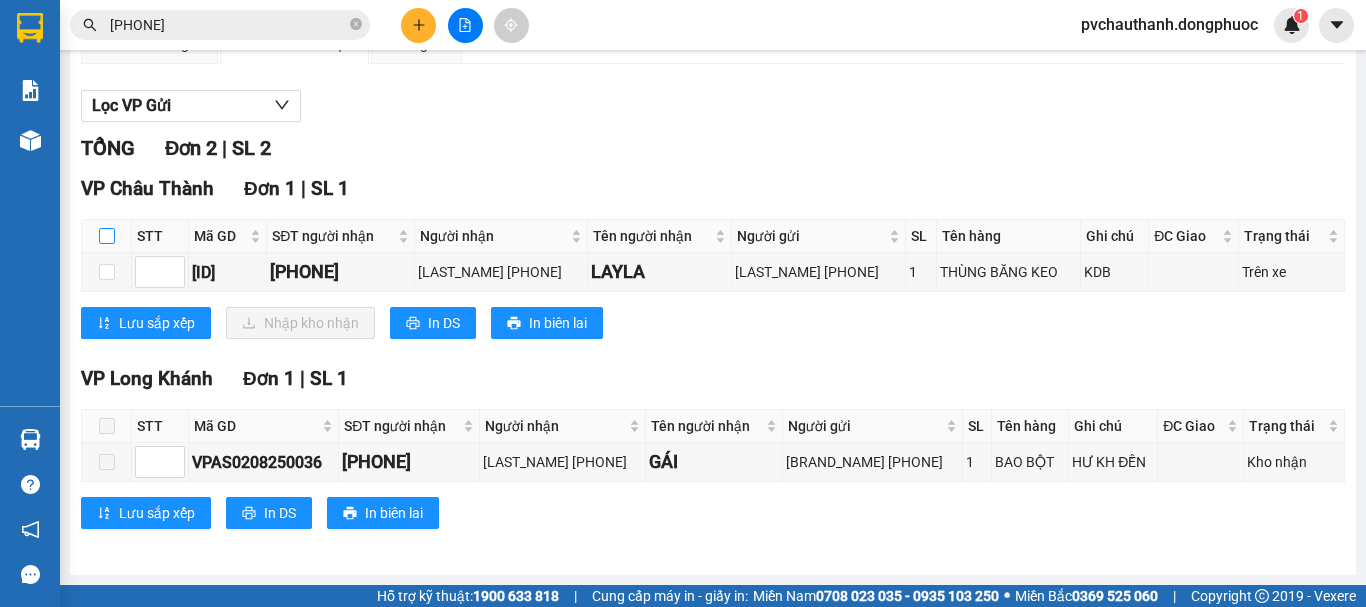 click at bounding box center (107, 236) 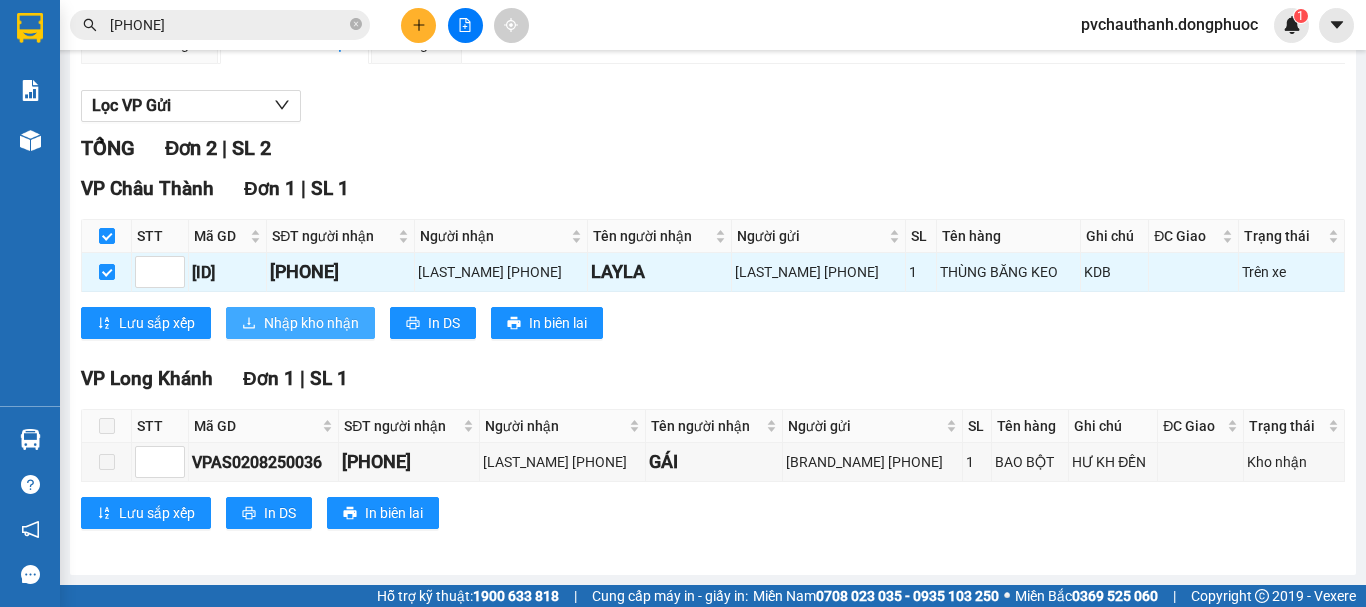 click on "Nhập kho nhận" at bounding box center [311, 323] 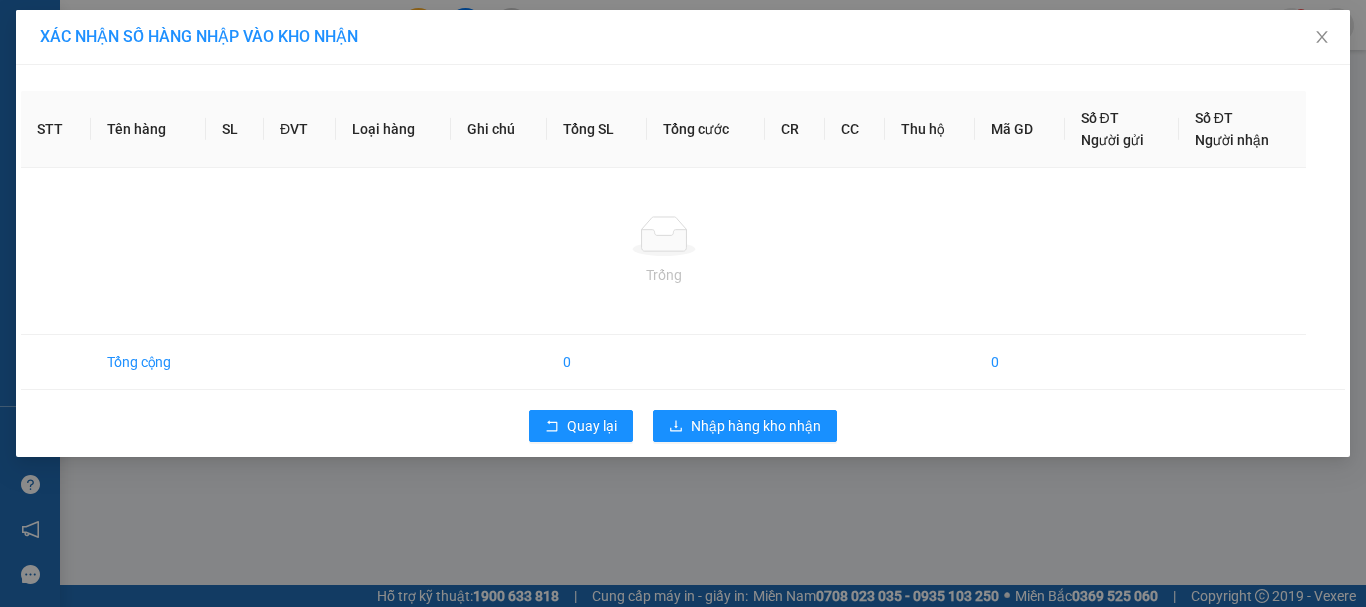 scroll, scrollTop: 0, scrollLeft: 0, axis: both 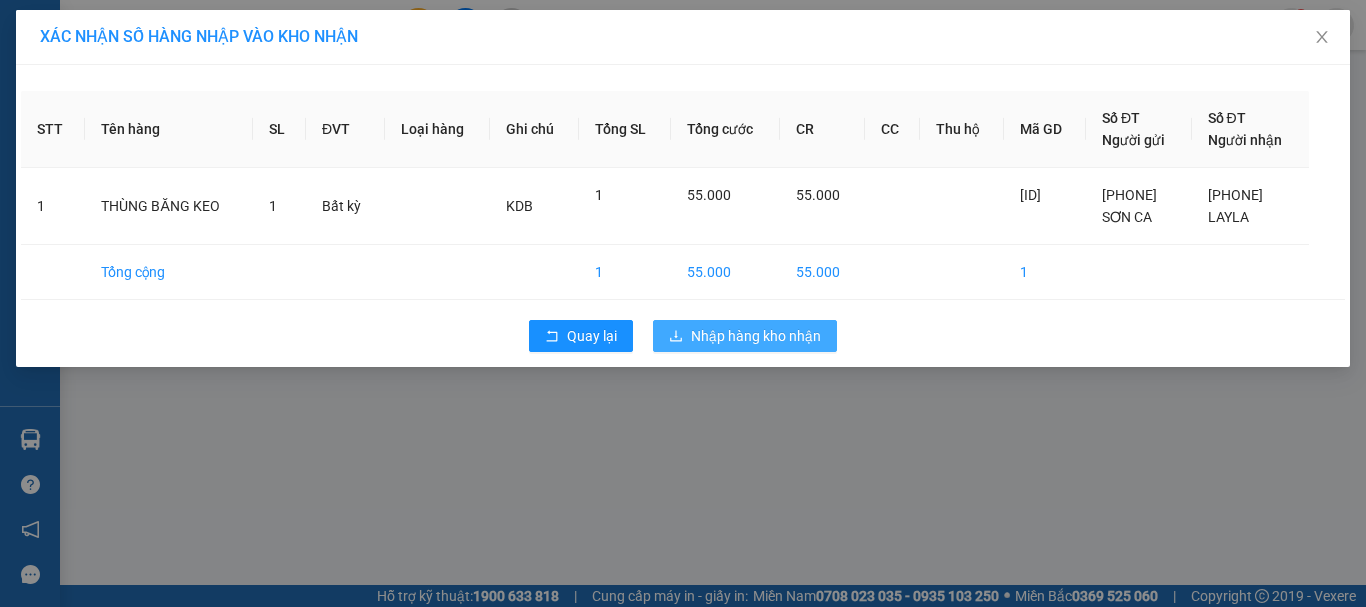 click on "Nhập hàng kho nhận" at bounding box center [756, 336] 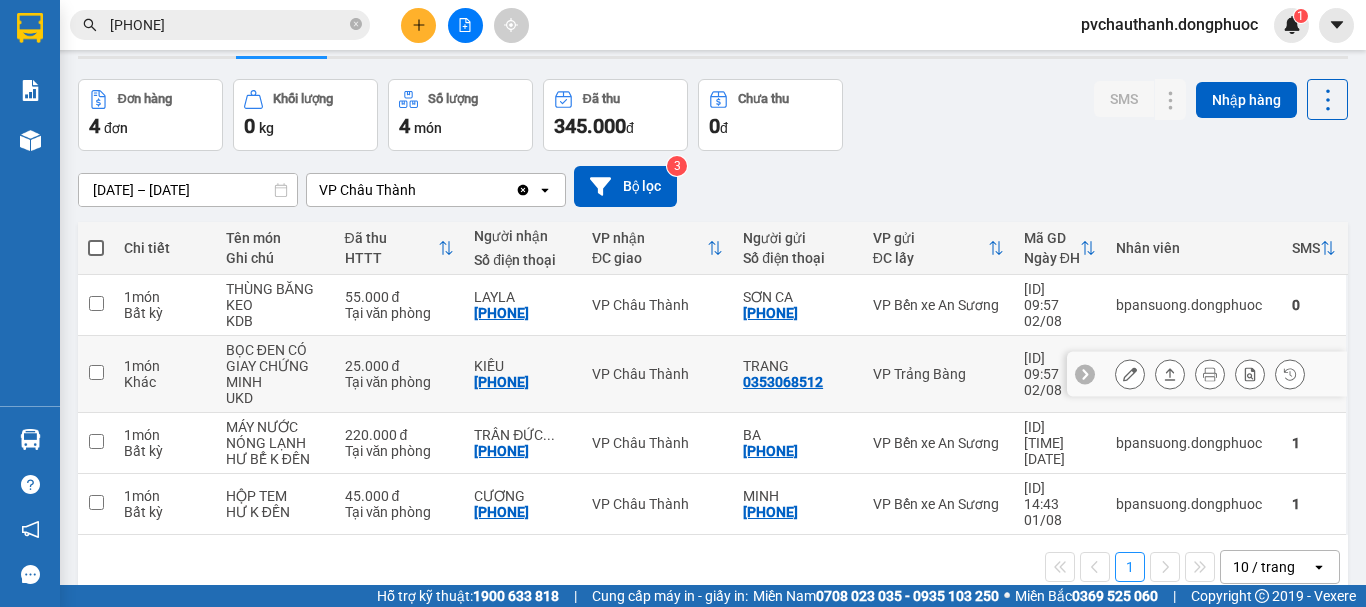 scroll, scrollTop: 92, scrollLeft: 0, axis: vertical 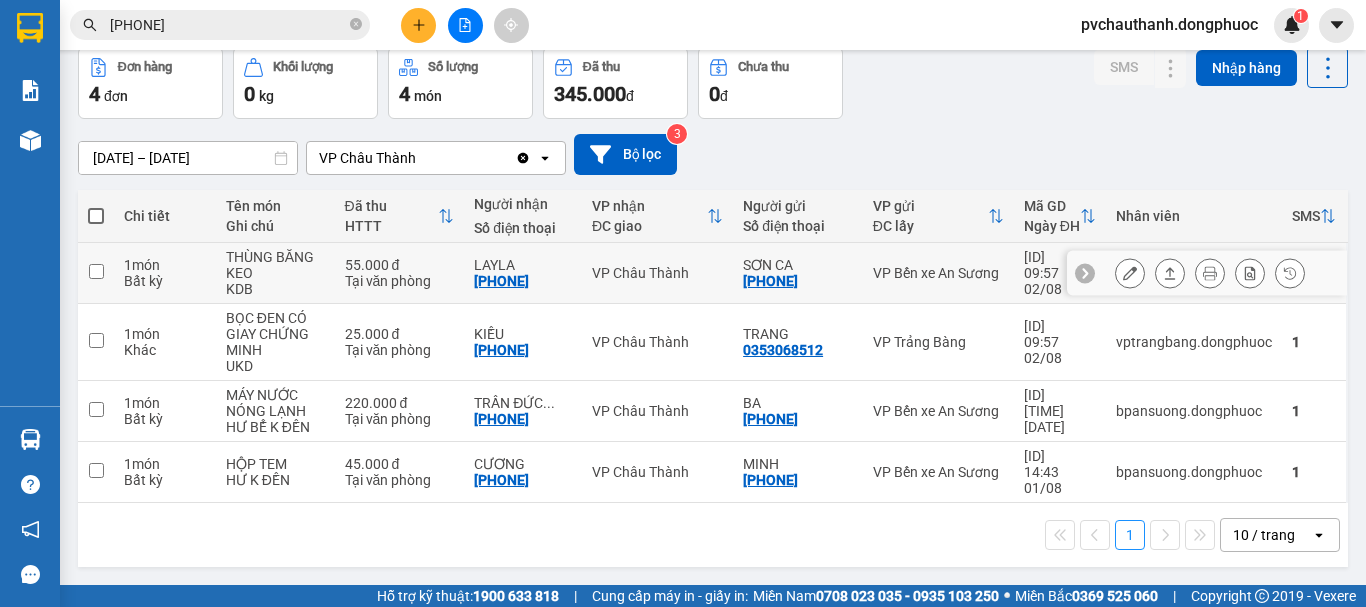 drag, startPoint x: 454, startPoint y: 278, endPoint x: 403, endPoint y: 326, distance: 70.035706 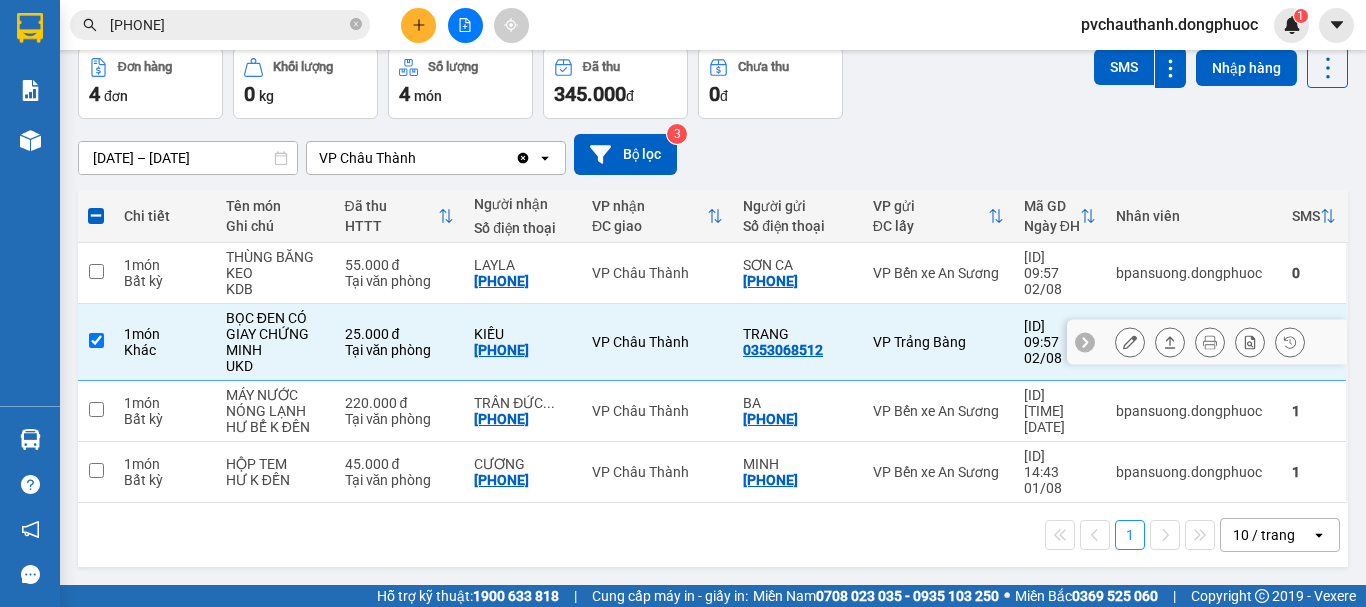 click on "KIỀU  0367501613" at bounding box center (523, 342) 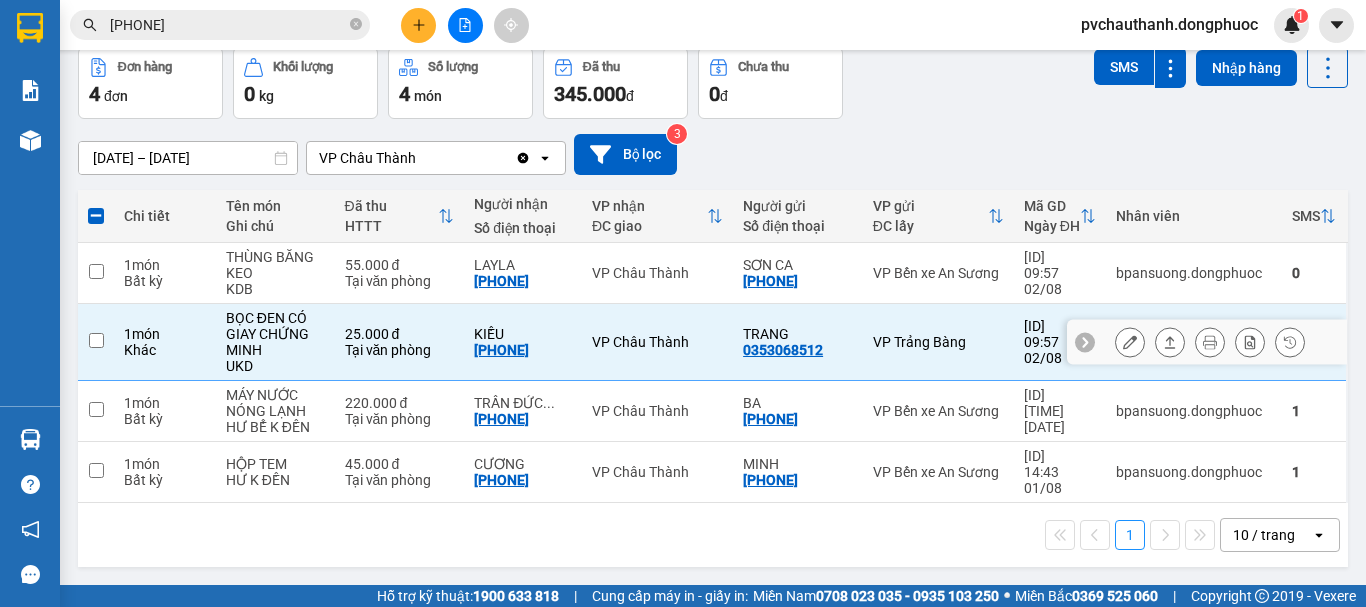 checkbox on "false" 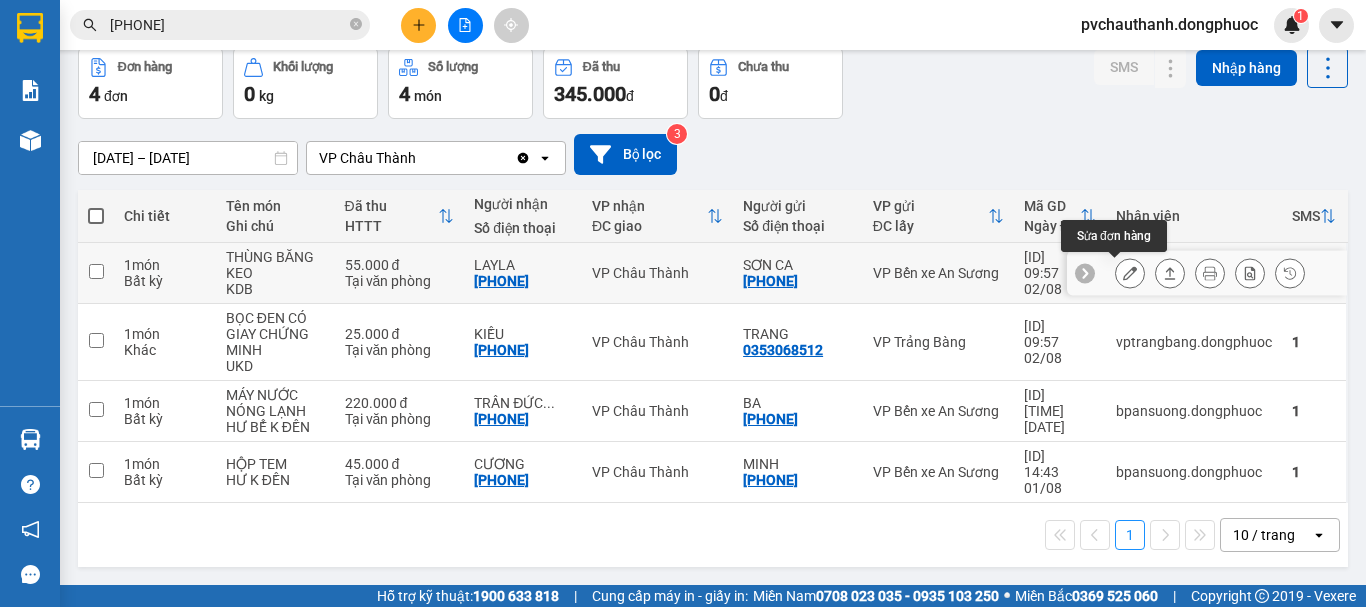 click 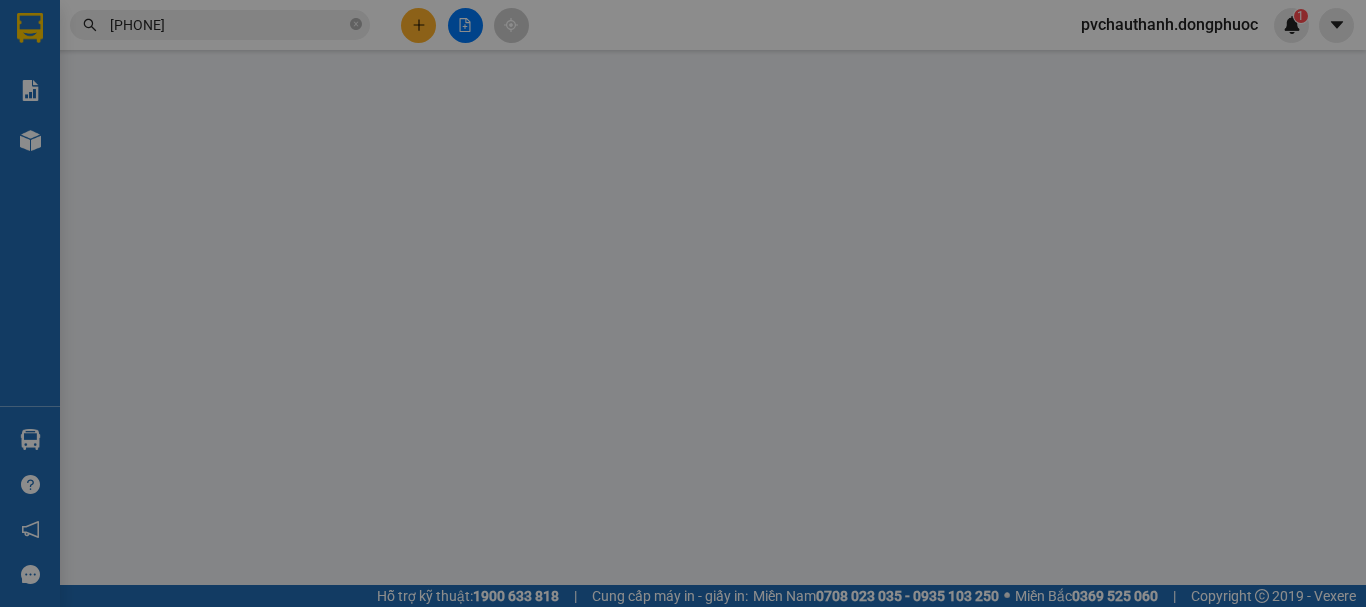 scroll, scrollTop: 0, scrollLeft: 0, axis: both 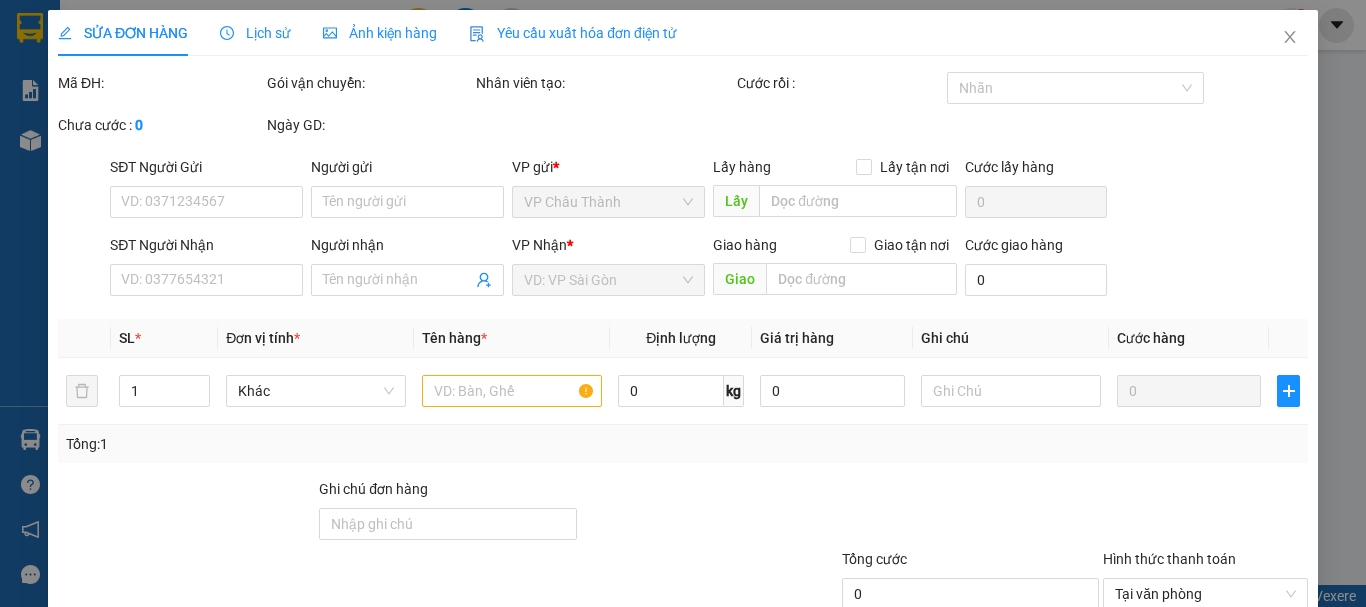 type on "[PHONE]" 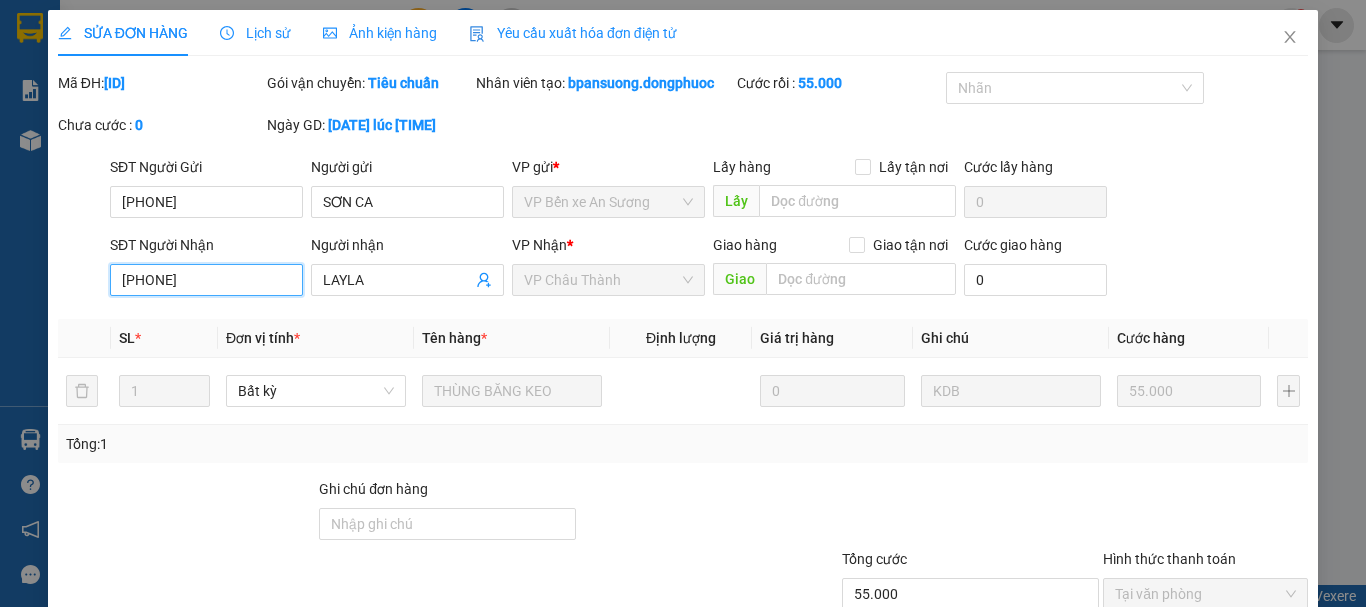 drag, startPoint x: 196, startPoint y: 279, endPoint x: 121, endPoint y: 285, distance: 75.23962 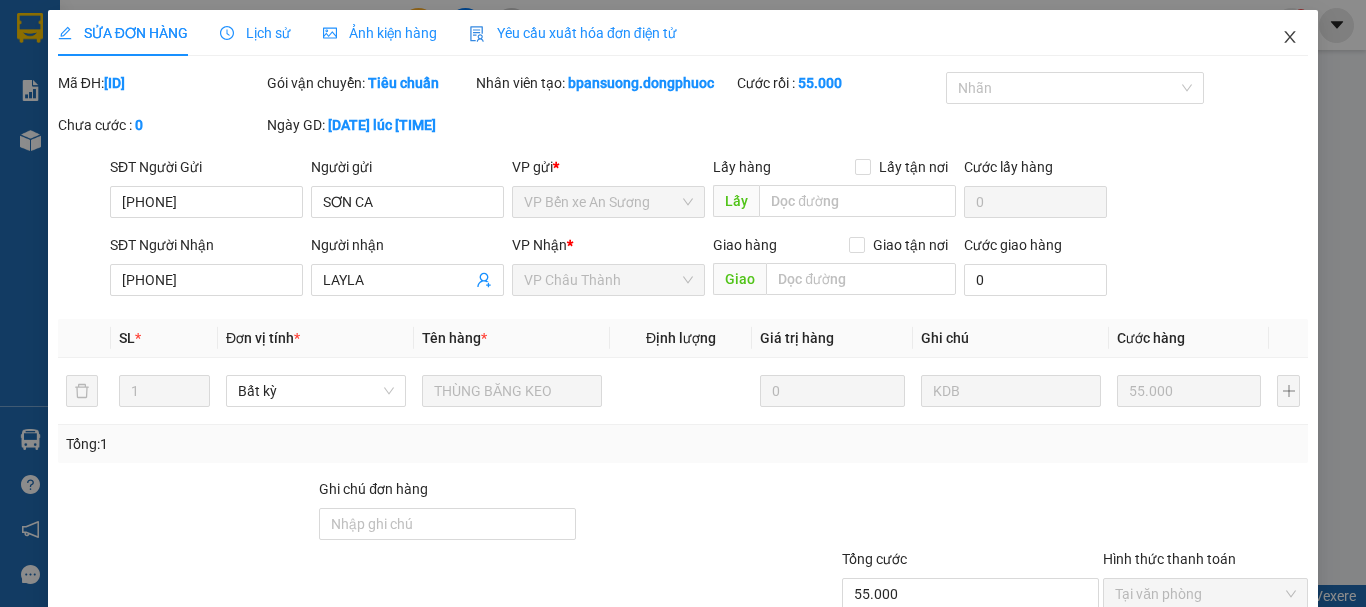click 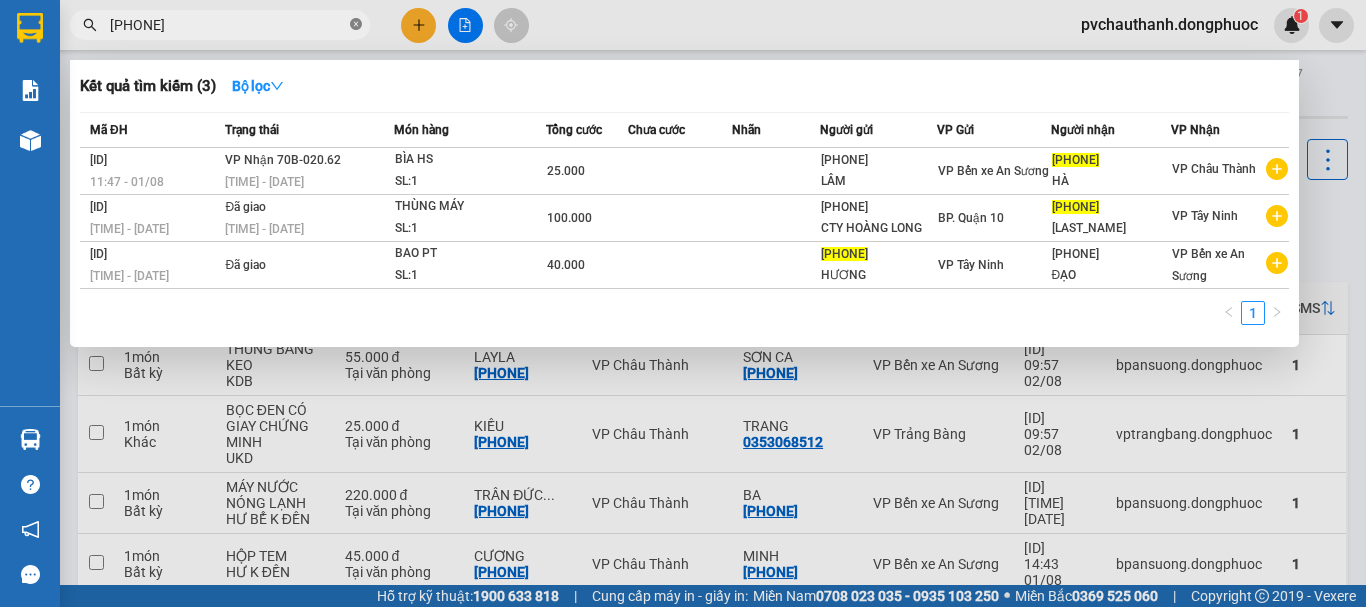 click 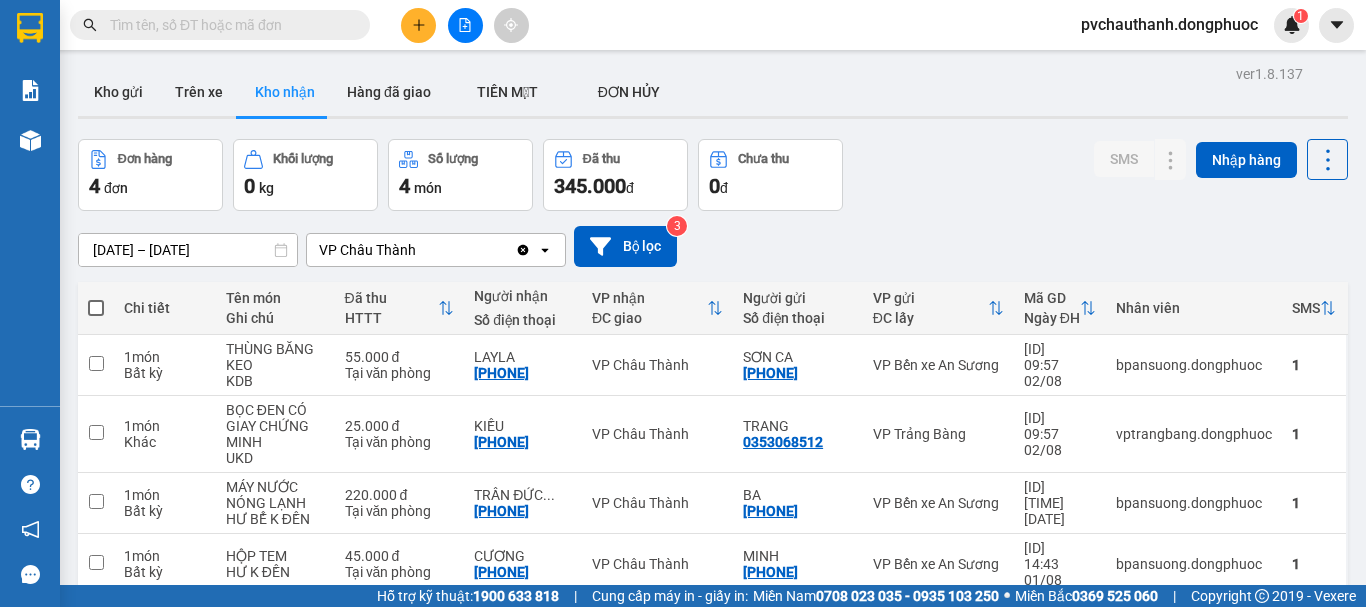 paste on "[PHONE]" 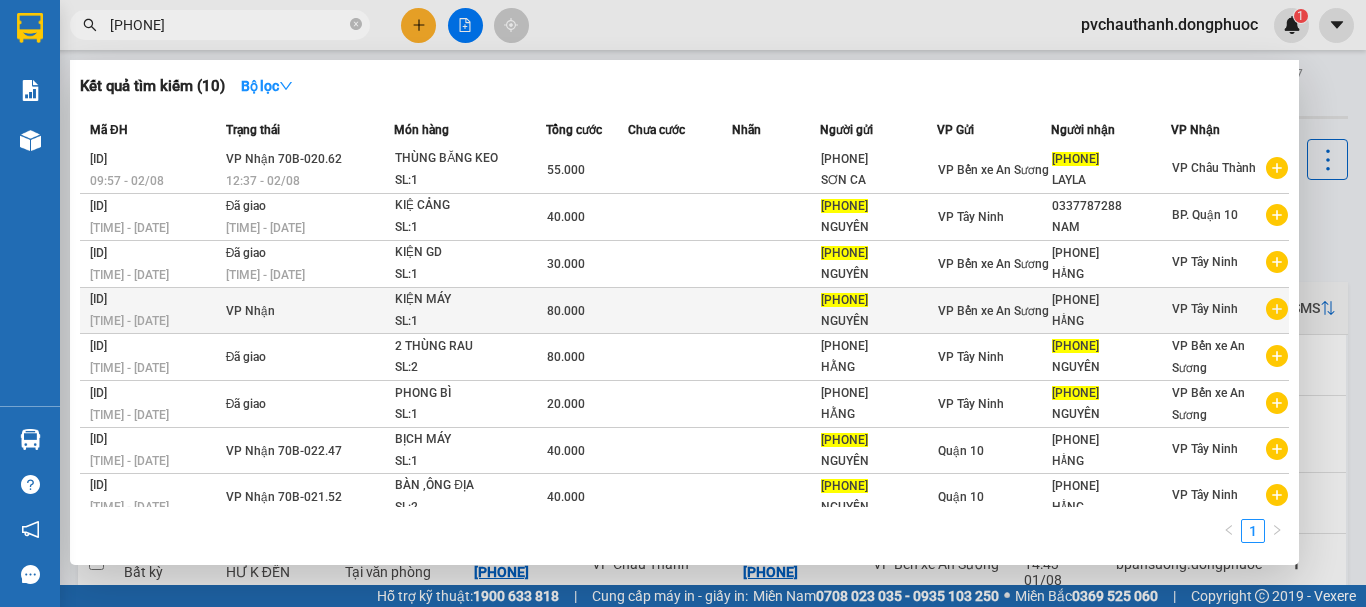 scroll, scrollTop: 0, scrollLeft: 0, axis: both 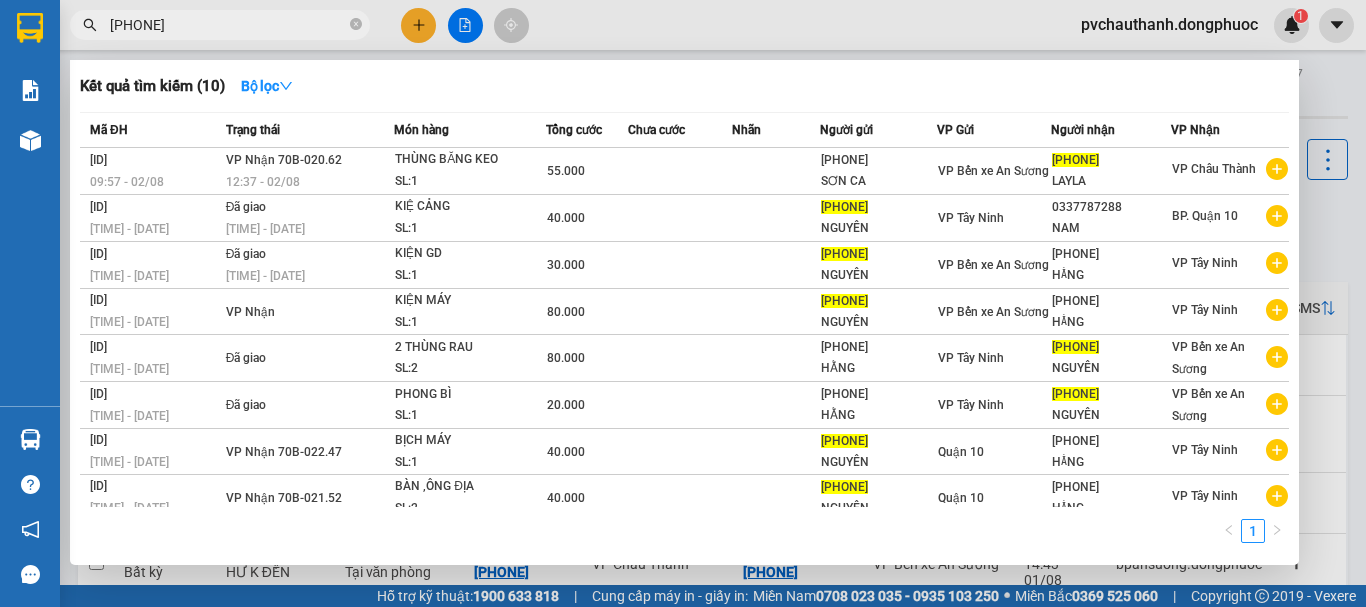 type on "[PHONE]" 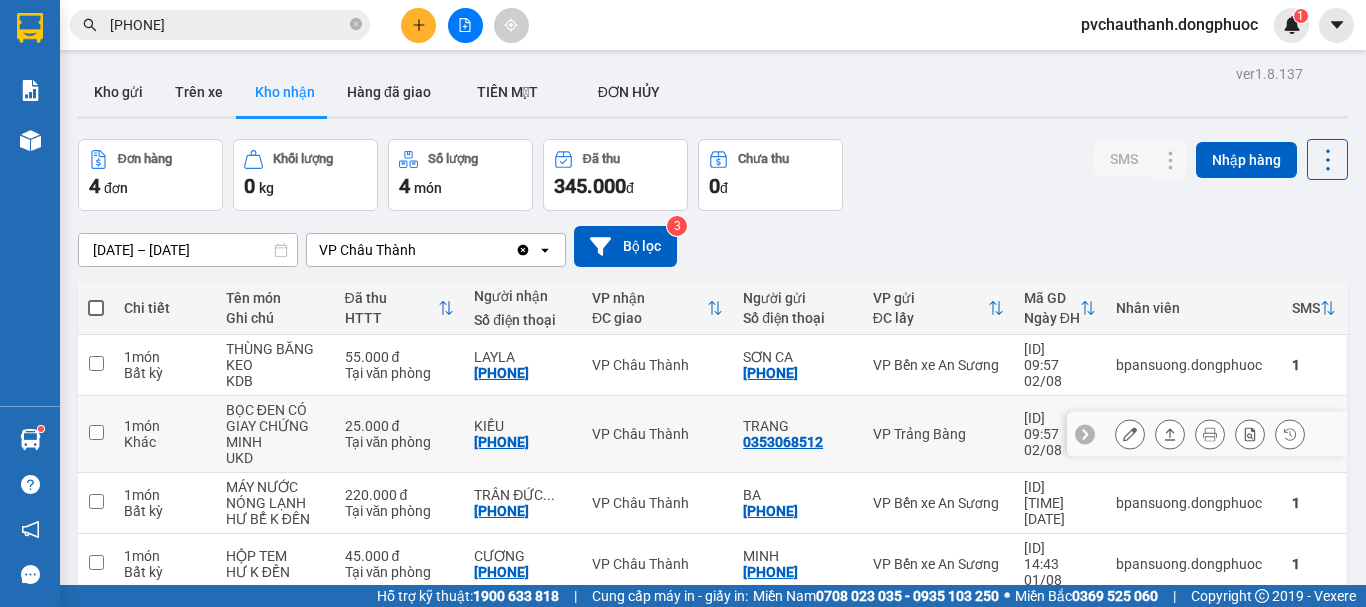 scroll, scrollTop: 92, scrollLeft: 0, axis: vertical 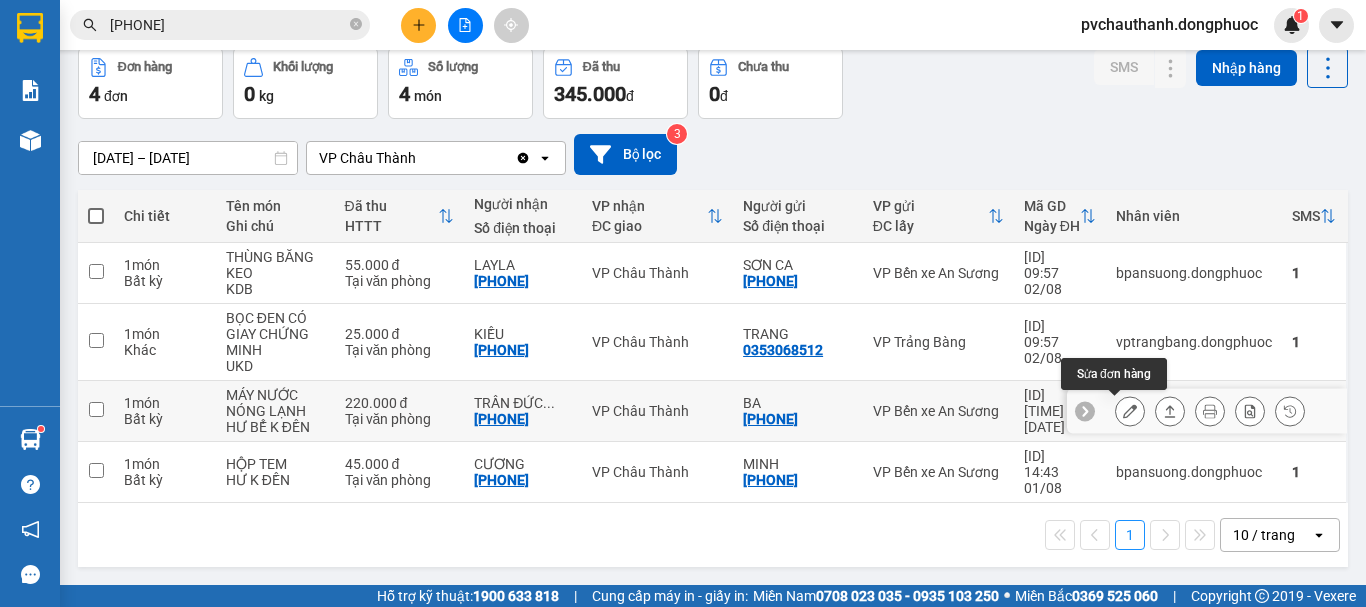 click at bounding box center [1130, 411] 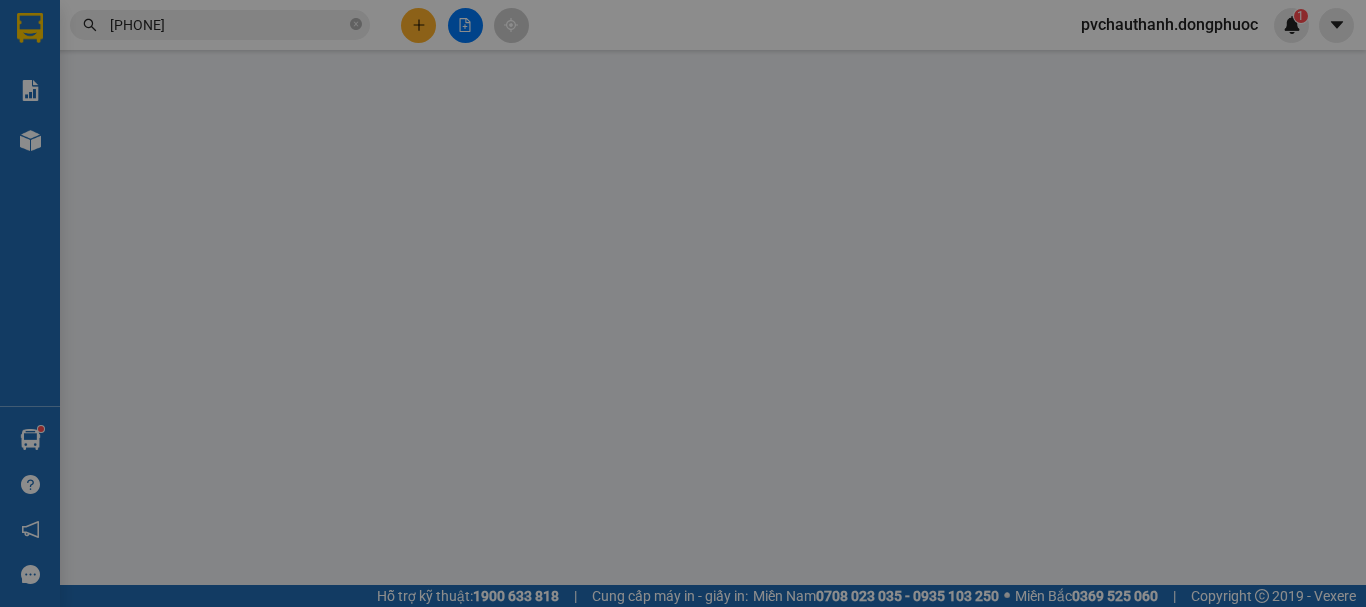 scroll, scrollTop: 0, scrollLeft: 0, axis: both 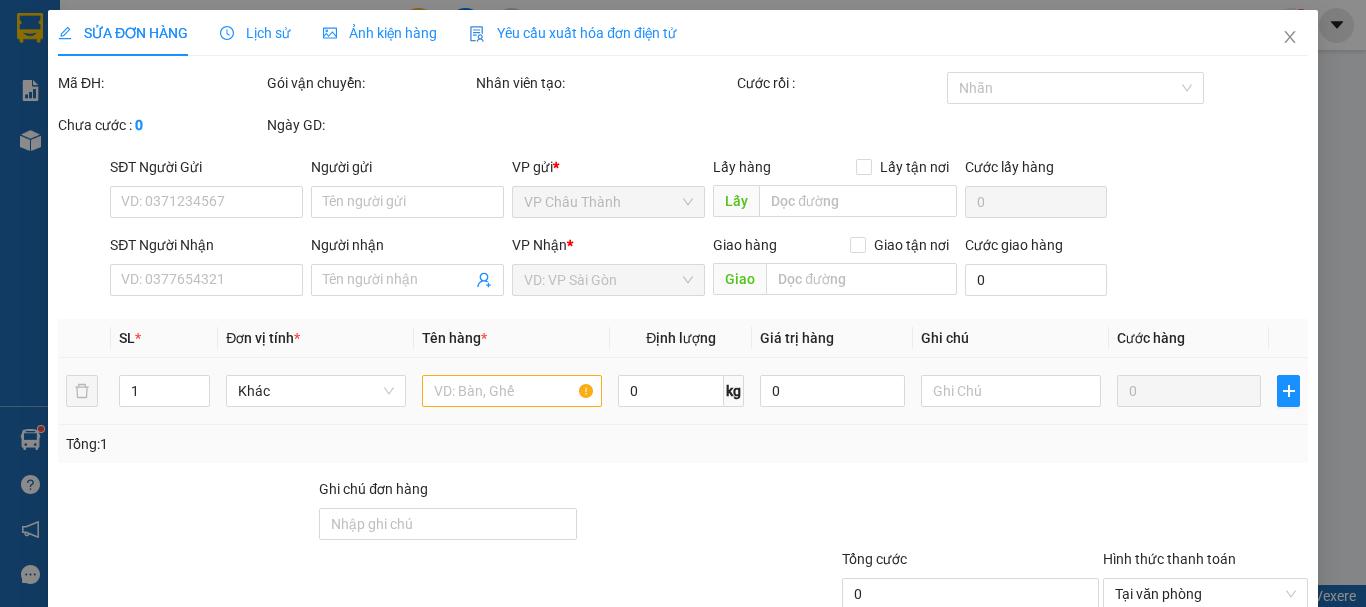 type on "[PHONE]" 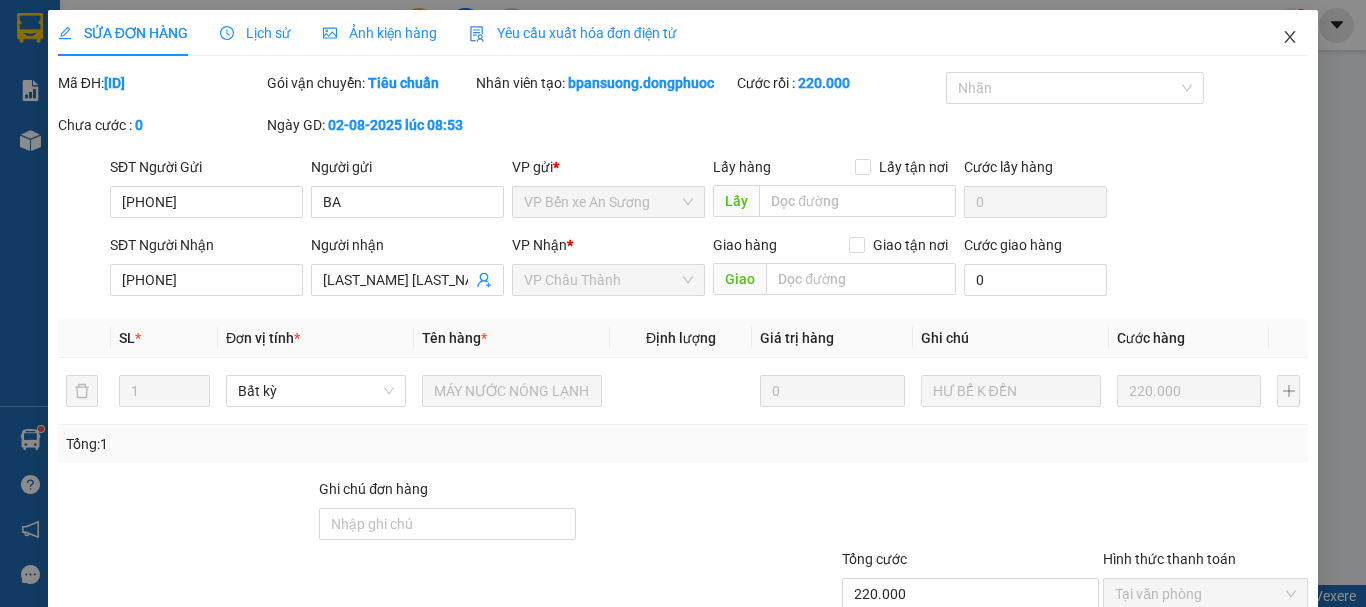click at bounding box center (1290, 38) 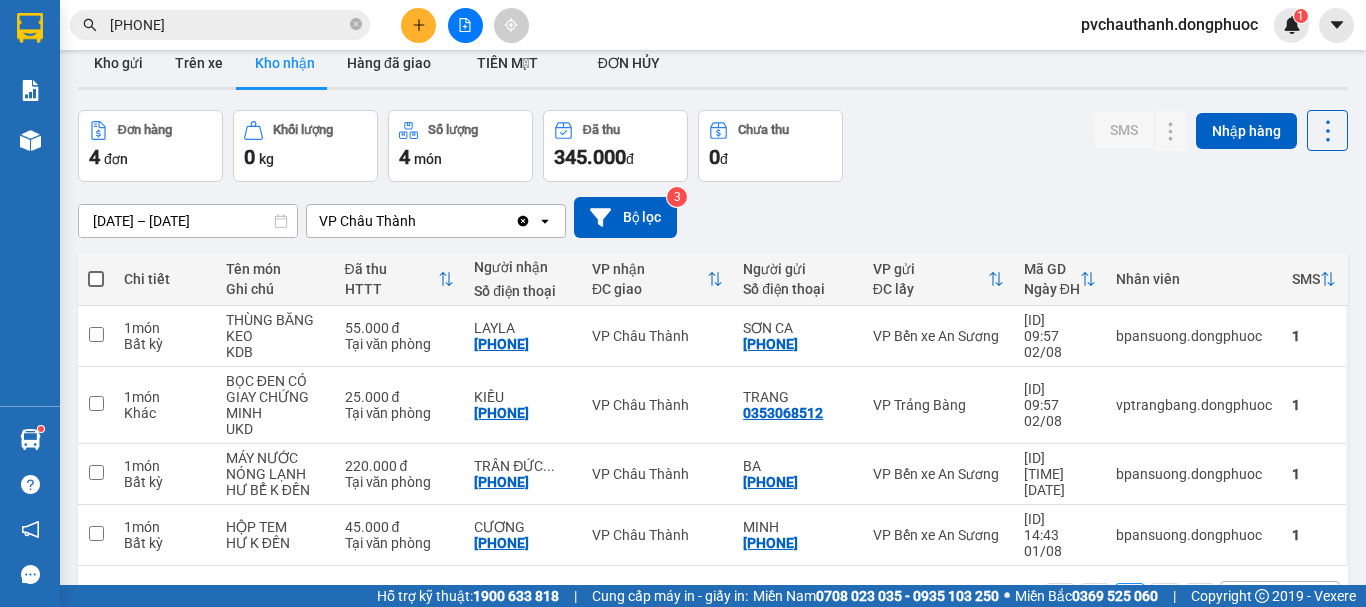 scroll, scrollTop: 0, scrollLeft: 0, axis: both 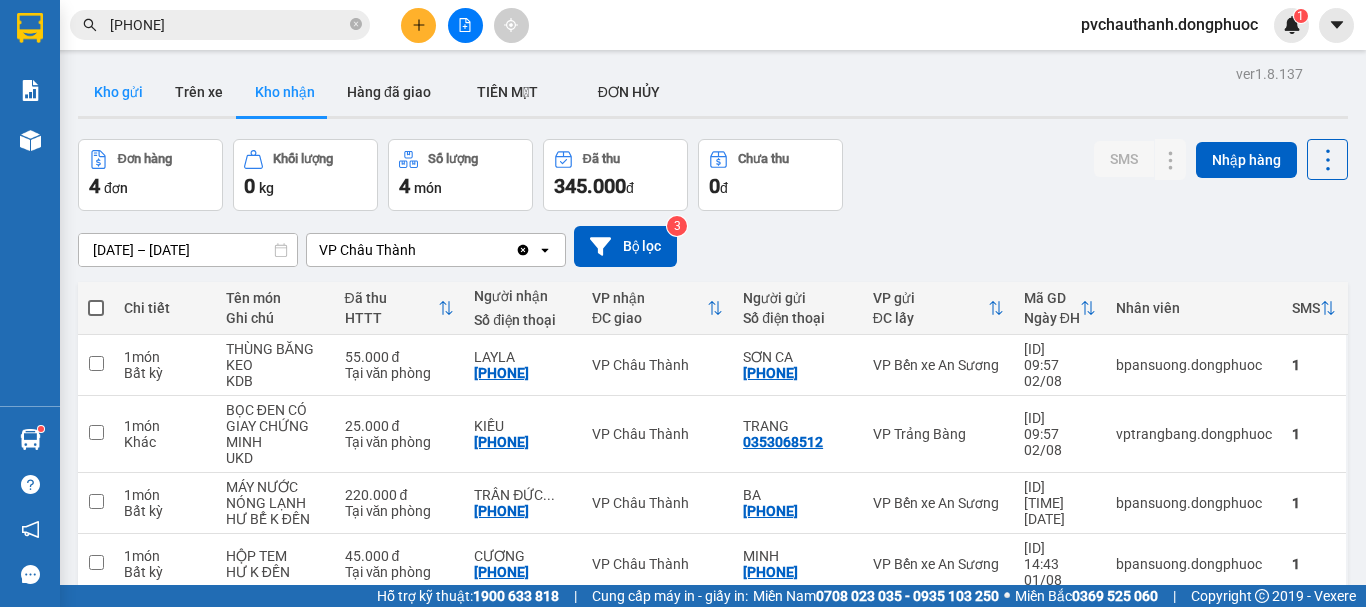 click on "Kho gửi" at bounding box center (118, 92) 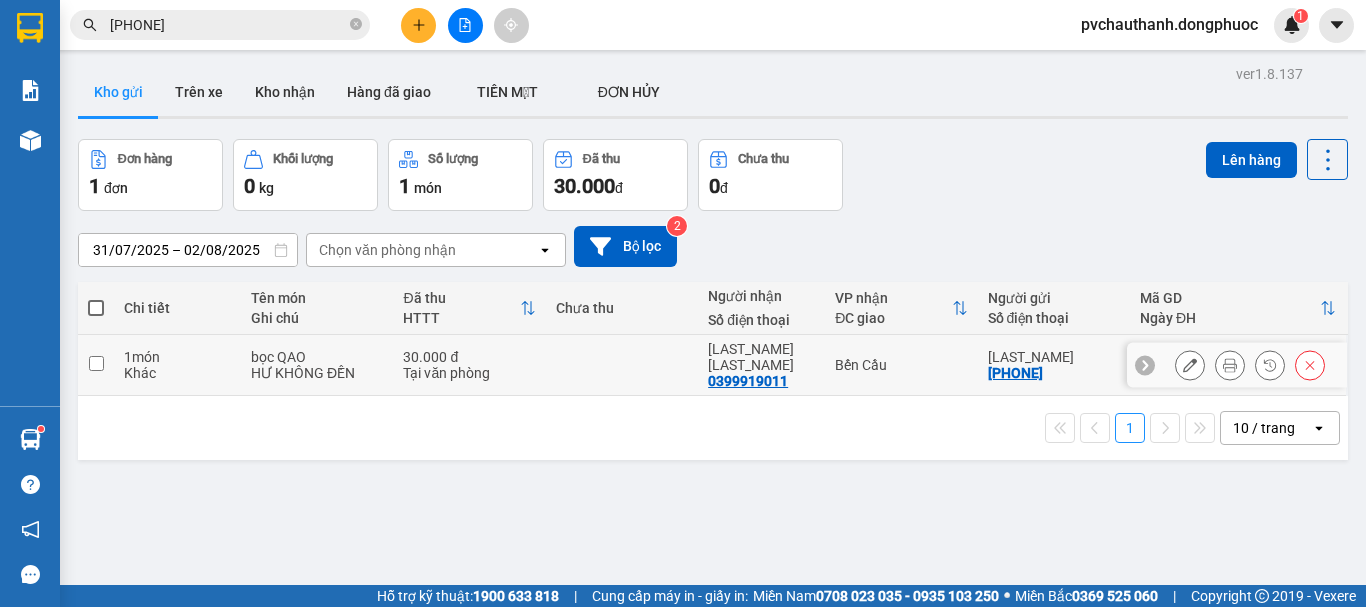 click on "30.000 đ Tại văn phòng" at bounding box center (469, 365) 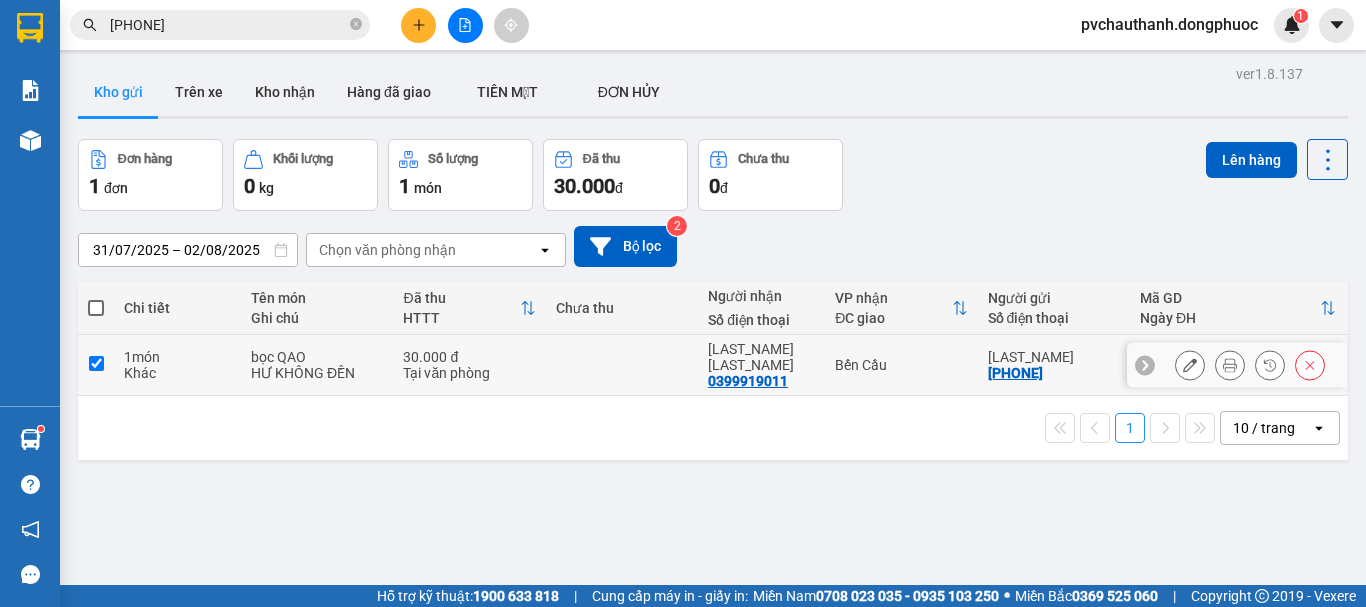 checkbox on "true" 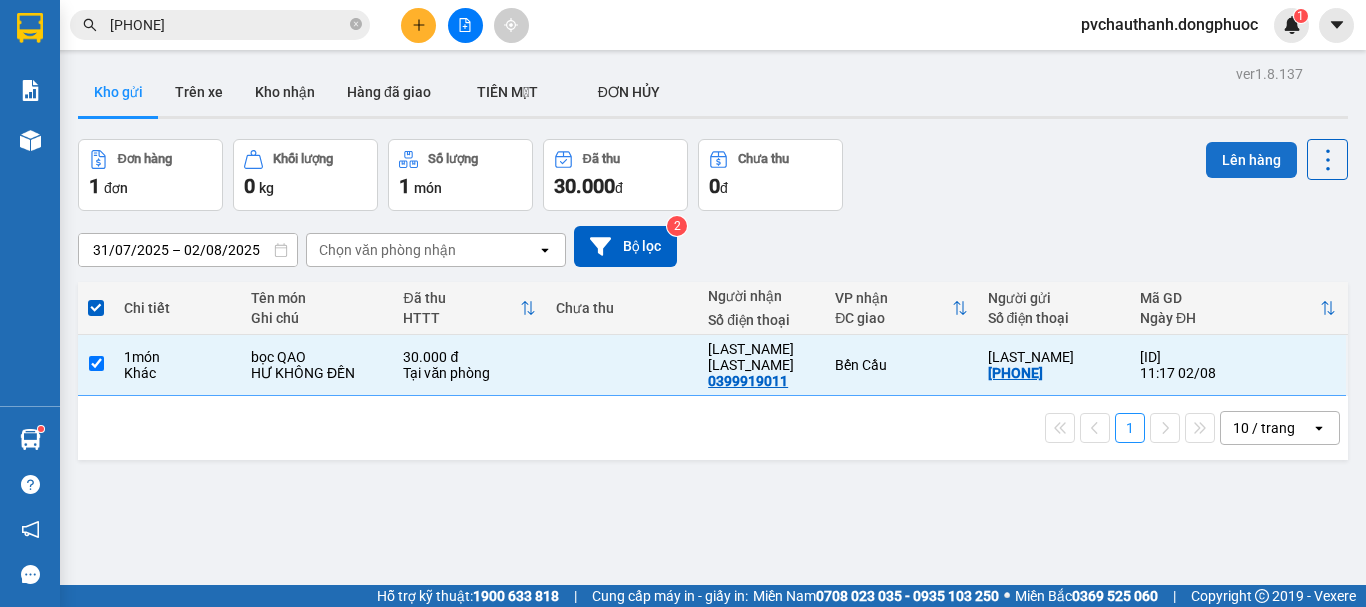 click on "Lên hàng" at bounding box center (1251, 160) 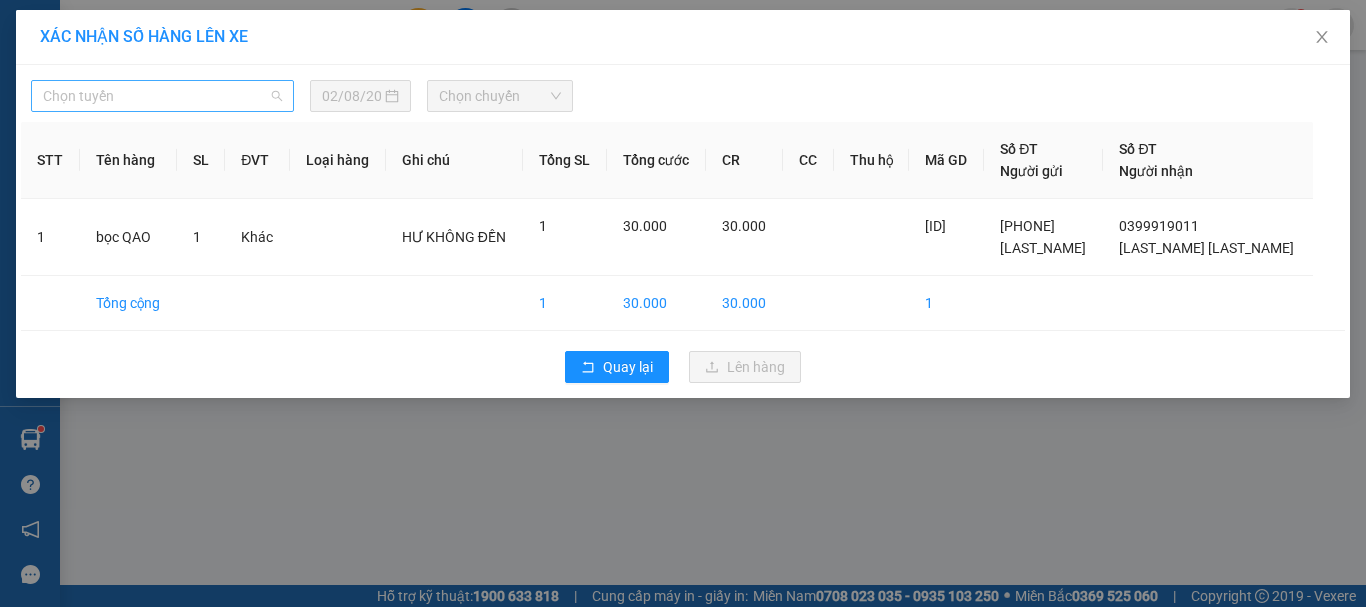 click on "Chọn tuyến" at bounding box center [162, 96] 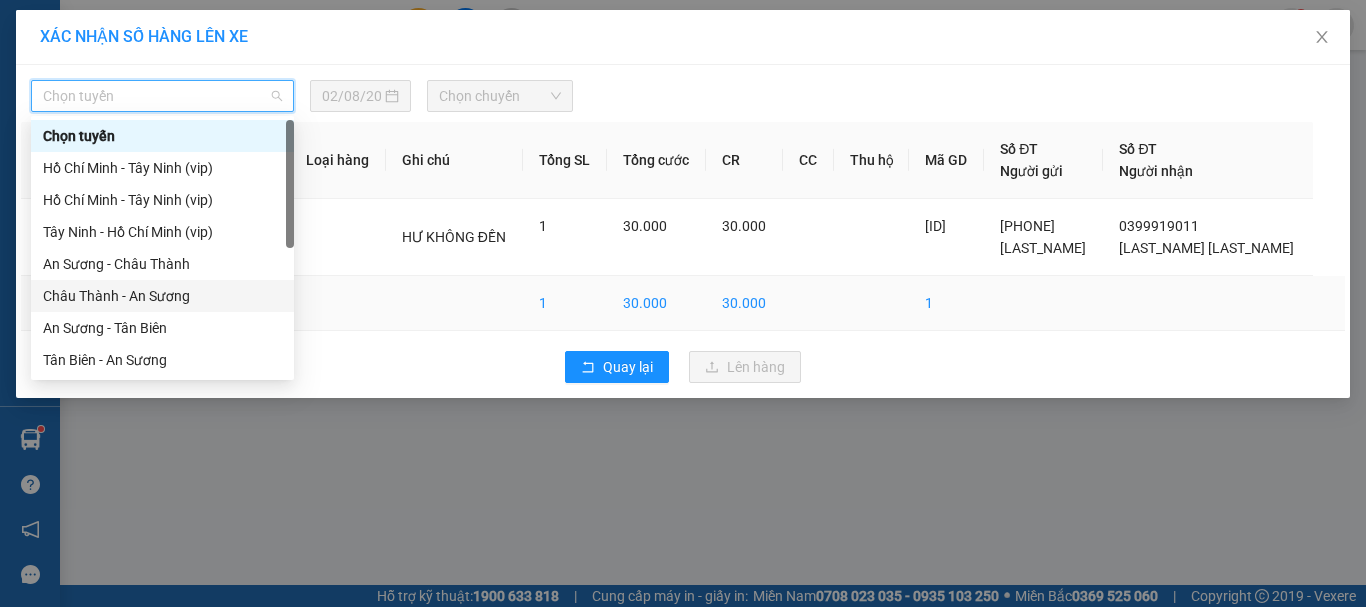 click on "Châu Thành - An Sương" at bounding box center (162, 296) 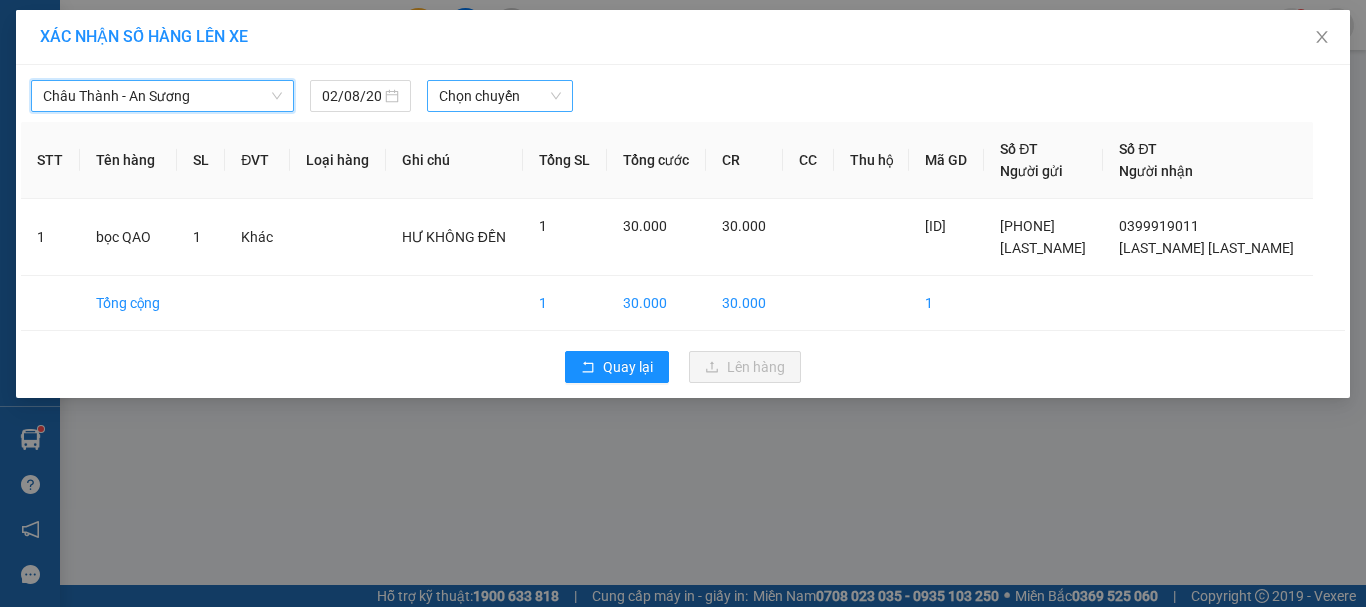 click on "Chọn chuyến" at bounding box center (500, 96) 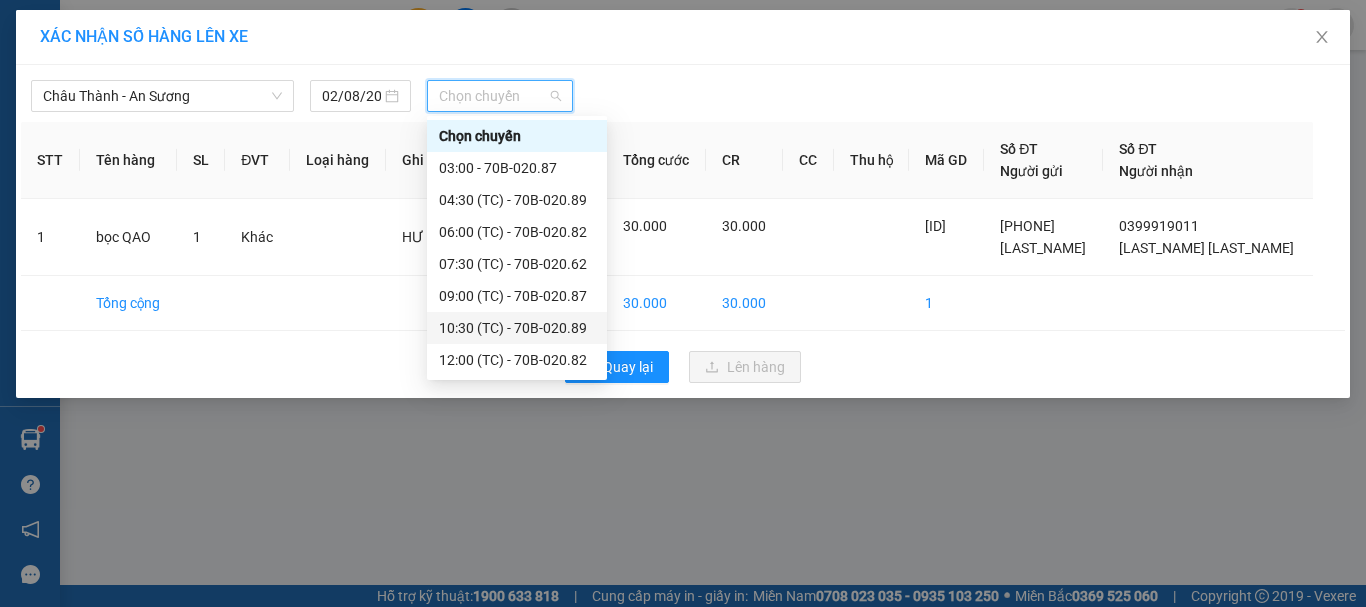 scroll, scrollTop: 96, scrollLeft: 0, axis: vertical 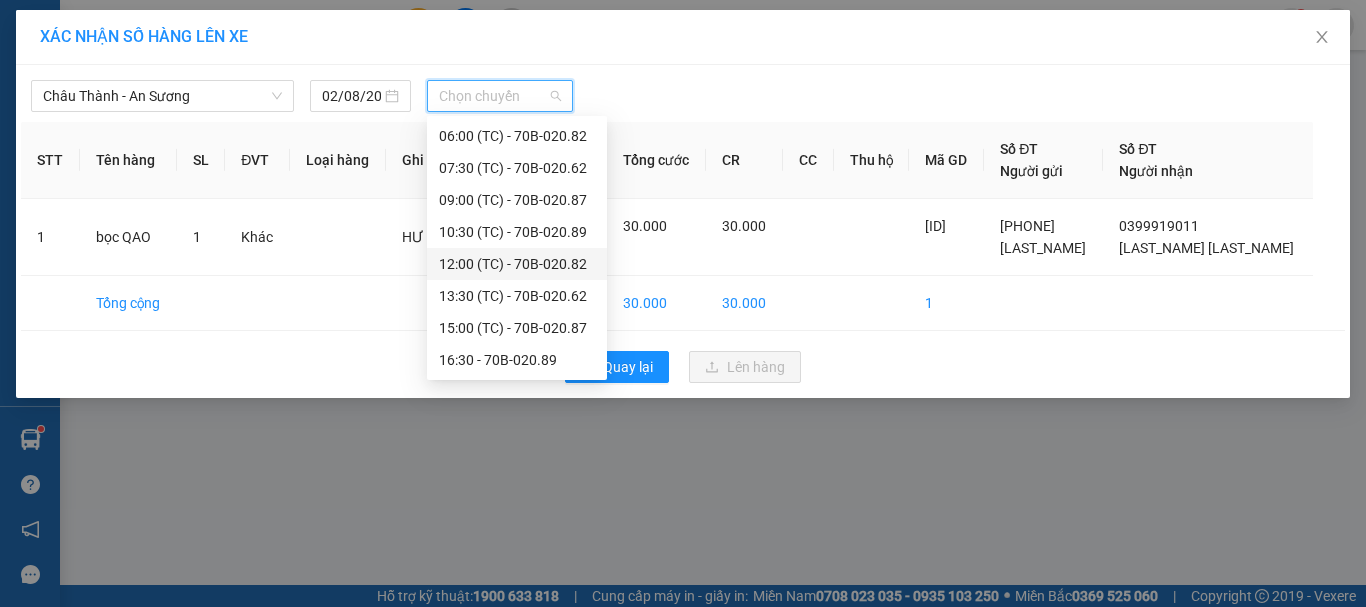 click on "12:00   (TC)   - 70B-020.82" at bounding box center [517, 264] 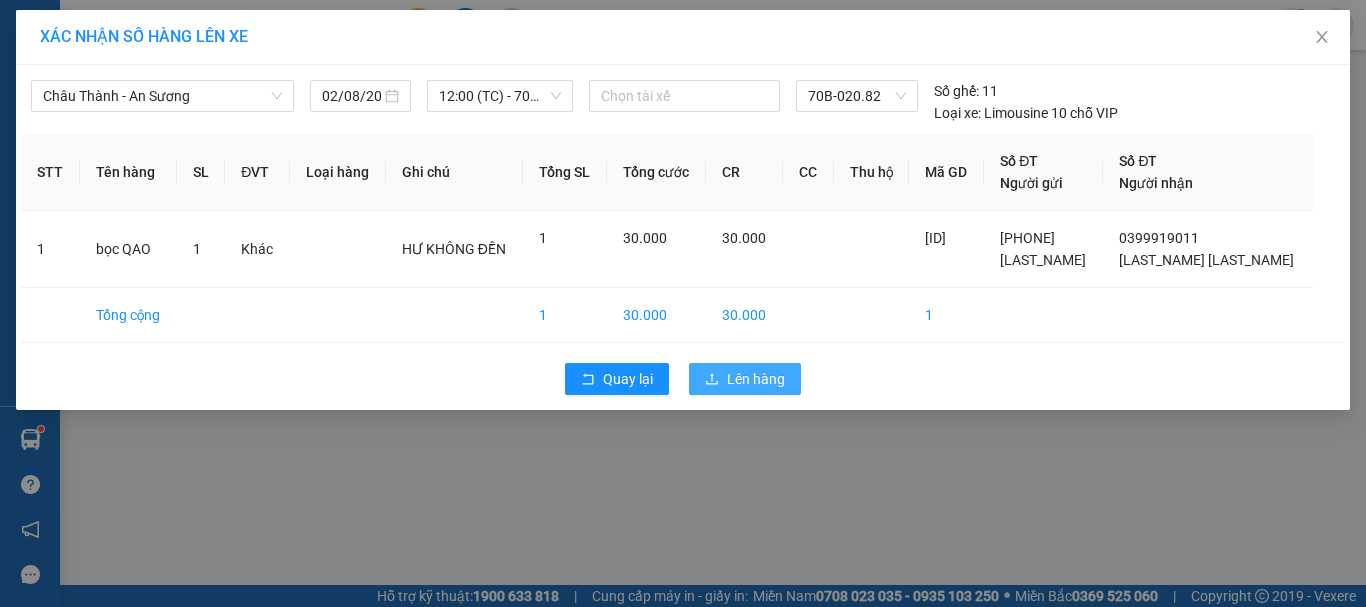 click on "Lên hàng" at bounding box center [756, 379] 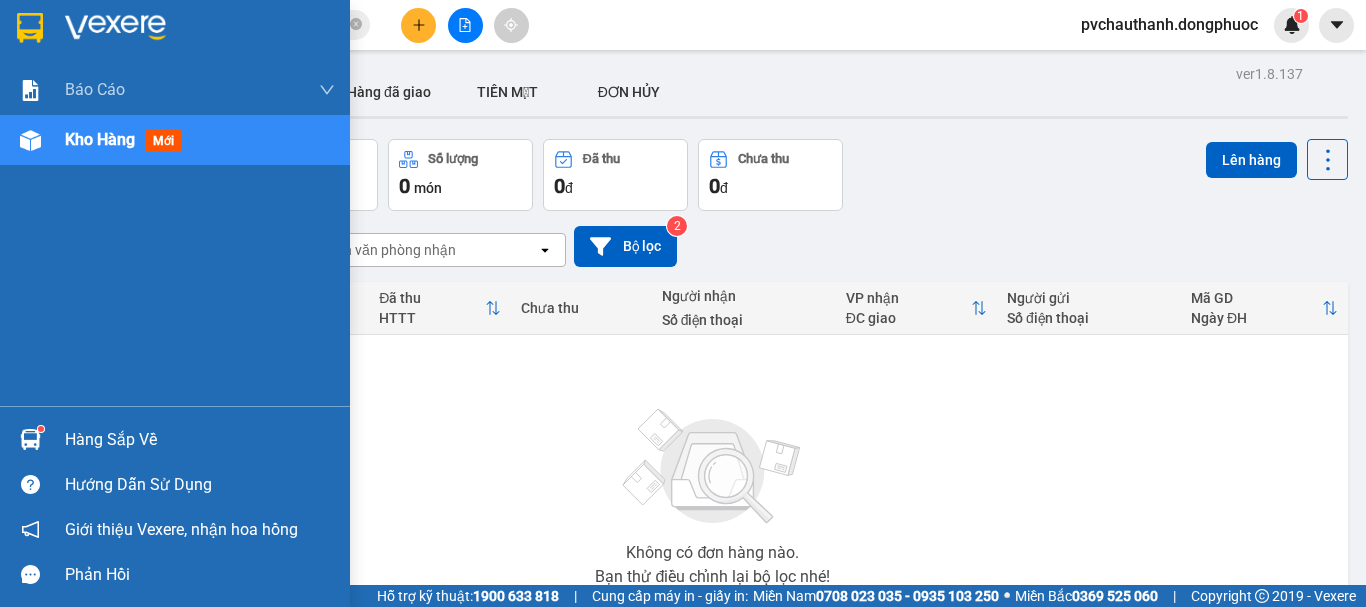 click on "Hàng sắp về" at bounding box center [200, 440] 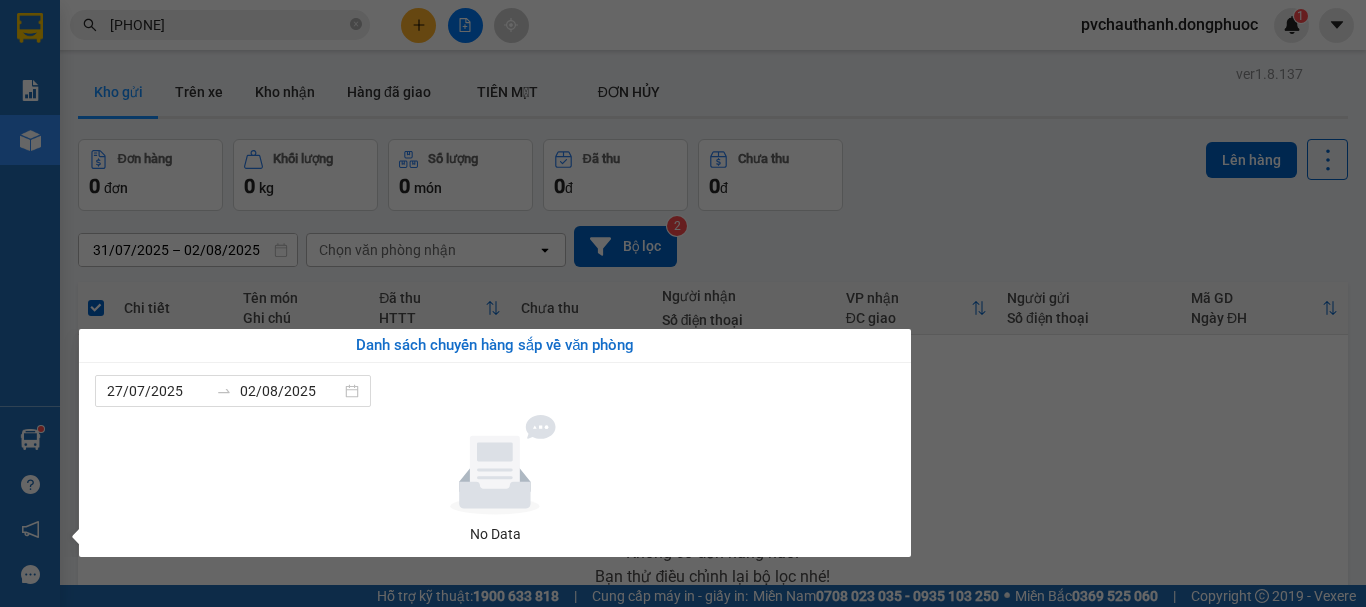 click on "Kết quả tìm kiếm ( [NUMBER] ) Bộ lọc Mã ĐH Trạng thái Món hàng Tổng cước Chưa cước Nhãn Người gửi VP Gửi Người nhận VP Nhận [ID] [TIME] - [DATE] VP Nhận [PRODUCT_CODE] [TIME] - [DATE] [PRODUCT_NAME] [PRODUCT_NAME] SL: [NUMBER] [PRICE] [PHONE] [LAST_NAME] VP [CITY] [PHONE] [LAST_NAME] VP [CITY] Báo cáo Mẫu 1: Báo cáo dòng tiền Mẫu 2: Doanh số tạo đơn theo Văn phòng, nhân viên - Trạm Kho hàng mới Hàng sắp về Hướng dẫn sử dụng Giới thiệu Vexere, nhận hoa hồng Phản hồi Phần mềm hỗ trợ bạn tốt chứ? ver [VERSION] Kho gửi Trên xe Kho nhận Hàng đã giao TIỀN MẶT ĐƠN HỦY Đơn hàng [NUMBER] đơn Khối lượng [NUMBER] kg Số lượng [NUMBER] món Đã thu [PRICE] triệu Chưa thu [PRICE] VP [CITY] Clear value open [DATE] – [DATE] Press the down arrow key to interact with the calendar and select a date. Press the escape button to close the calendar. Bộ lọc" at bounding box center [683, 303] 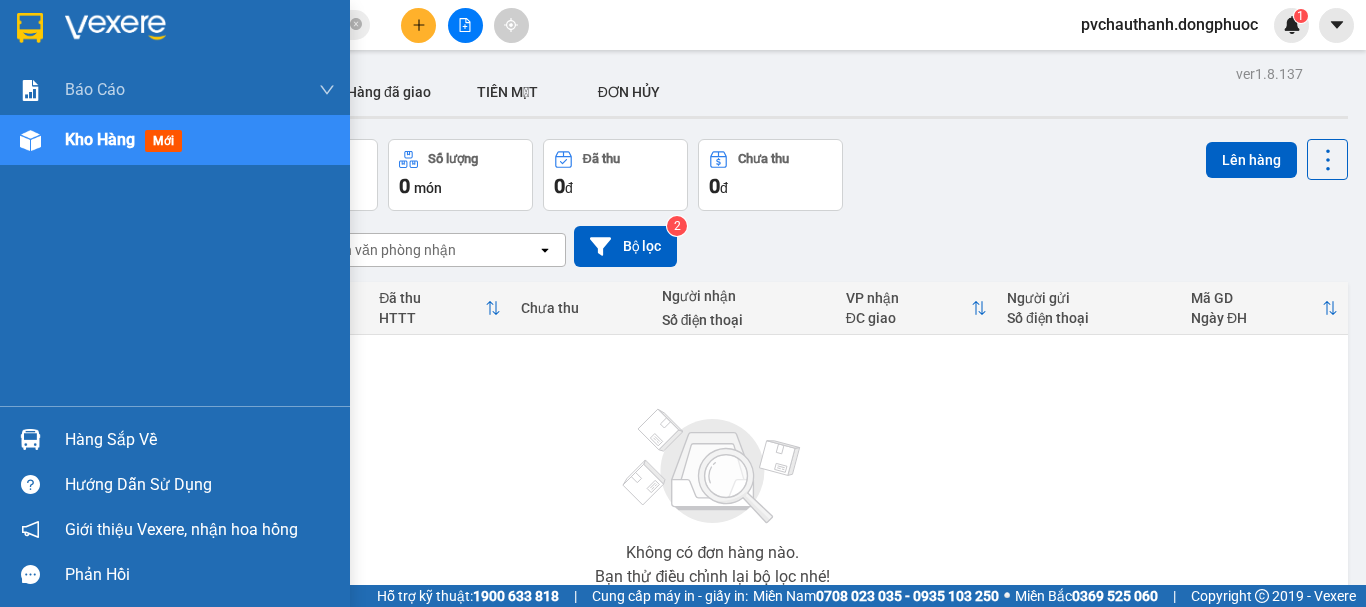 click on "Hàng sắp về" at bounding box center [200, 440] 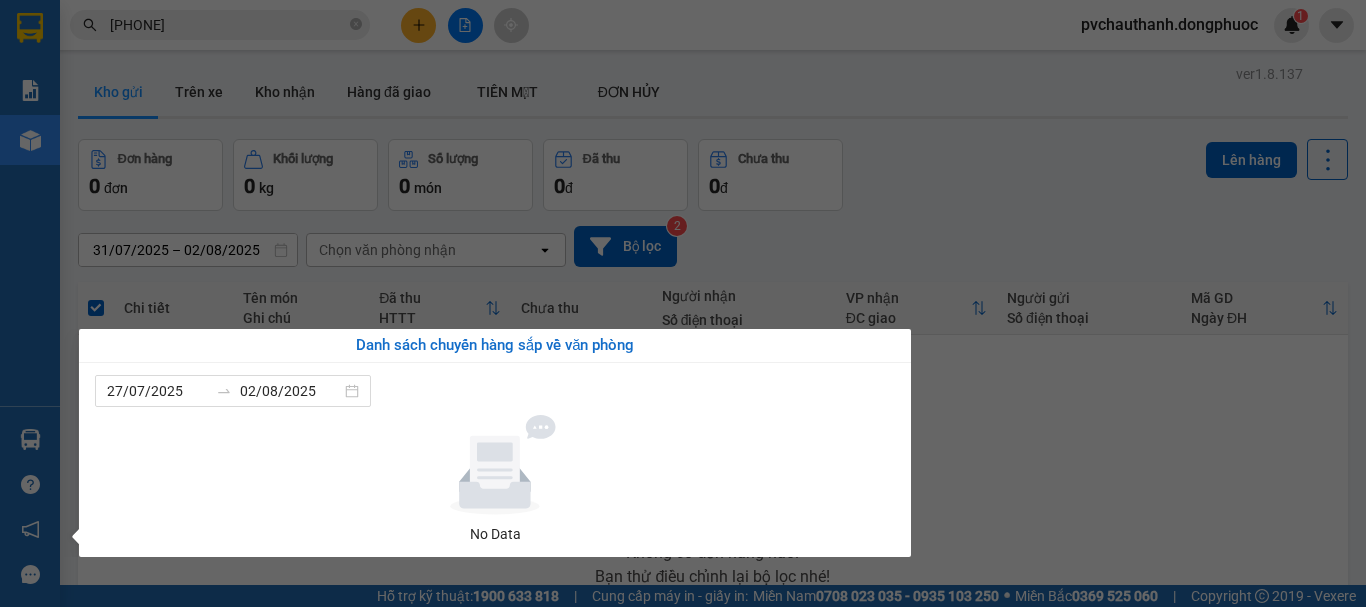 drag, startPoint x: 1063, startPoint y: 441, endPoint x: 951, endPoint y: 441, distance: 112 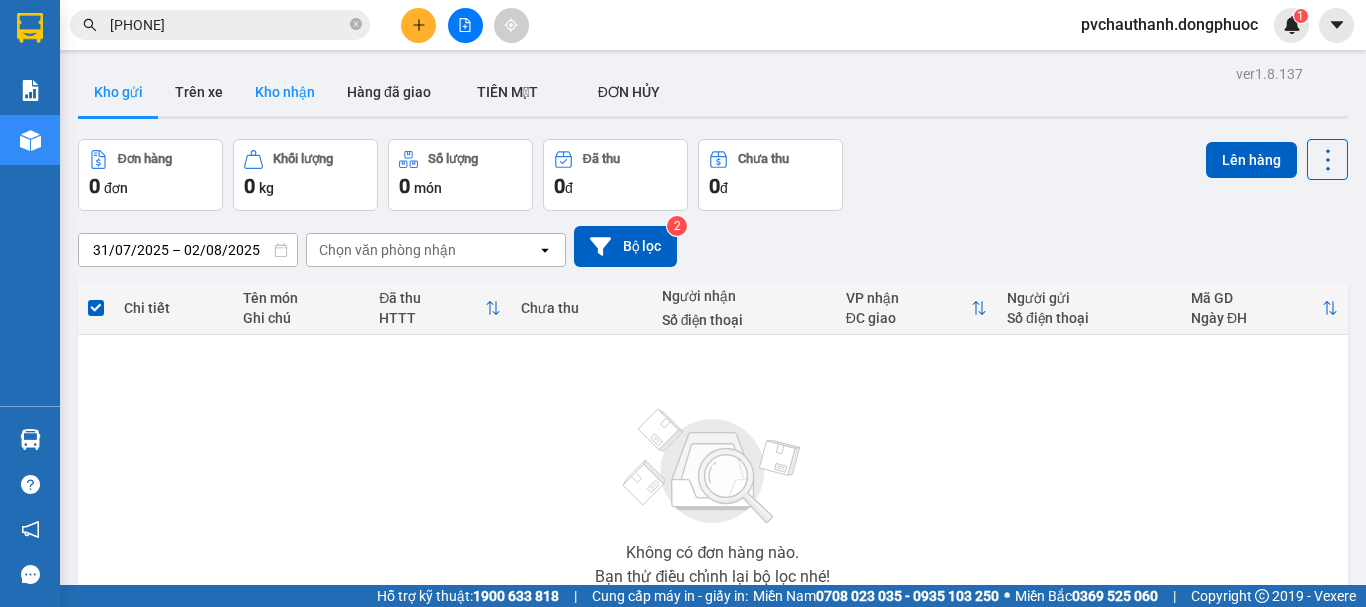 click on "Kho nhận" at bounding box center [285, 92] 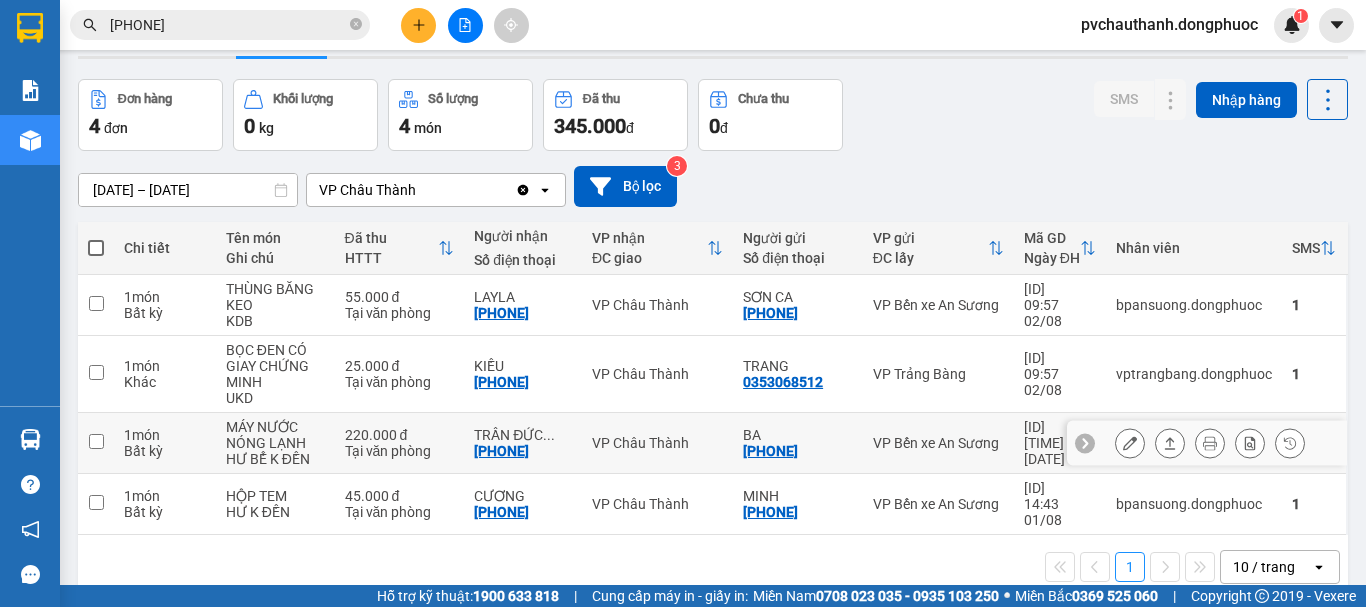 scroll, scrollTop: 92, scrollLeft: 0, axis: vertical 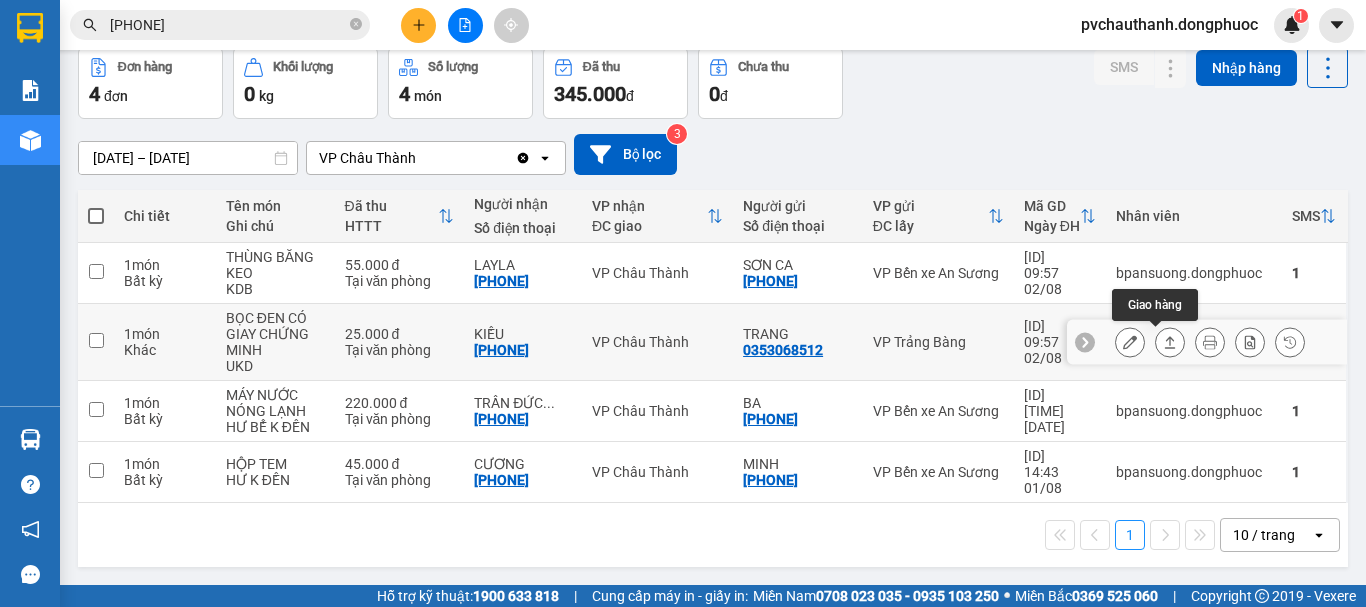 click 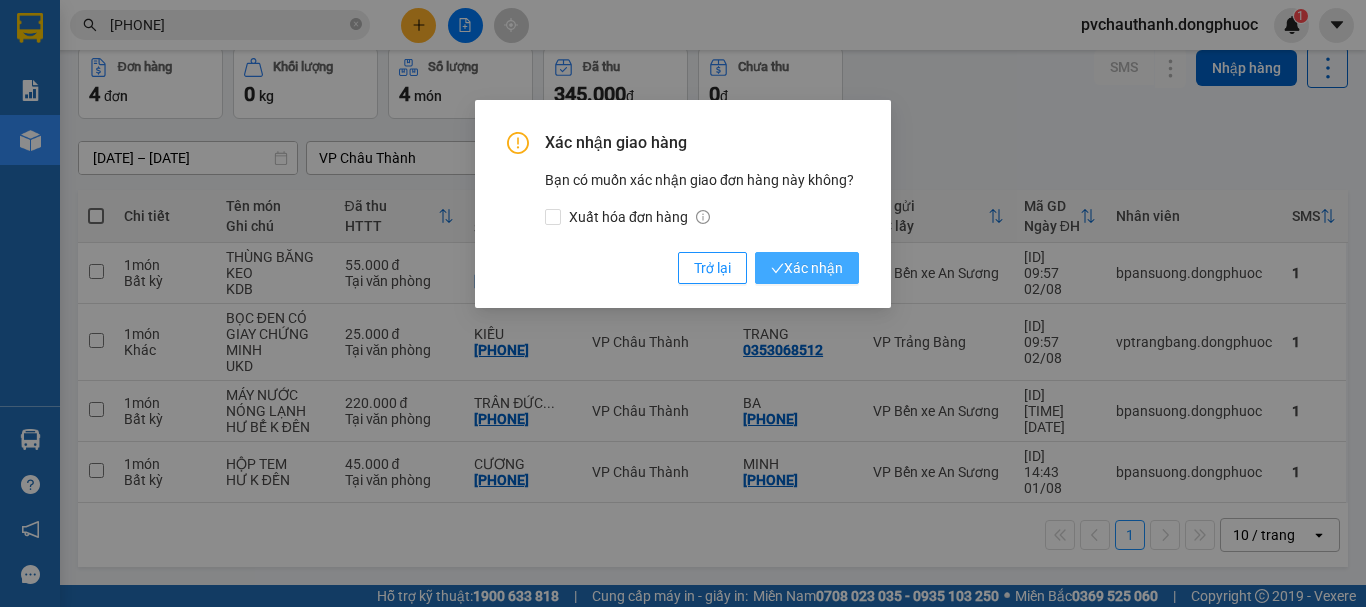 click on "Xác nhận" at bounding box center [807, 268] 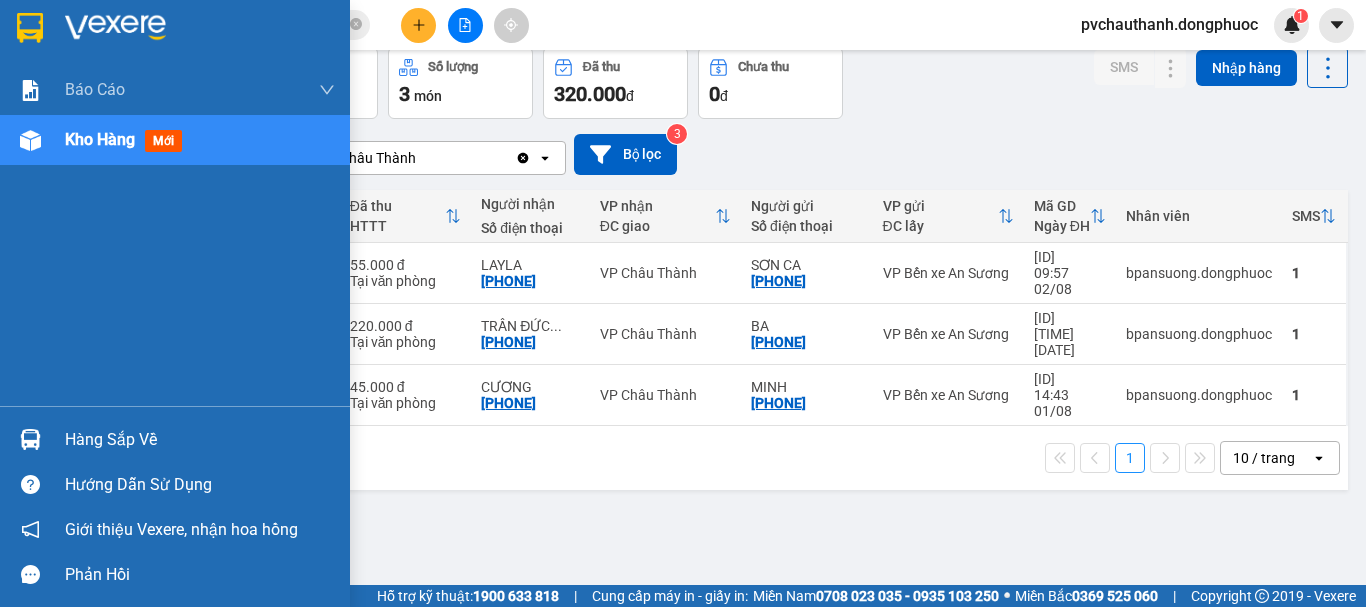 click on "Hàng sắp về" at bounding box center [200, 440] 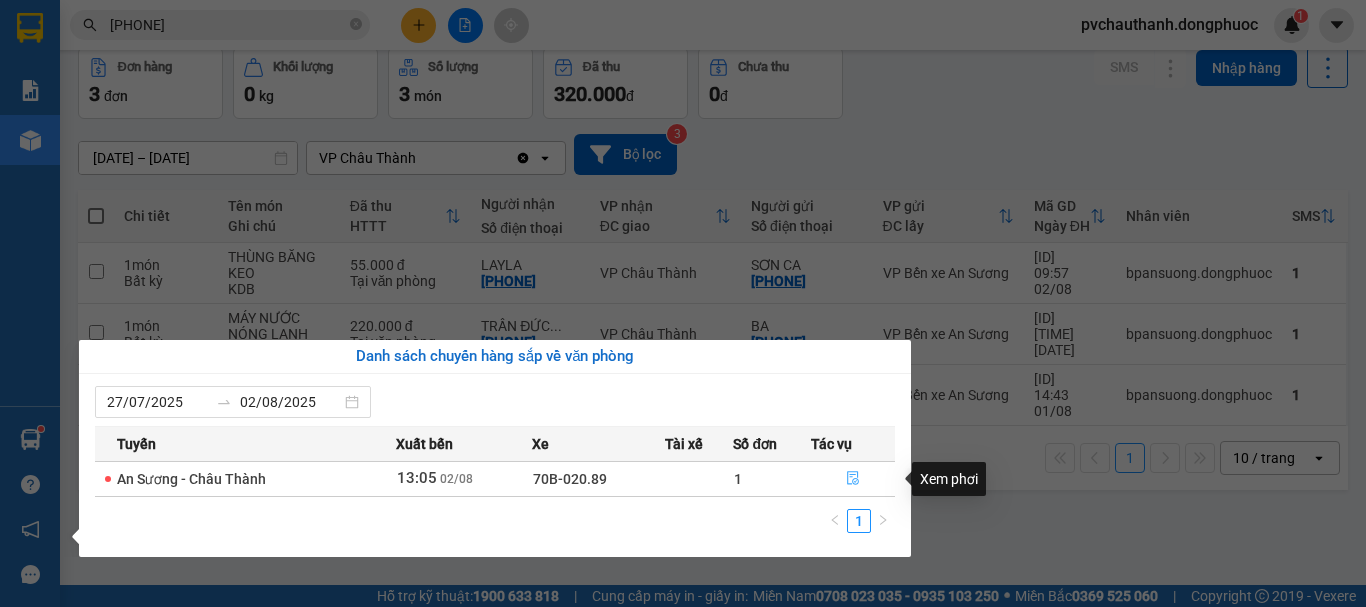 click at bounding box center [853, 479] 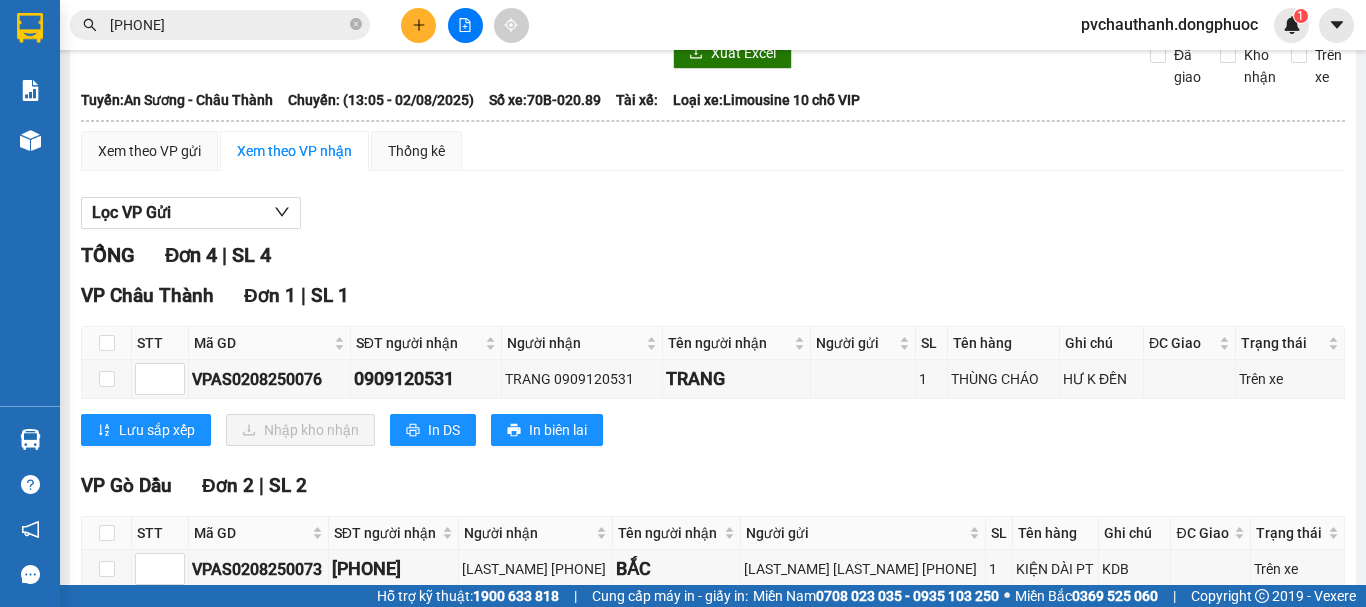 scroll, scrollTop: 0, scrollLeft: 0, axis: both 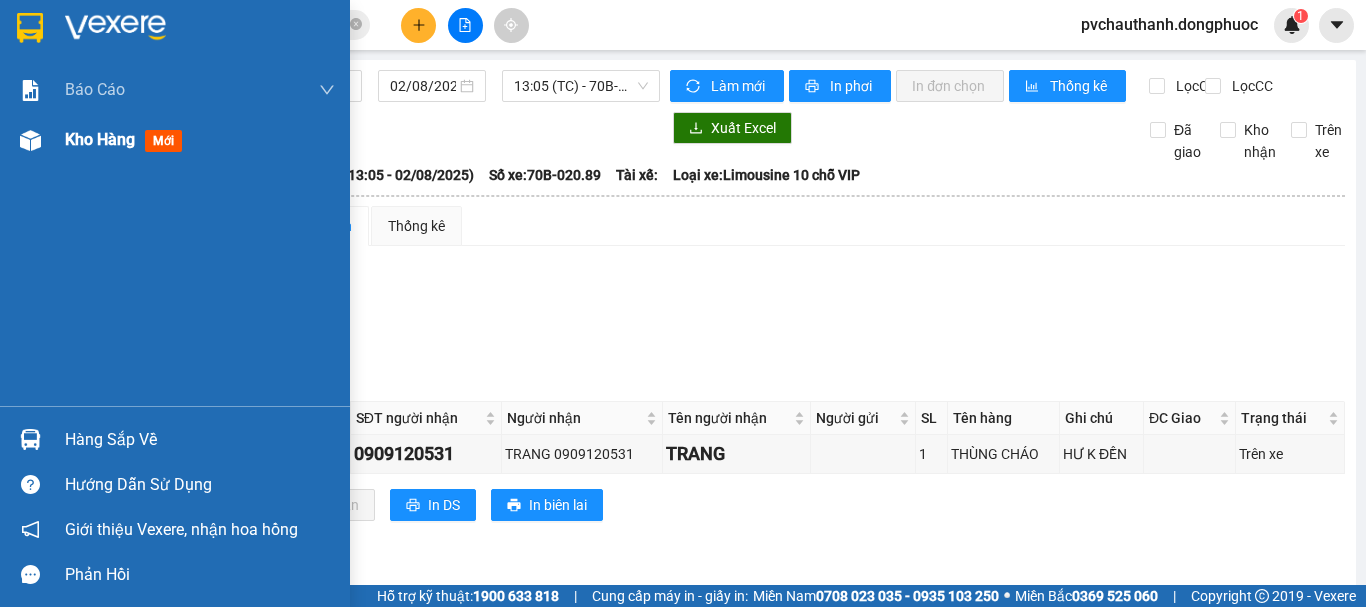 click on "Kho hàng mới" at bounding box center [127, 139] 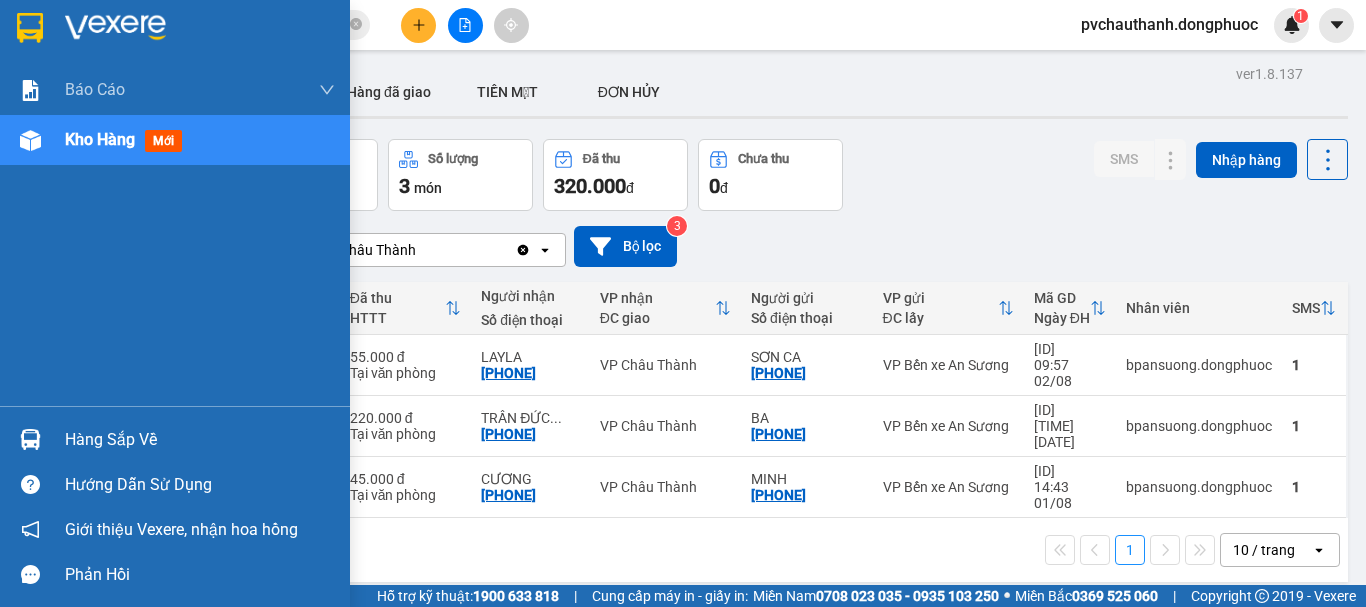 click on "Hàng sắp về" at bounding box center (200, 440) 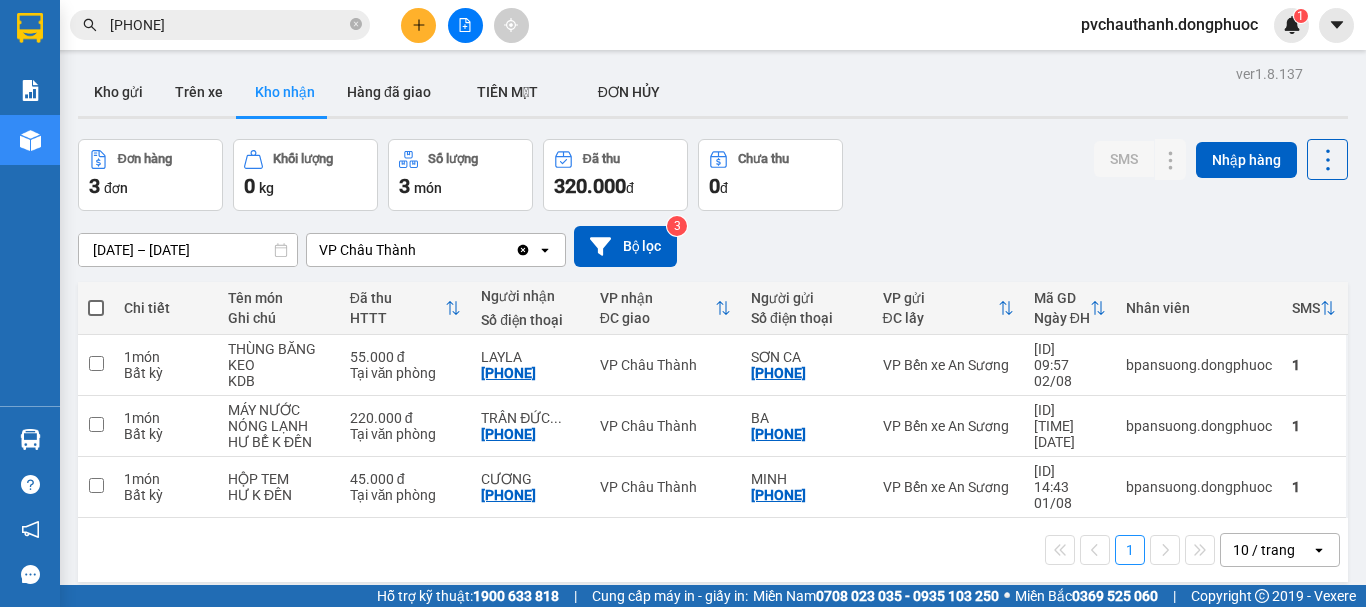 click on "Kết quả tìm kiếm ( [NUMBER] ) Bộ lọc Mã ĐH Trạng thái Món hàng Tổng cước Chưa cước Nhãn Người gửi VP Gửi Người nhận VP Nhận [ID] [TIME] - [DATE] VP Nhận [PRODUCT_CODE] [TIME] - [DATE] [PRODUCT_NAME] [PRODUCT_NAME] SL: [NUMBER] [PRICE] [PHONE] [LAST_NAME] VP [CITY] [PHONE] [LAST_NAME] VP [CITY] Báo cáo Mẫu 1: Báo cáo dòng tiền Mẫu 2: Doanh số tạo đơn theo Văn phòng, nhân viên - Trạm Kho hàng mới Hàng sắp về Hướng dẫn sử dụng Giới thiệu Vexere, nhận hoa hồng Phản hồi Phần mềm hỗ trợ bạn tốt chứ? ver [VERSION] Kho gửi Trên xe Kho nhận Hàng đã giao TIỀN MẶT ĐƠN HỦY Đơn hàng [NUMBER] đơn Khối lượng [NUMBER] kg Số lượng [NUMBER] món Đã thu [PRICE] triệu Chưa thu [PRICE] VP [CITY] Clear value open [DATE] – [DATE] Press the down arrow key to interact with the calendar and select a date. Press the escape button to close the calendar. Bộ lọc" at bounding box center [683, 303] 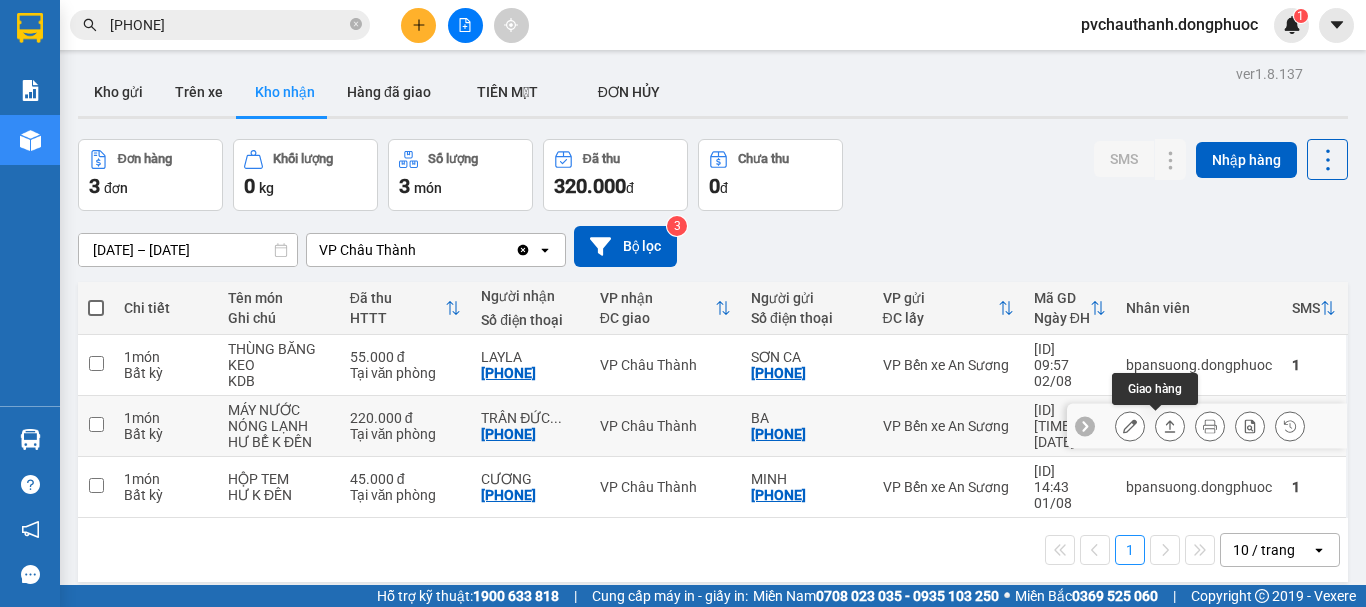 click 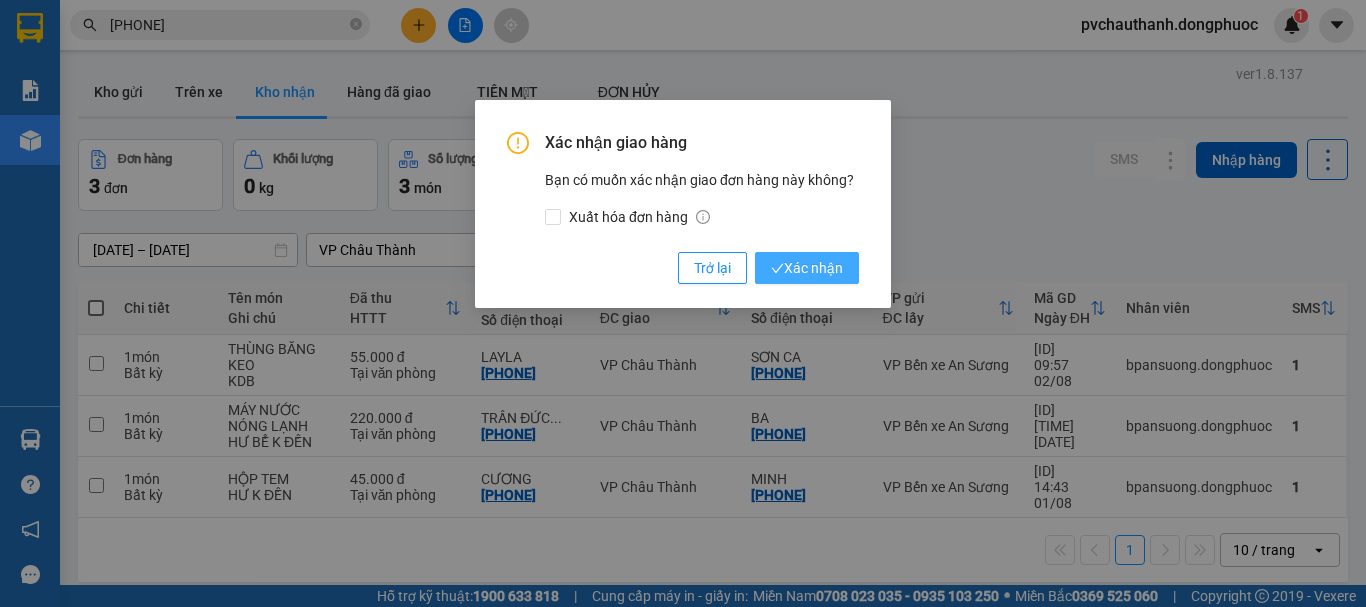 click on "Xác nhận" at bounding box center (807, 268) 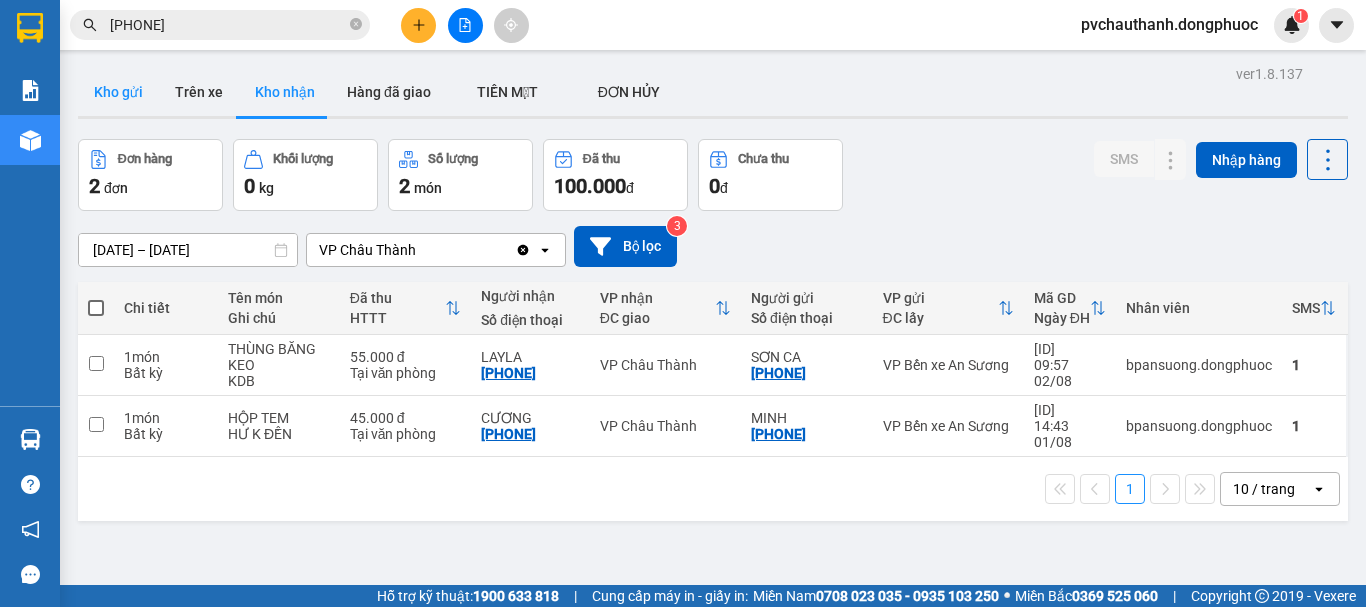 click on "Kho gửi" at bounding box center (118, 92) 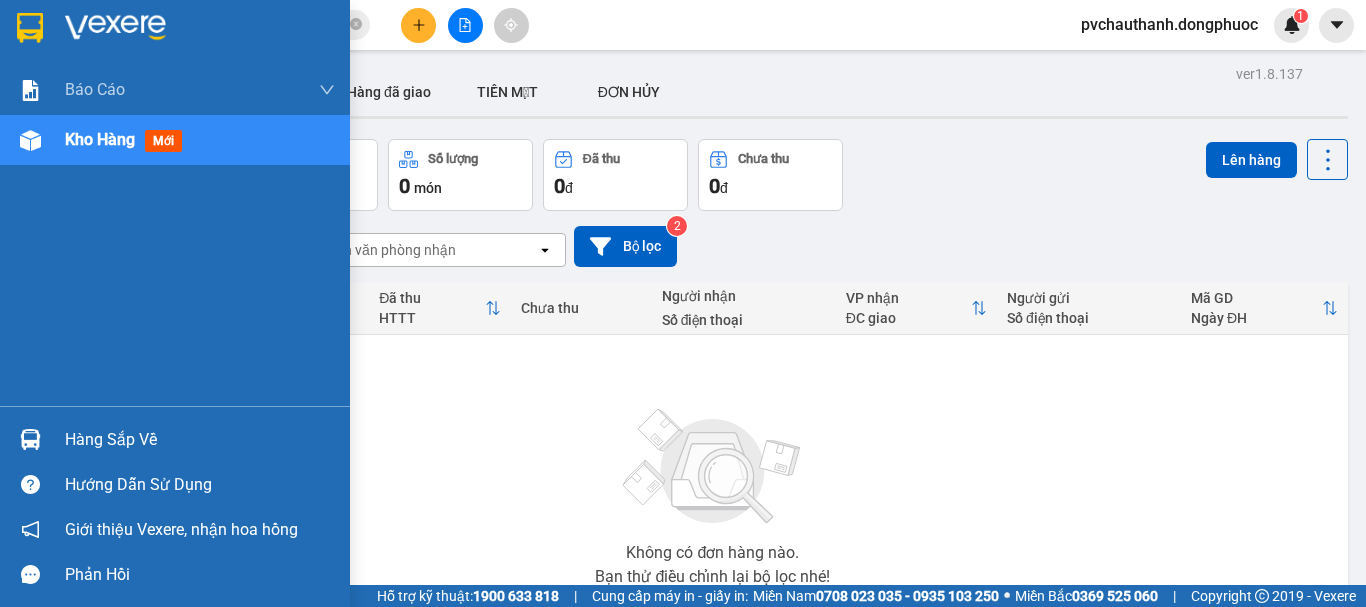 click on "Hàng sắp về" at bounding box center (200, 440) 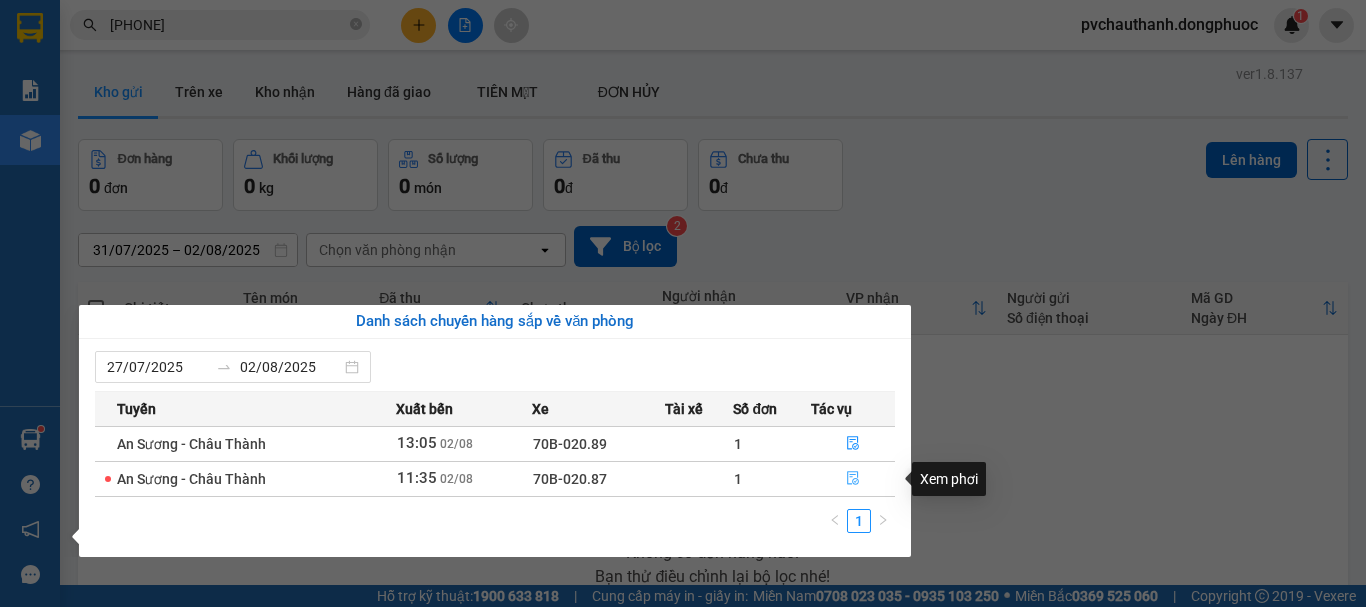 click 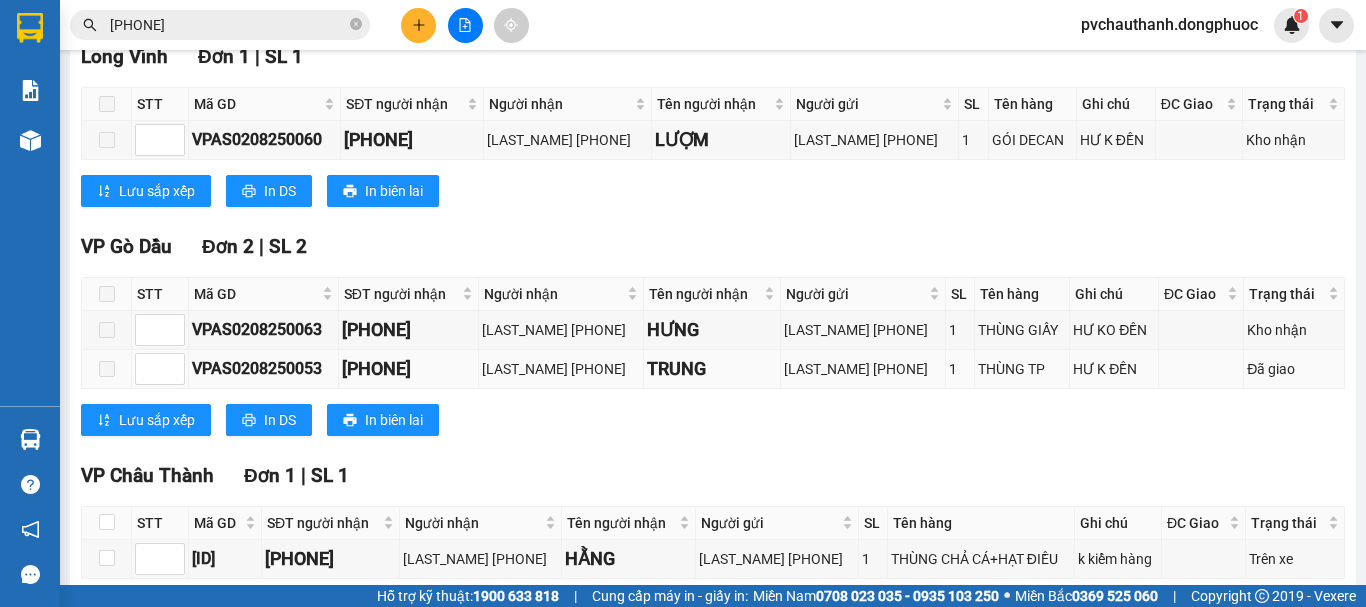 scroll, scrollTop: 800, scrollLeft: 0, axis: vertical 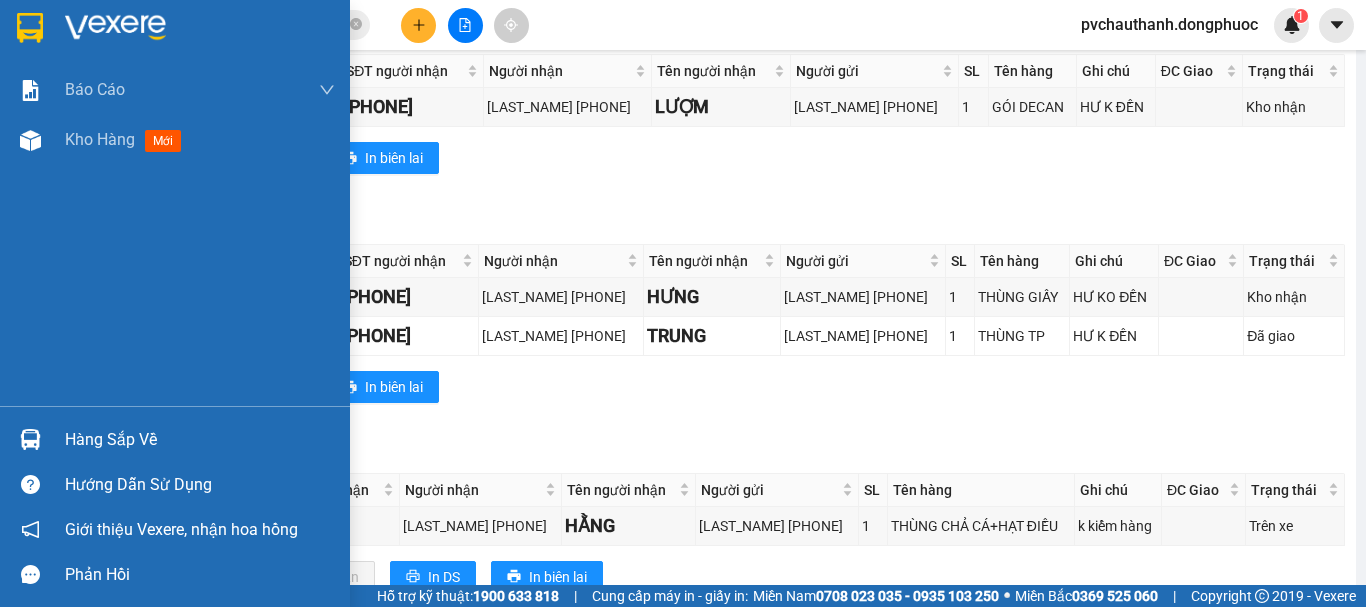 click on "Hàng sắp về" at bounding box center (200, 440) 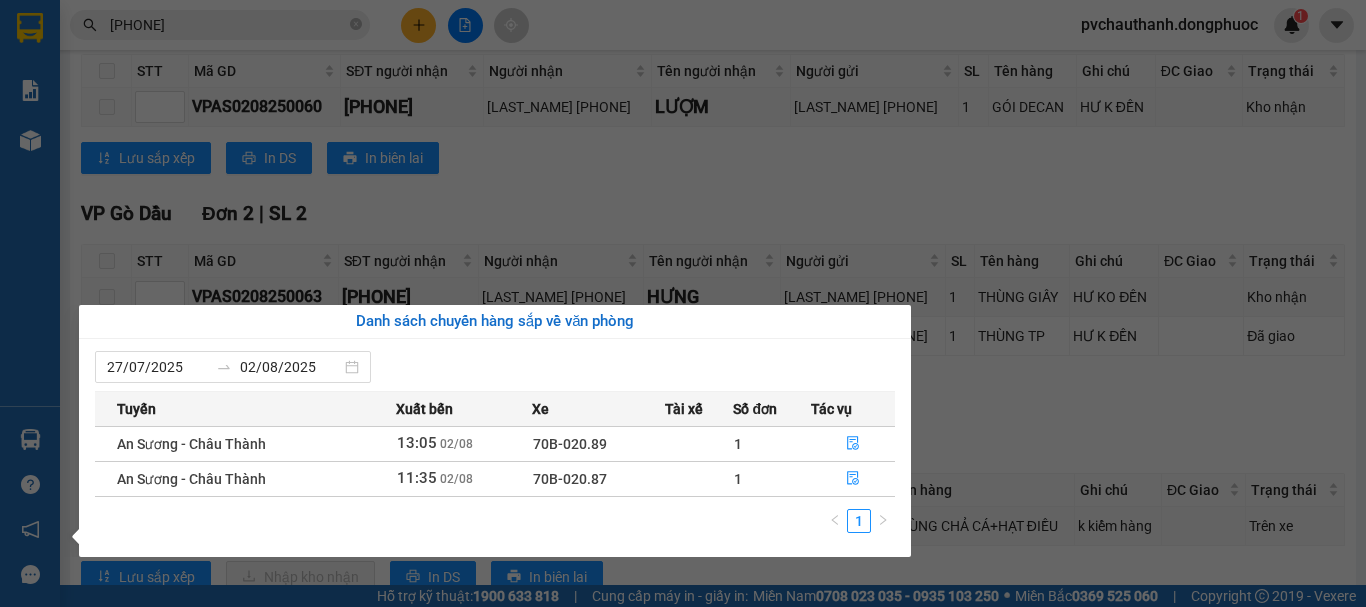 click on "Kết quả tìm kiếm ( [NUMBER] ) Bộ lọc Mã ĐH Trạng thái Món hàng Tổng cước Chưa cước Nhãn Người gửi VP Gửi Người nhận VP Nhận [ID] [TIME] - [DATE] VP Nhận [PRODUCT_CODE] [TIME] - [DATE] [PRODUCT_NAME] [PRODUCT_NAME] SL: [NUMBER] [PRICE] [PHONE] [LAST_NAME] VP [CITY] [PHONE] [LAST_NAME] VP [CITY] Báo cáo Mẫu 1: Báo cáo dòng tiền Mẫu 2: Doanh số tạo đơn theo Văn phòng, nhân viên - Trạm Kho hàng mới Hàng sắp về Hướng dẫn sử dụng Giới thiệu Vexere, nhận hoa hồng Phản hồi Phần mềm hỗ trợ bạn tốt chứ? ver [VERSION] Kho gửi Trên xe Kho nhận Hàng đã giao TIỀN MẶT ĐƠN HỦY Đơn hàng [NUMBER] đơn Khối lượng [NUMBER] kg Số lượng [NUMBER] món Đã thu [PRICE] triệu Chưa thu [PRICE] VP [CITY] Clear value open [DATE] – [DATE] Press the down arrow key to interact with the calendar and select a date. Press the escape button to close the calendar. Bộ lọc" at bounding box center (683, 303) 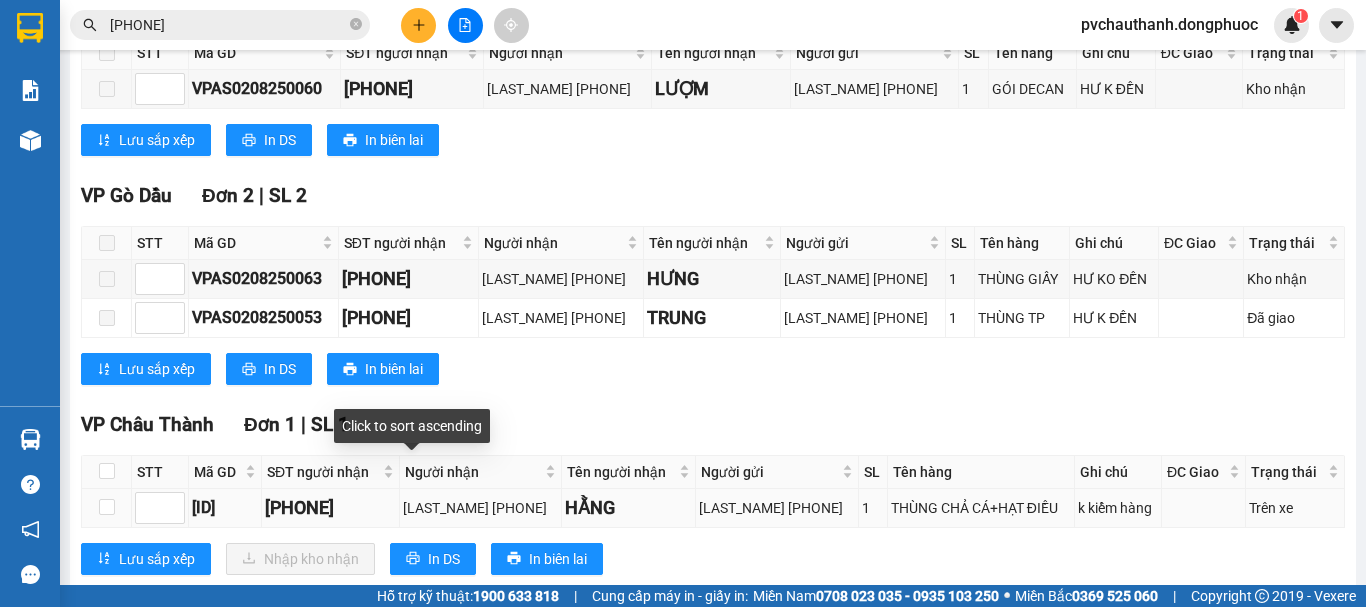 scroll, scrollTop: 847, scrollLeft: 0, axis: vertical 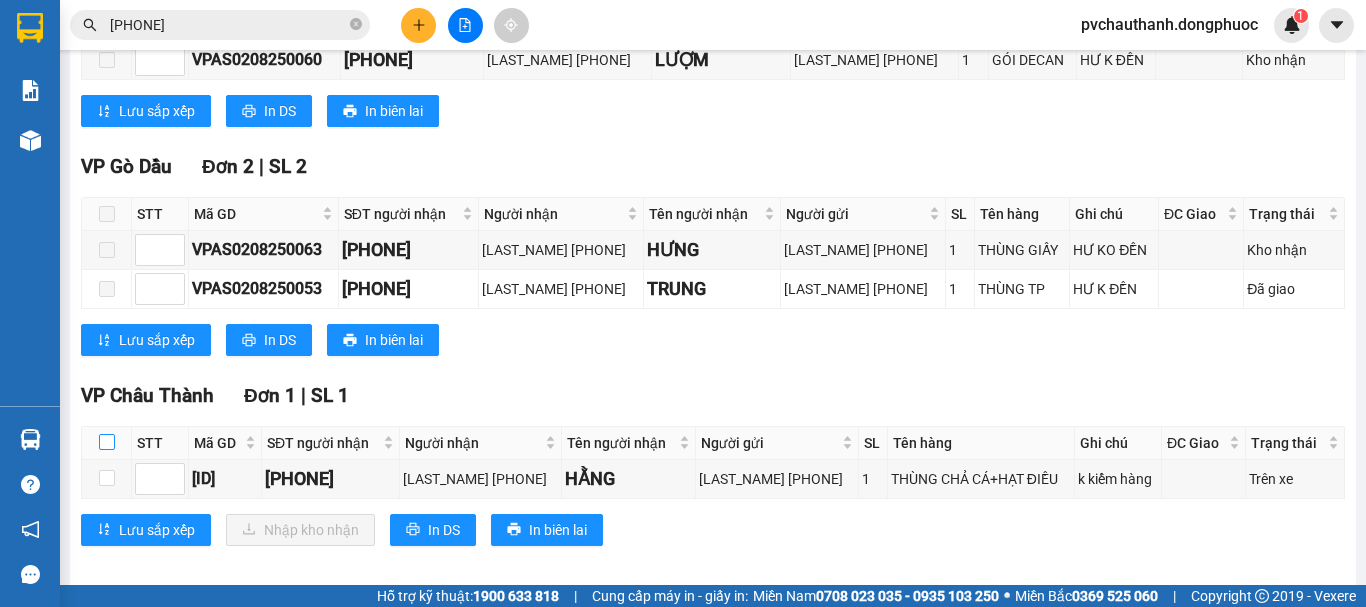 drag, startPoint x: 105, startPoint y: 426, endPoint x: 146, endPoint y: 439, distance: 43.011627 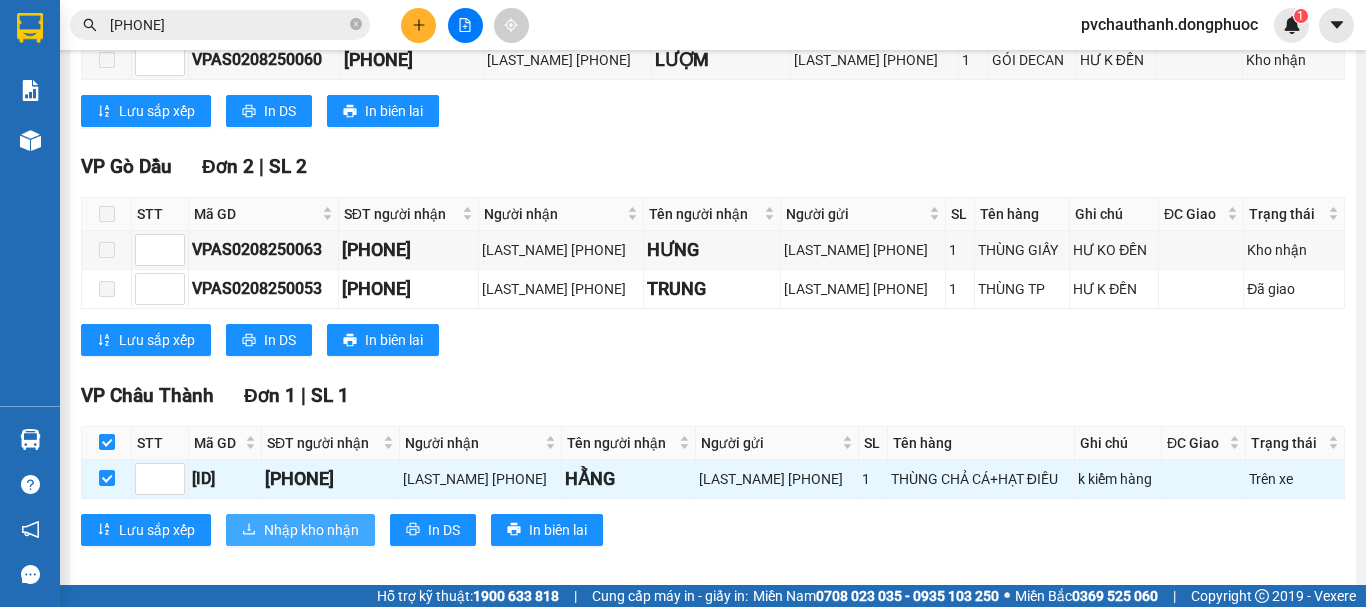 click on "Nhập kho nhận" at bounding box center (311, 530) 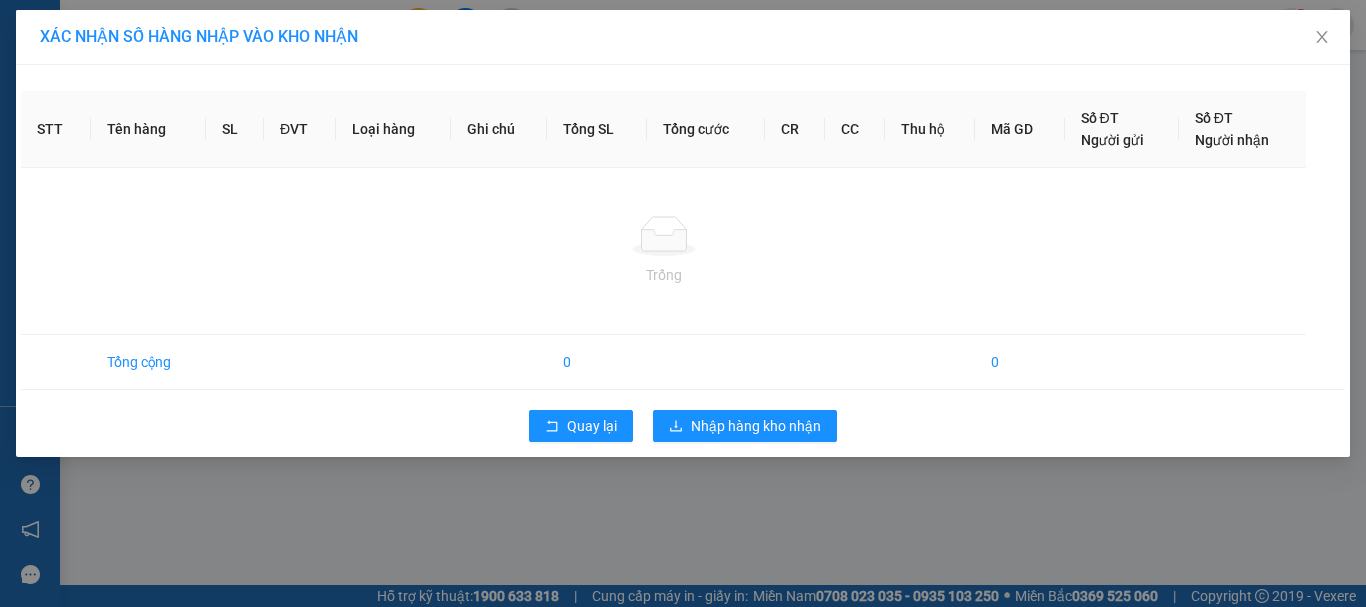 scroll, scrollTop: 0, scrollLeft: 0, axis: both 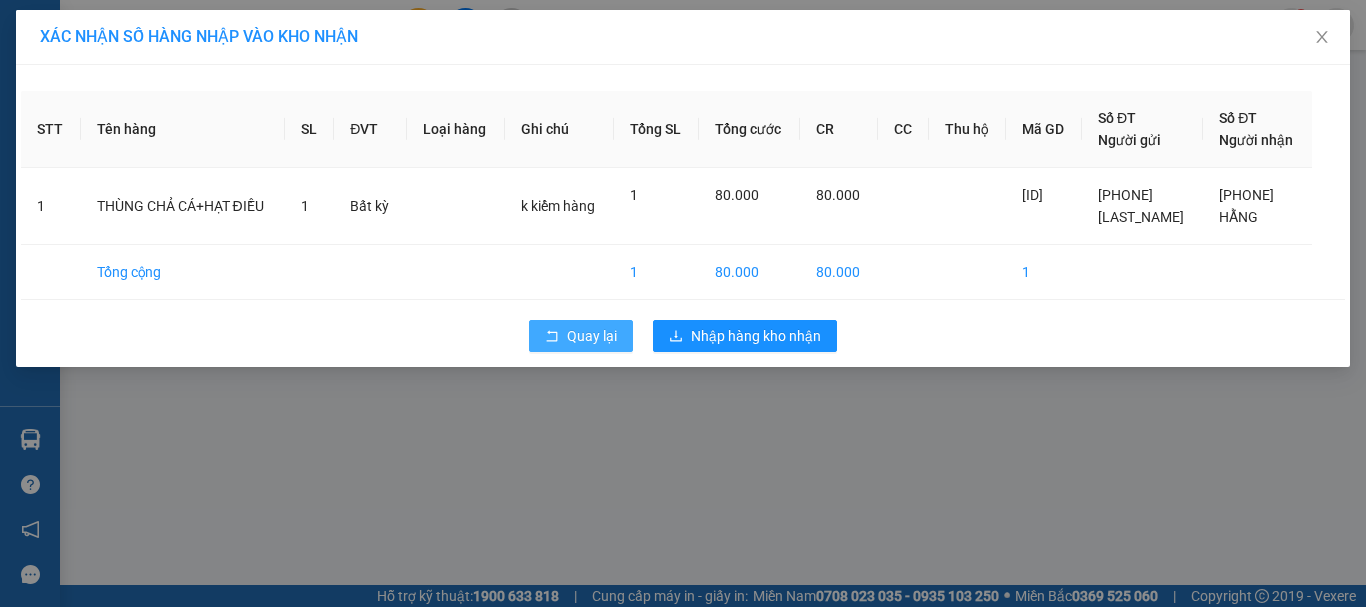 click on "Quay lại" at bounding box center [592, 336] 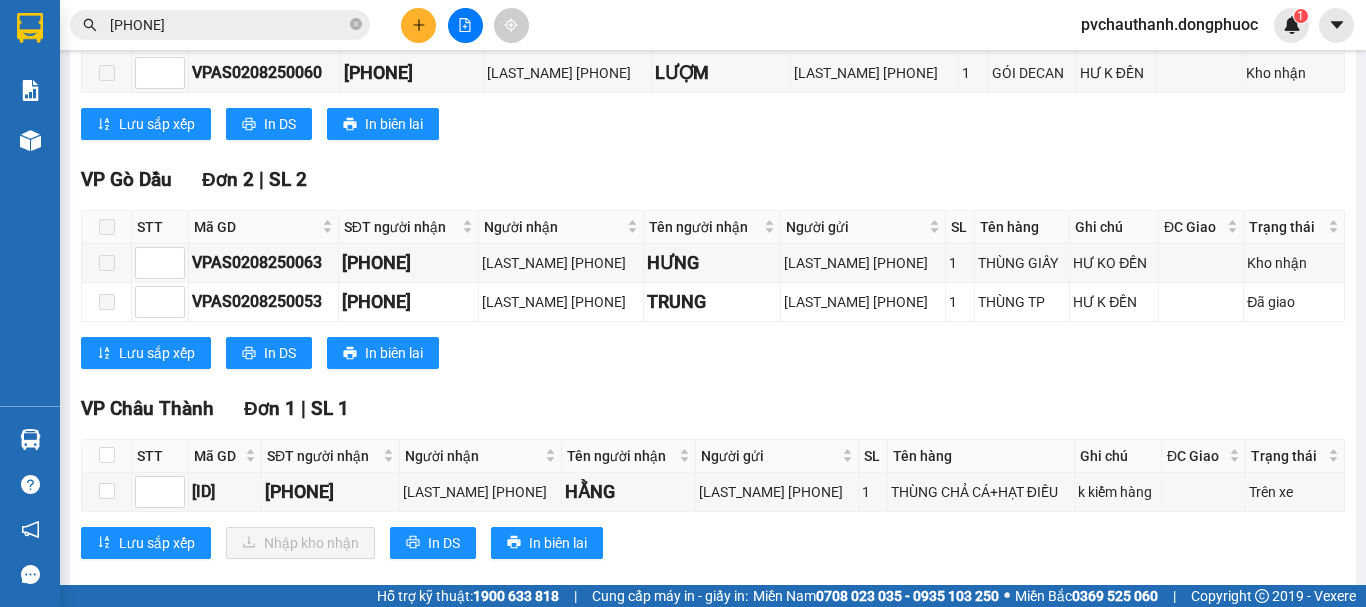 scroll, scrollTop: 847, scrollLeft: 0, axis: vertical 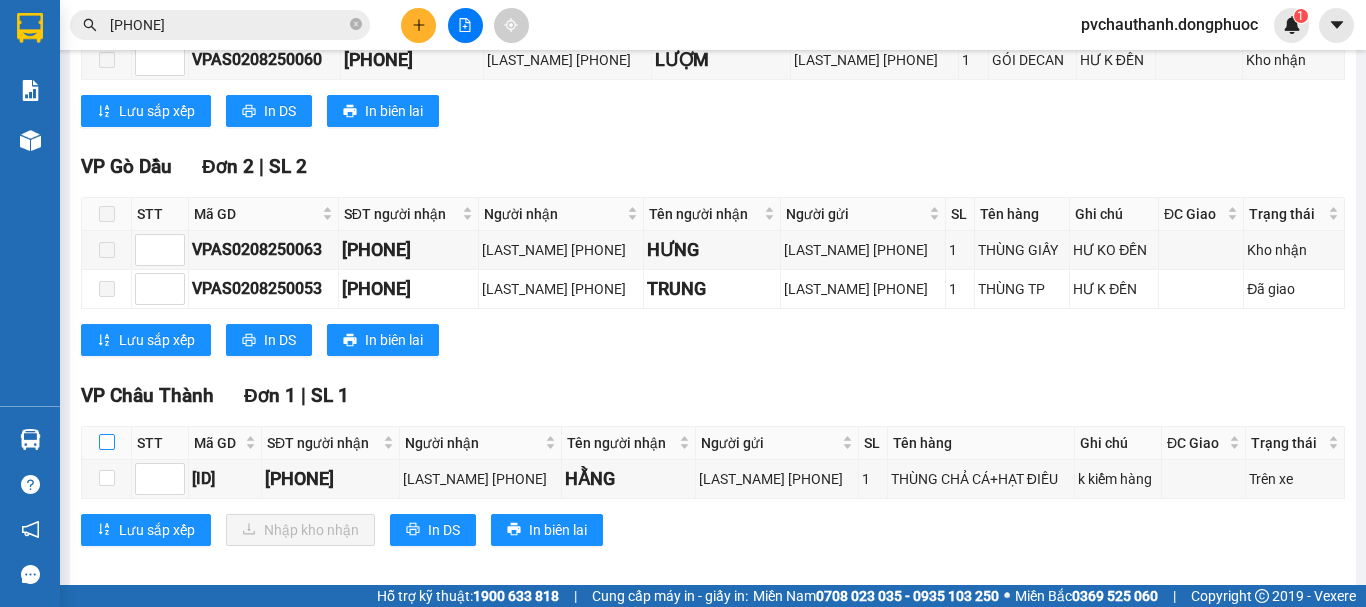 click at bounding box center [107, 442] 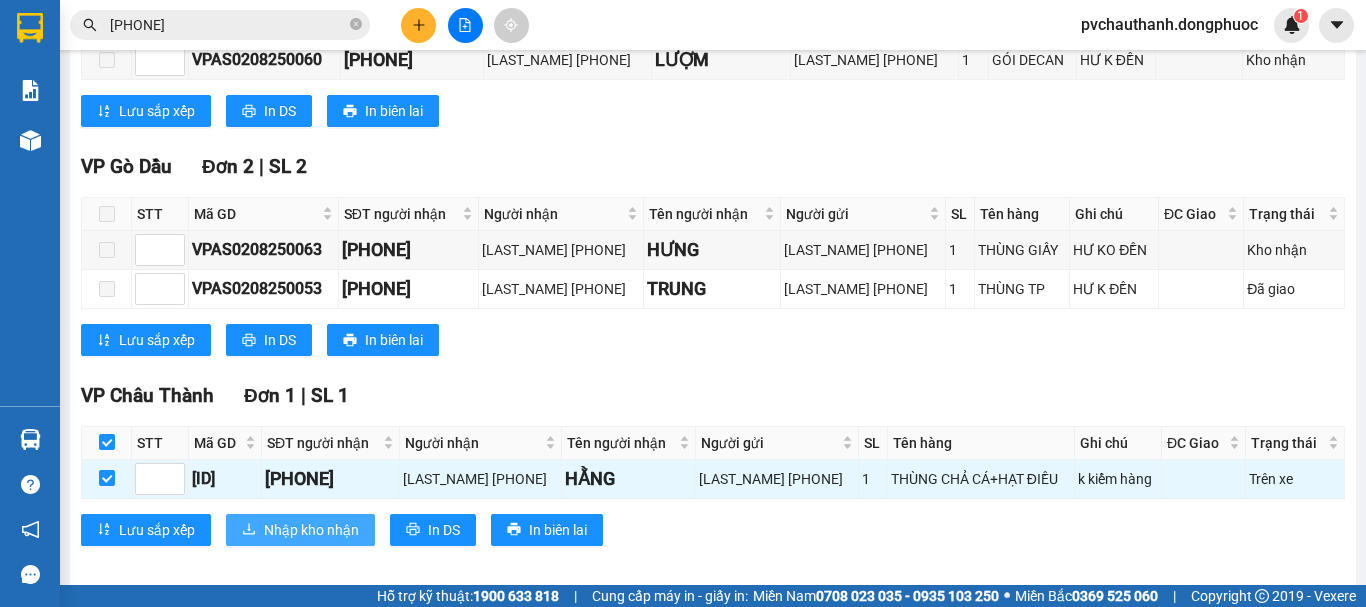 click on "Nhập kho nhận" at bounding box center [311, 530] 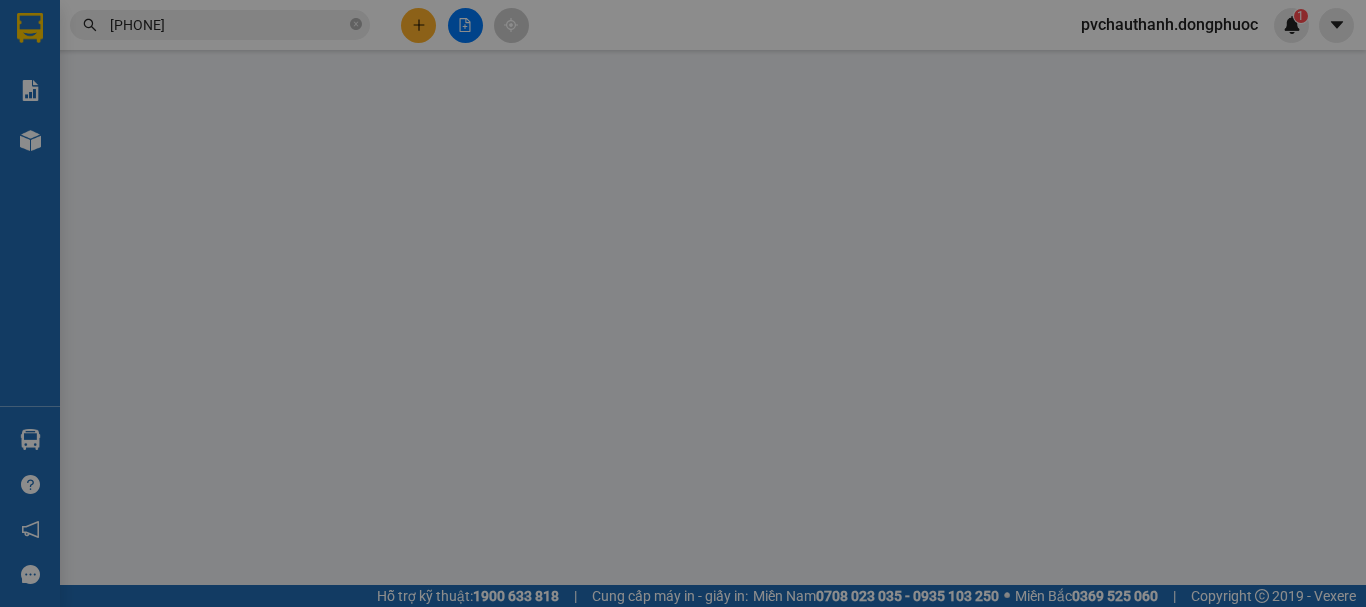 scroll, scrollTop: 0, scrollLeft: 0, axis: both 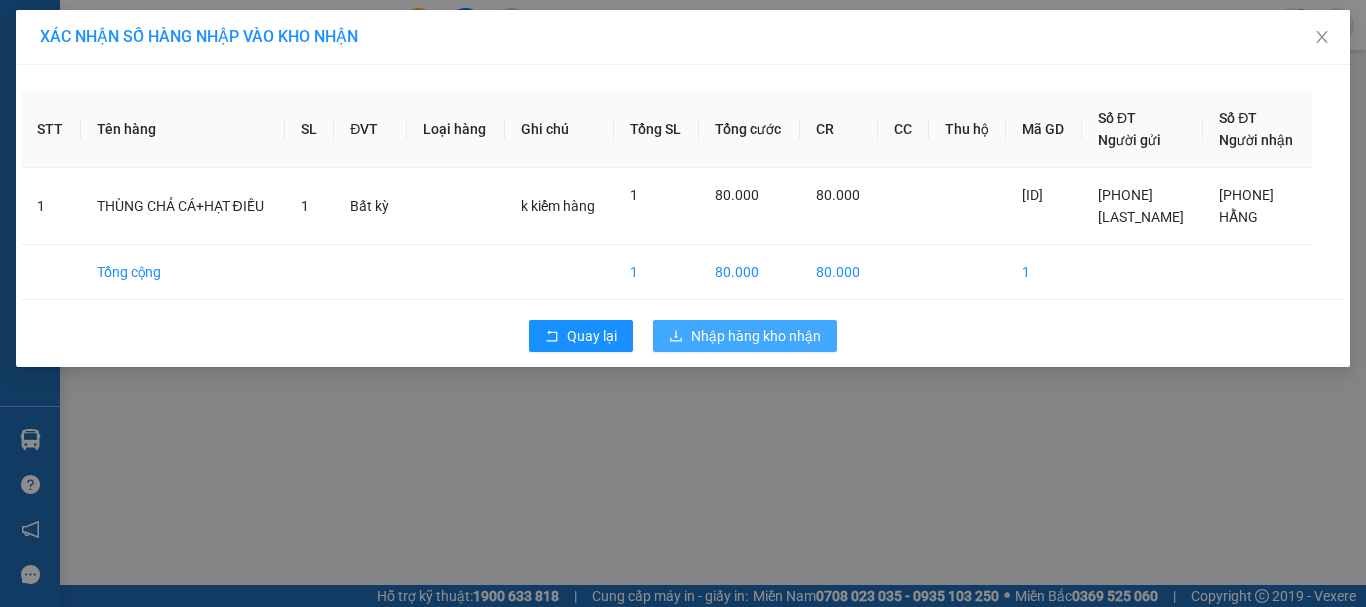 click on "Nhập hàng kho nhận" at bounding box center [756, 336] 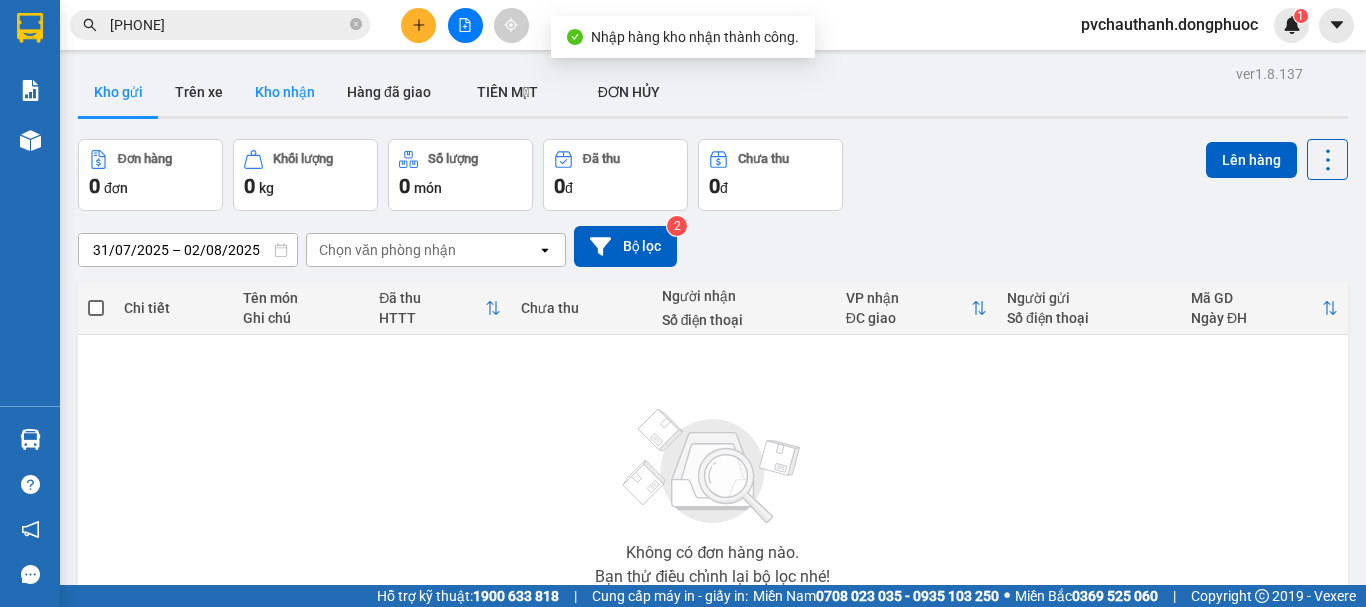 click on "Kho nhận" at bounding box center (285, 92) 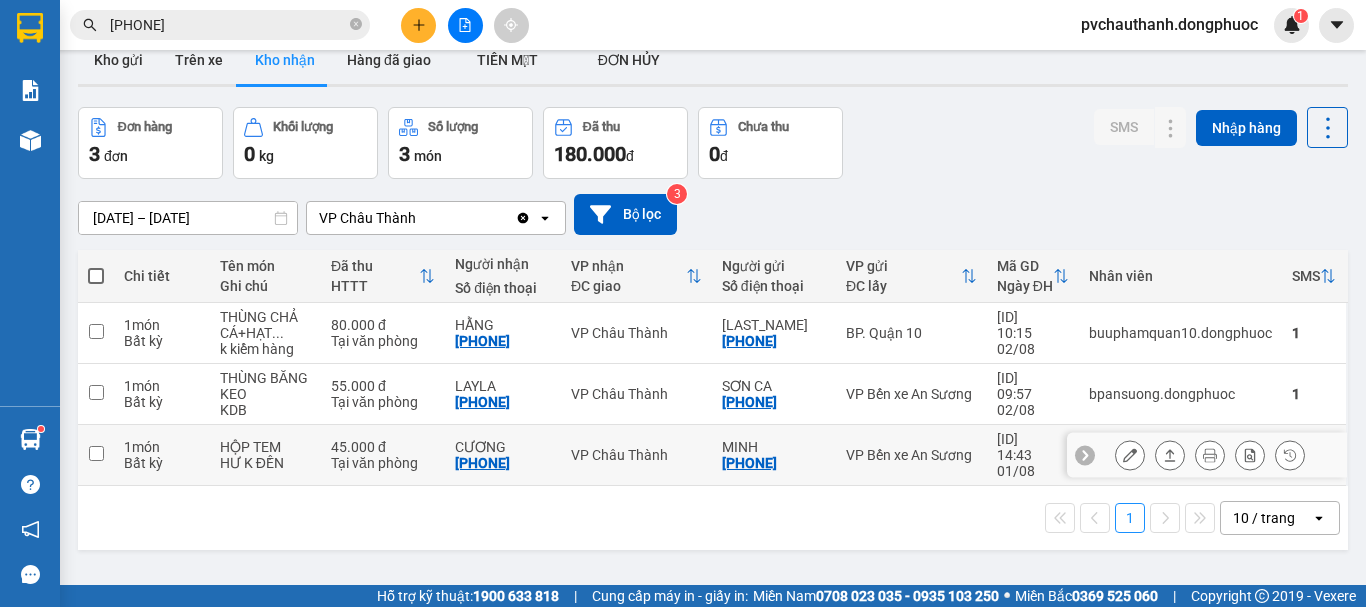 scroll, scrollTop: 0, scrollLeft: 0, axis: both 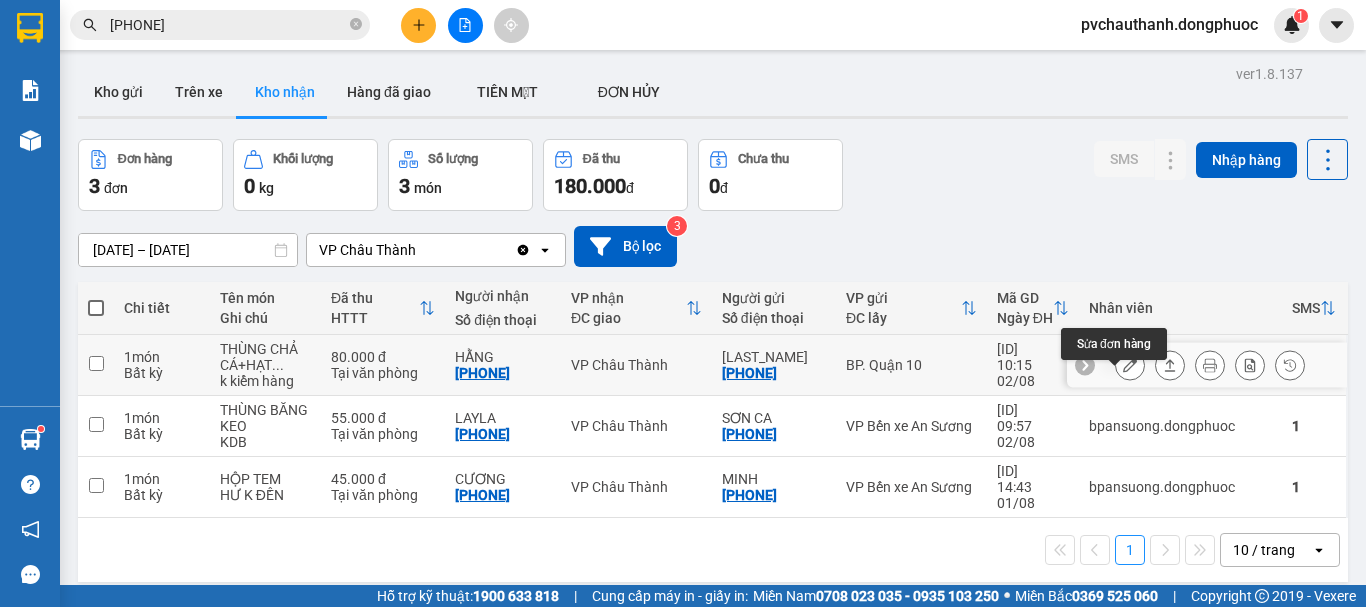 click at bounding box center (1130, 365) 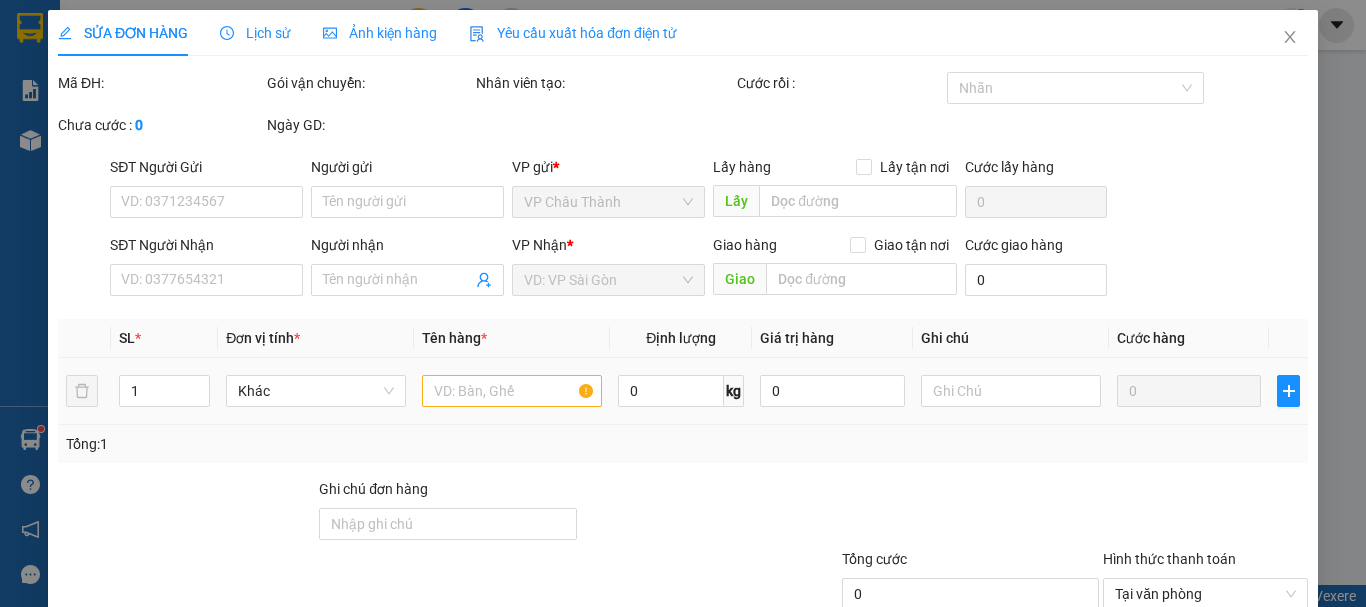 type on "[PHONE]" 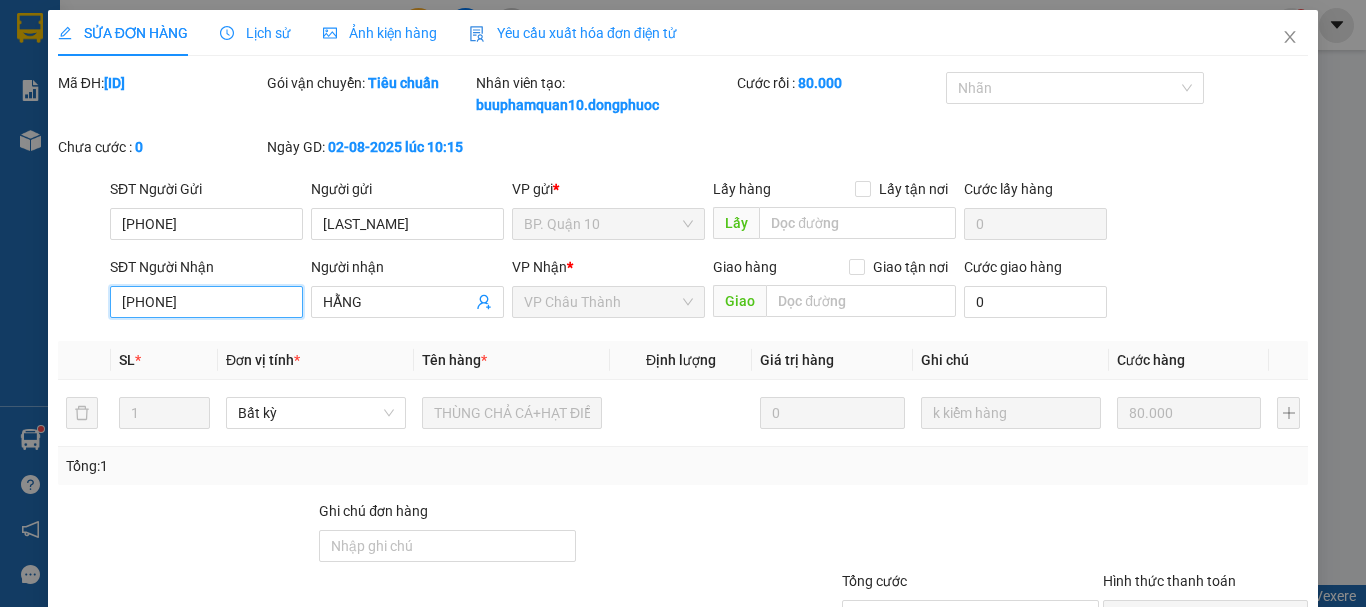 drag, startPoint x: 195, startPoint y: 302, endPoint x: 117, endPoint y: 296, distance: 78.23043 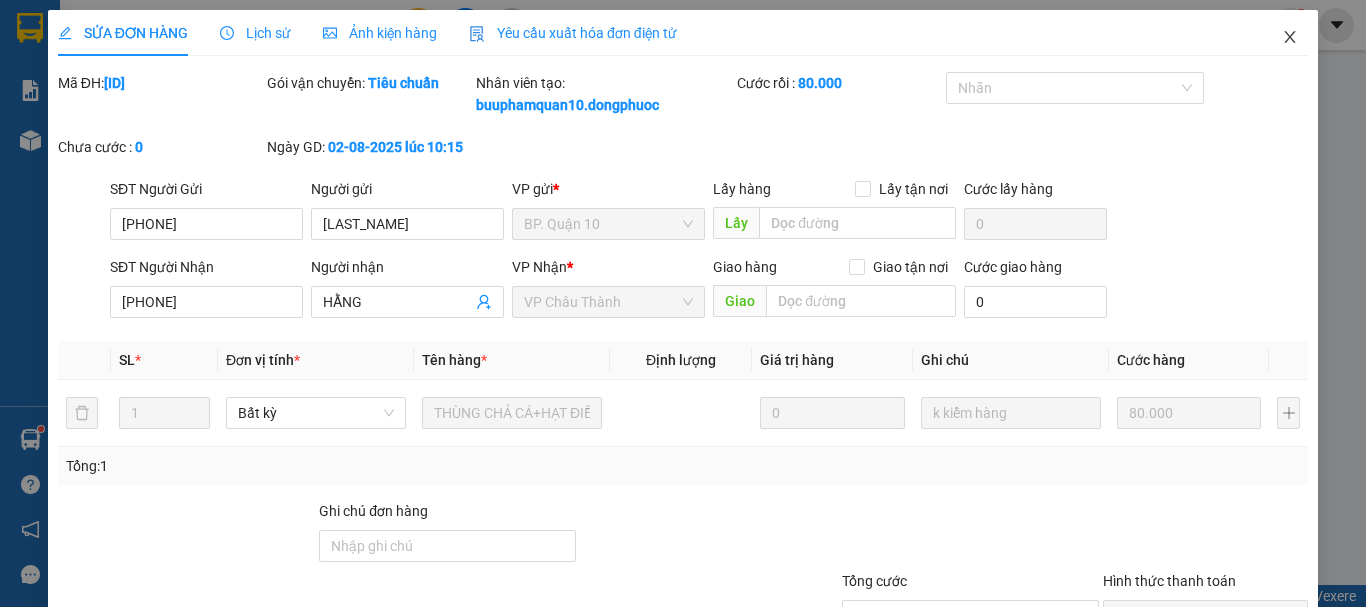click at bounding box center (1290, 38) 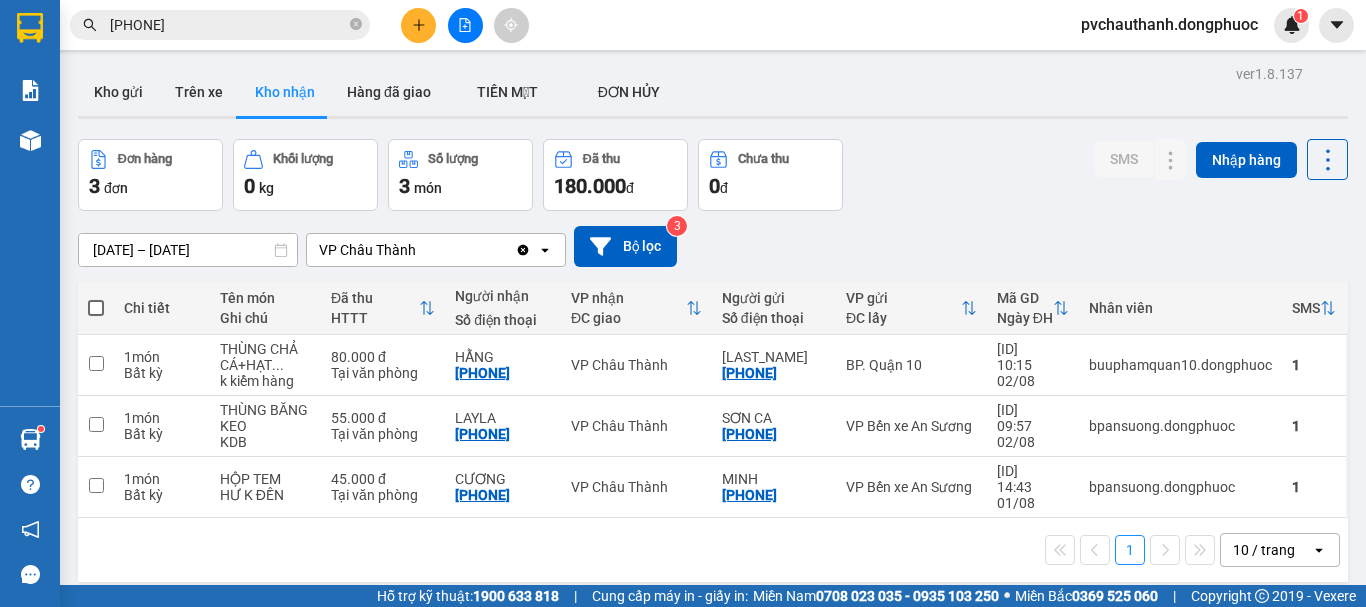 drag, startPoint x: 358, startPoint y: 21, endPoint x: 328, endPoint y: 20, distance: 30.016663 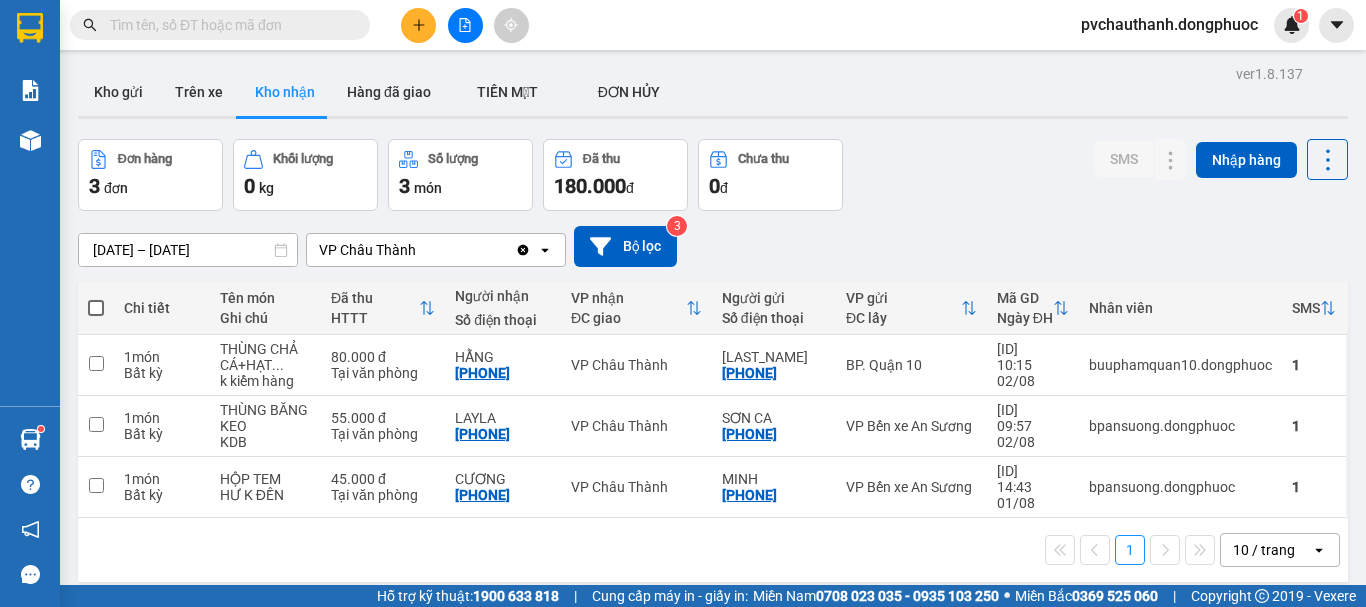 paste on "[PHONE]" 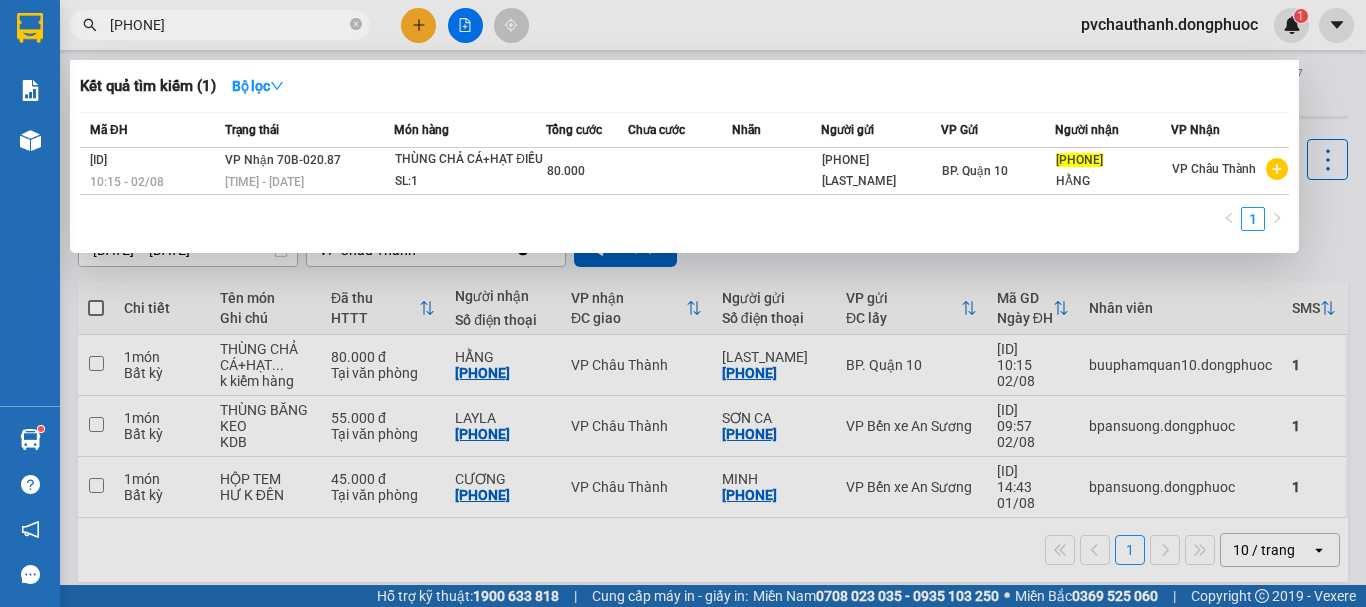 type on "[PHONE]" 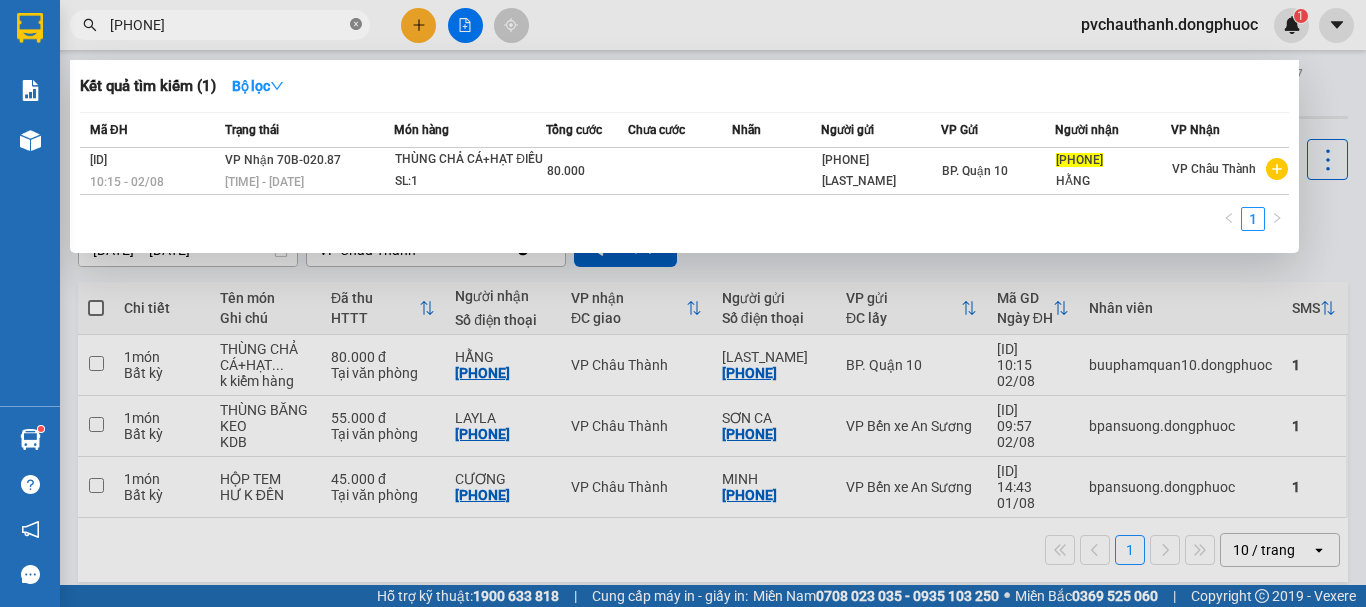 click 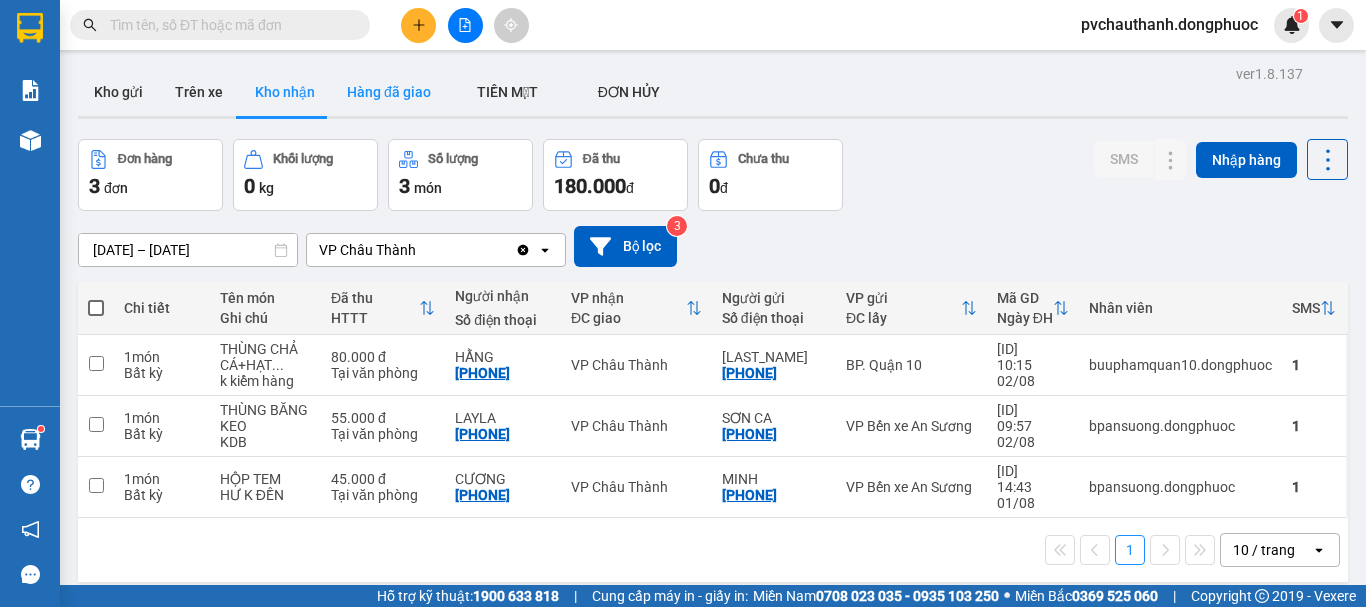click on "Hàng đã giao" at bounding box center [389, 92] 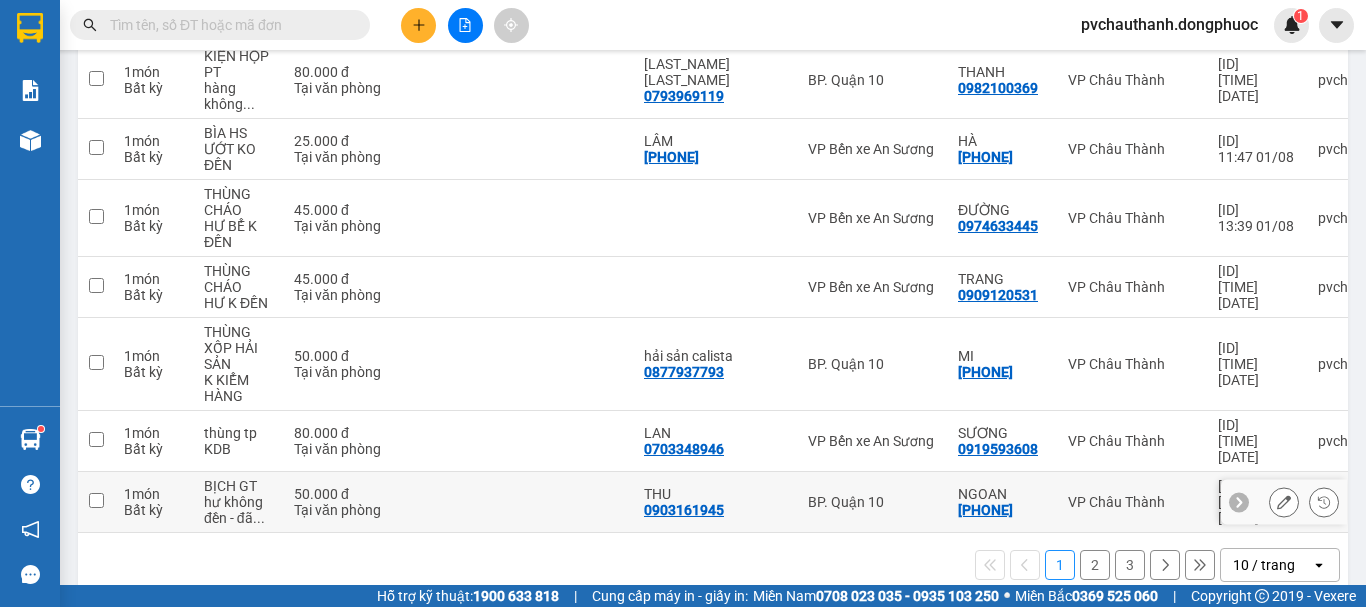 scroll, scrollTop: 546, scrollLeft: 0, axis: vertical 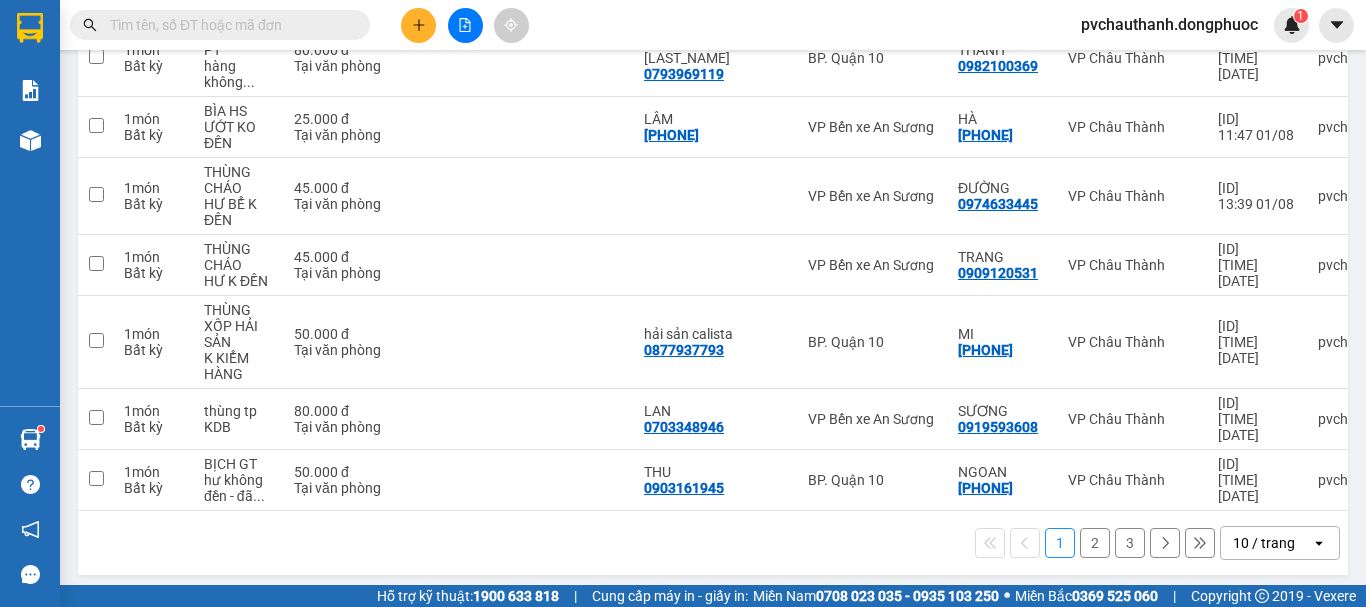 click on "2" at bounding box center [1095, 543] 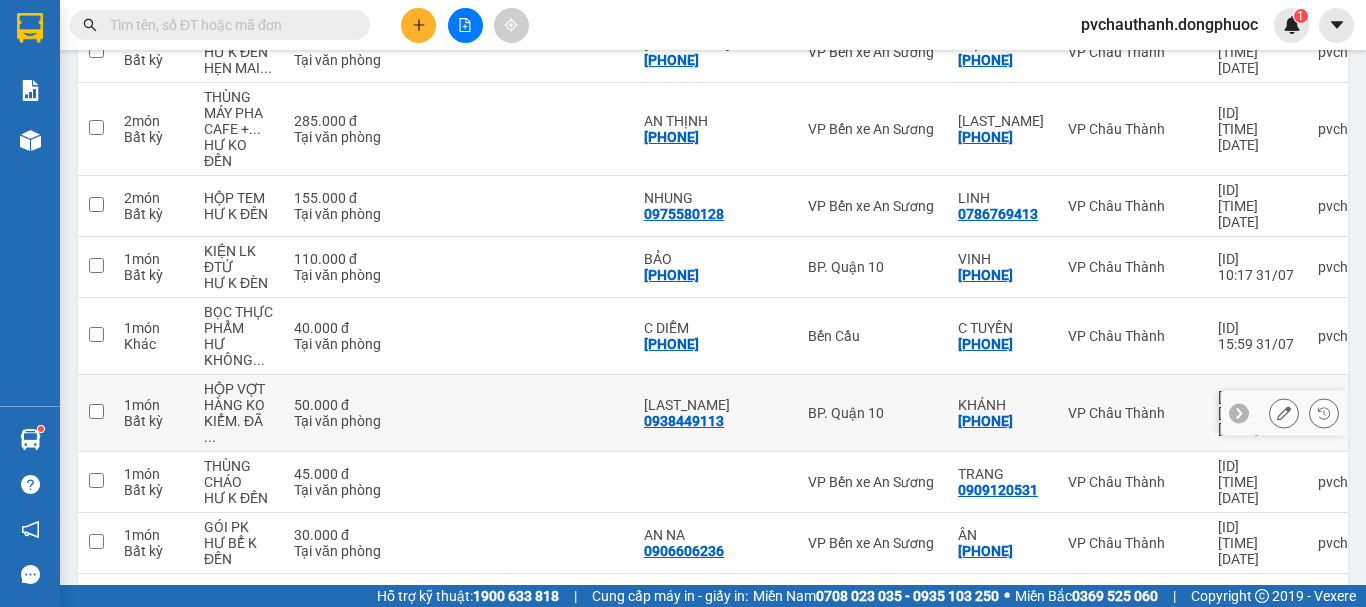 scroll, scrollTop: 498, scrollLeft: 0, axis: vertical 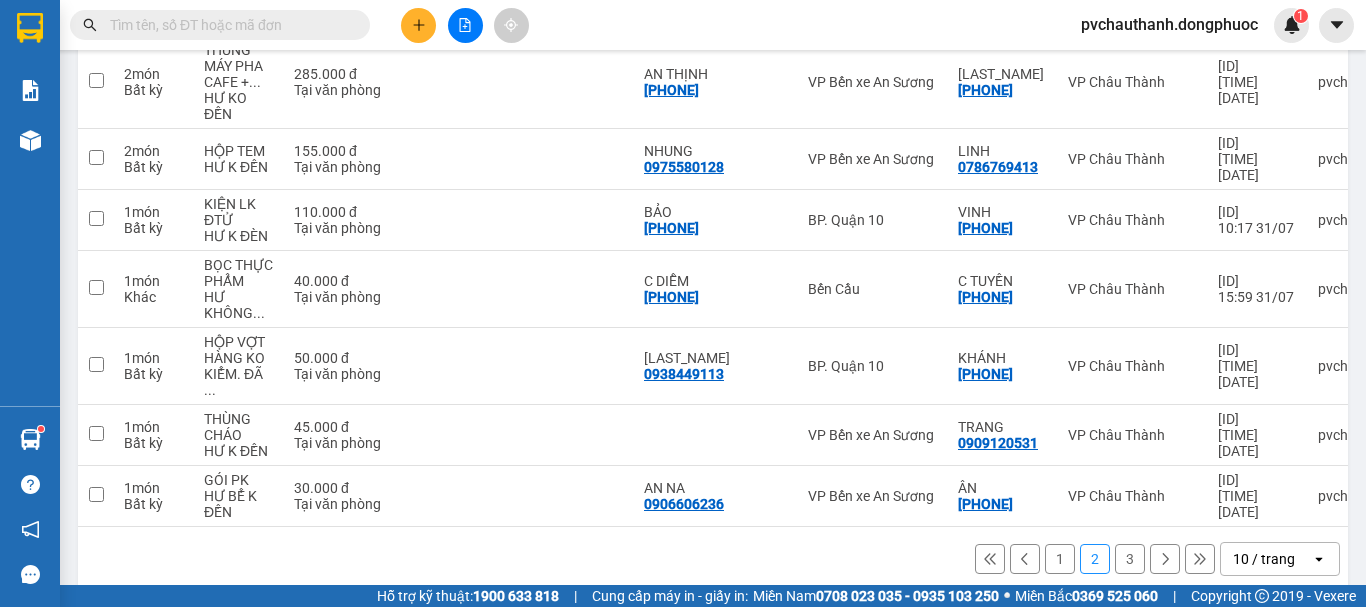 click on "3" at bounding box center [1130, 559] 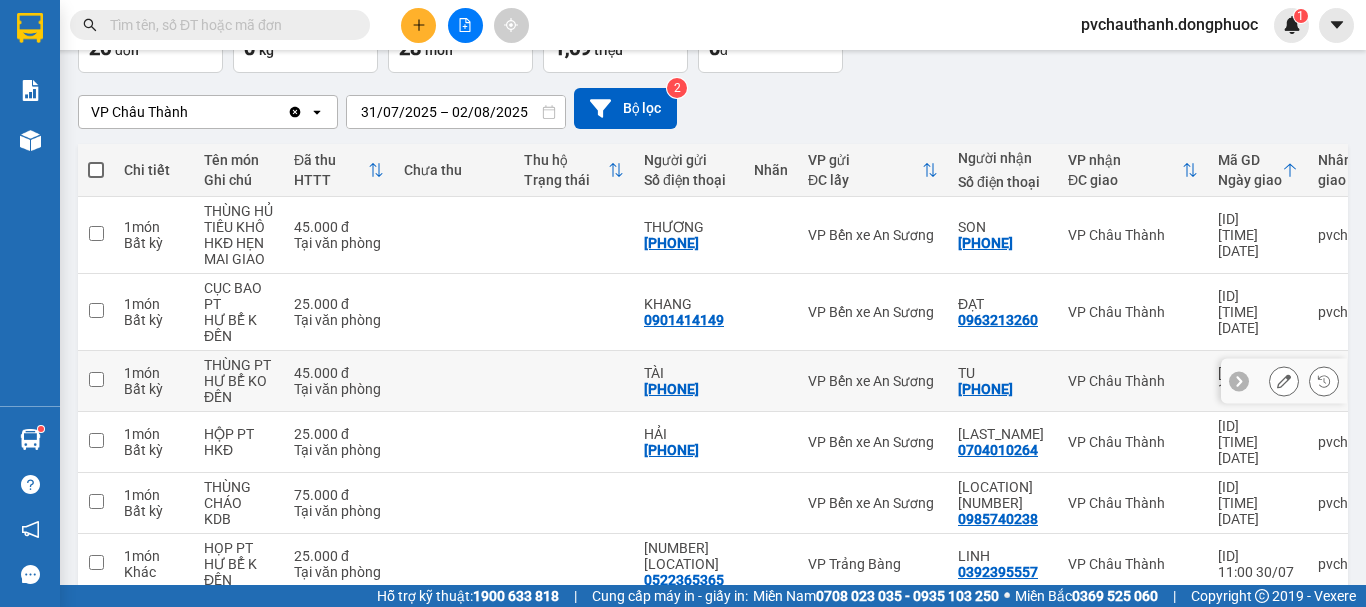 scroll, scrollTop: 238, scrollLeft: 0, axis: vertical 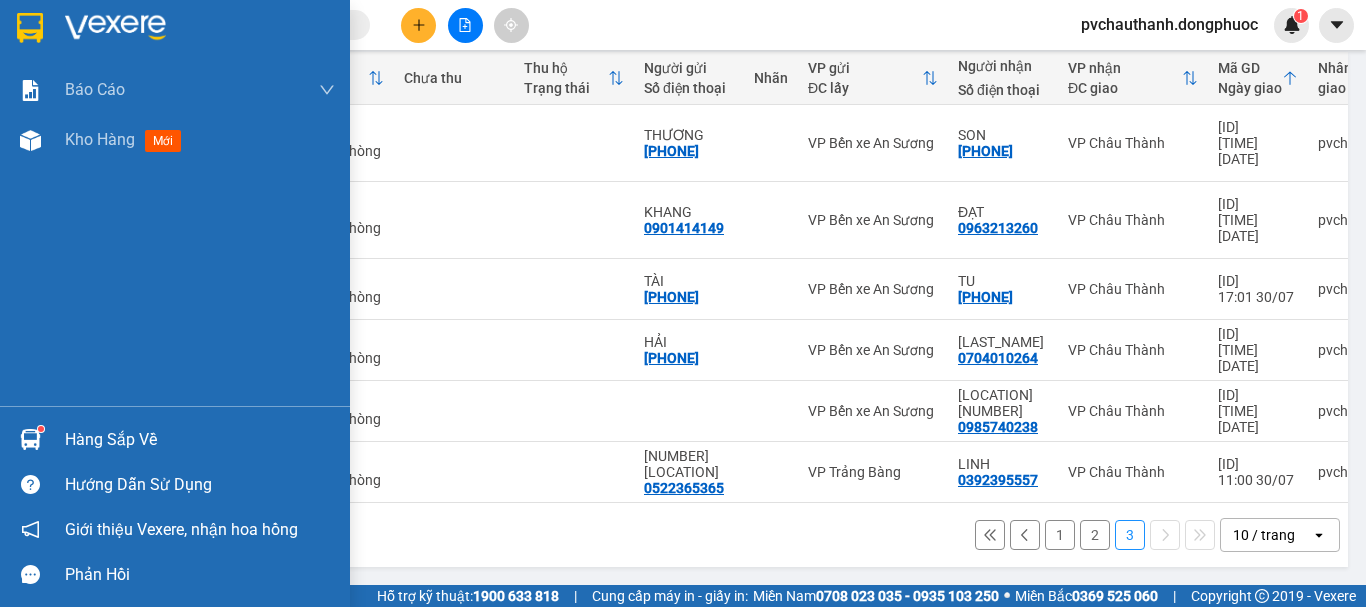 click on "Hàng sắp về" at bounding box center (200, 440) 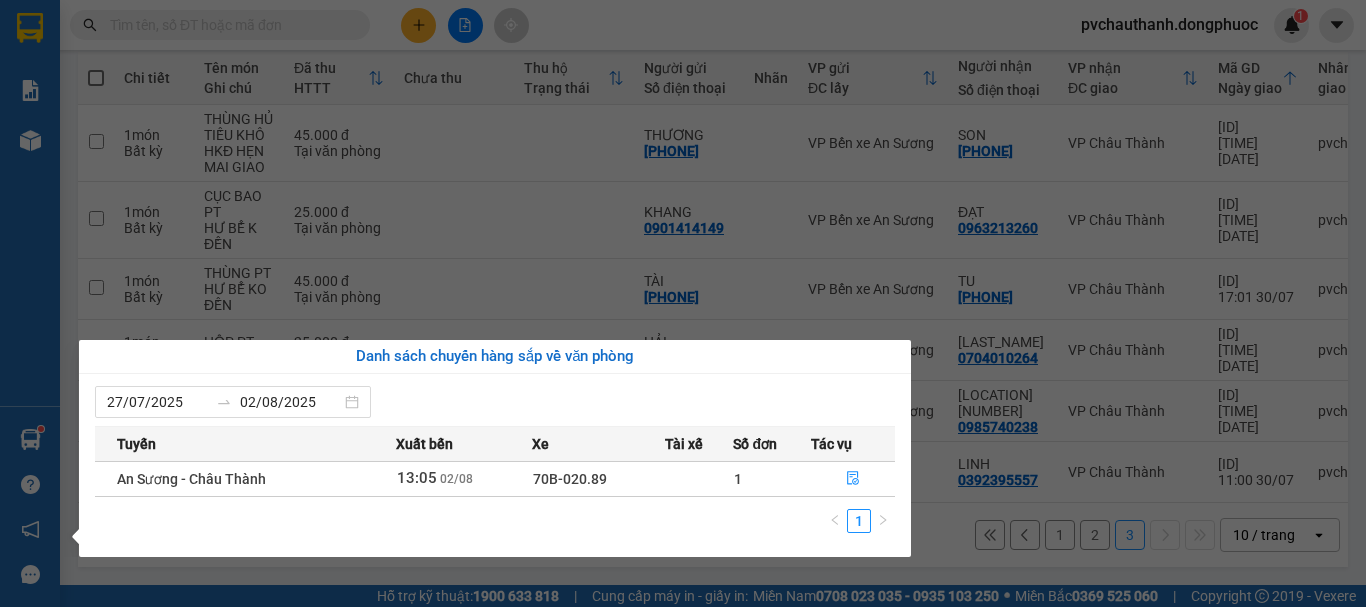 click on "Kết quả tìm kiếm ( [NUMBER] ) Bộ lọc Mã ĐH Trạng thái Món hàng Tổng cước Chưa cước Nhãn Người gửi VP Gửi Người nhận VP Nhận [ID] [TIME] - [DATE] VP Nhận [PRODUCT_CODE] [TIME] - [DATE] [PRODUCT_NAME] [PRODUCT_NAME] SL: [NUMBER] [PRICE] [PHONE] [LAST_NAME] BP. [CITY] [PHONE] [LAST_NAME] VP [CITY] Báo cáo Mẫu 1: Báo cáo dòng tiền Mẫu 2: Doanh số tạo đơn theo Văn phòng, nhân viên - Trạm Kho hàng mới Hàng sắp về Hướng dẫn sử dụng Giới thiệu Vexere, nhận hoa hồng Phản hồi Phần mềm hỗ trợ bạn tốt chứ? ver [VERSION] Kho gửi Trên xe Kho nhận Hàng đã giao TIỀN MẶT ĐƠN HỦY Đơn hàng [NUMBER] đơn Khối lượng [NUMBER] kg Số lượng [NUMBER] món Đã thu [PRICE] đ Chưa thu [PRICE] đ Lên hàng [DATE] – [DATE] Press the down arrow key to interact with the calendar and select a date. Press the escape button to close the calendar. Chọn văn phòng nhận open Bộ lọc [NUMBER]" at bounding box center (683, 303) 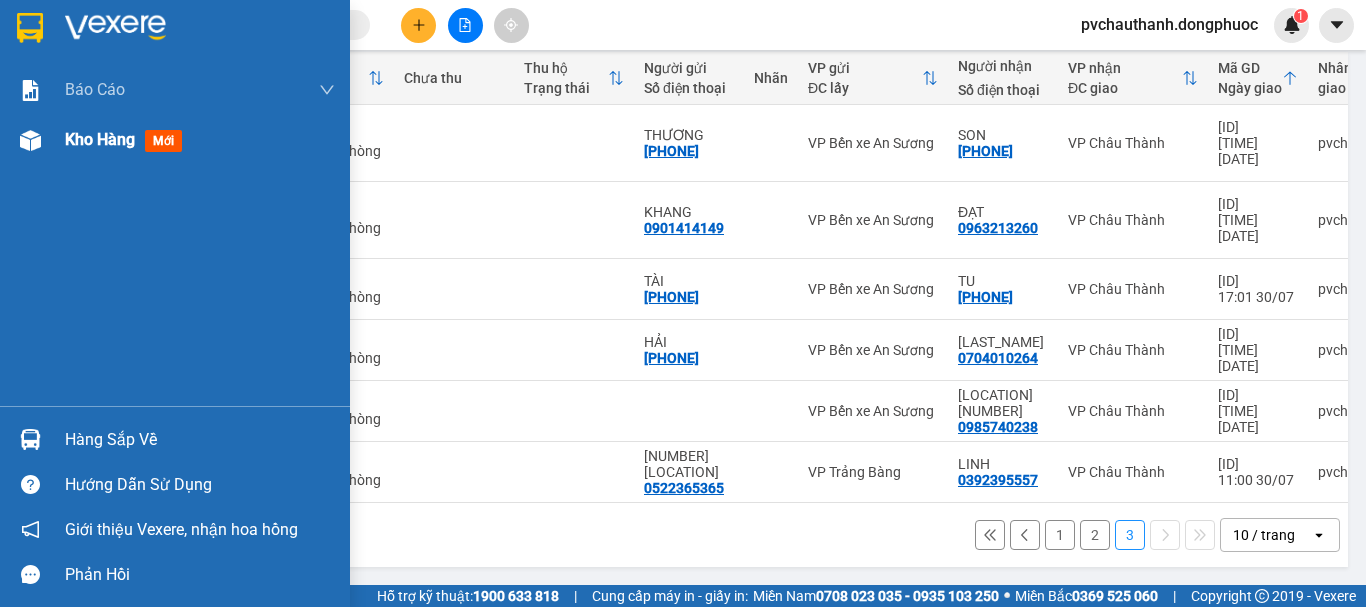 click on "Kho hàng" at bounding box center (100, 139) 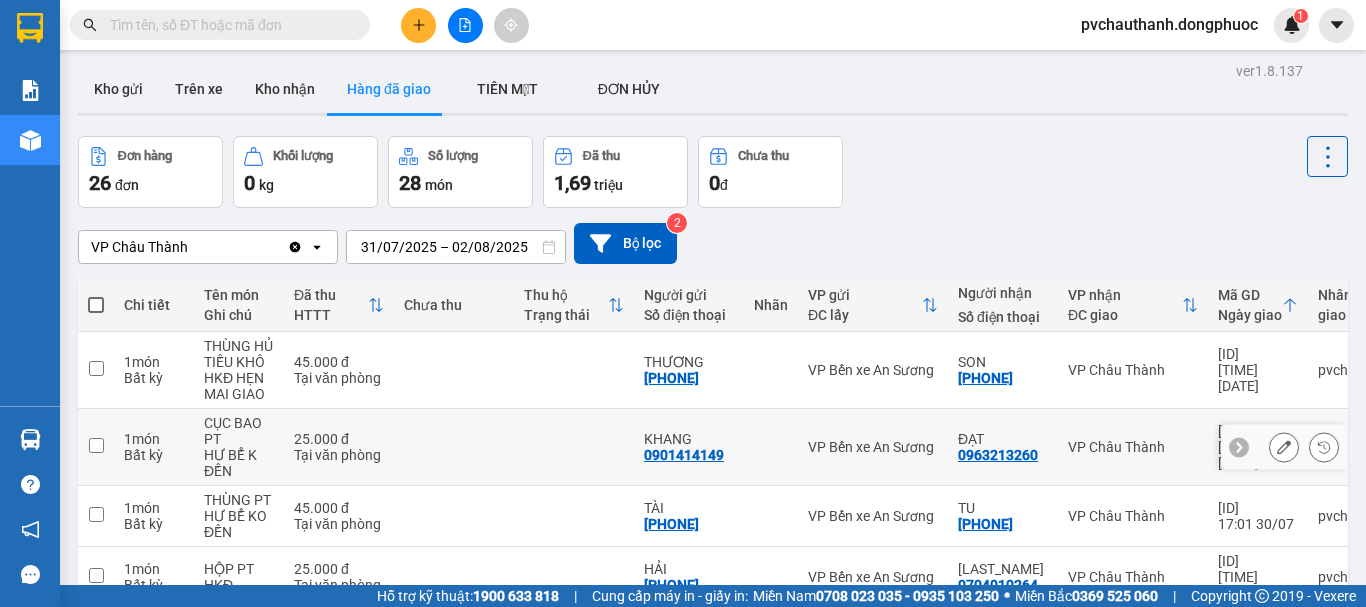 scroll, scrollTop: 0, scrollLeft: 0, axis: both 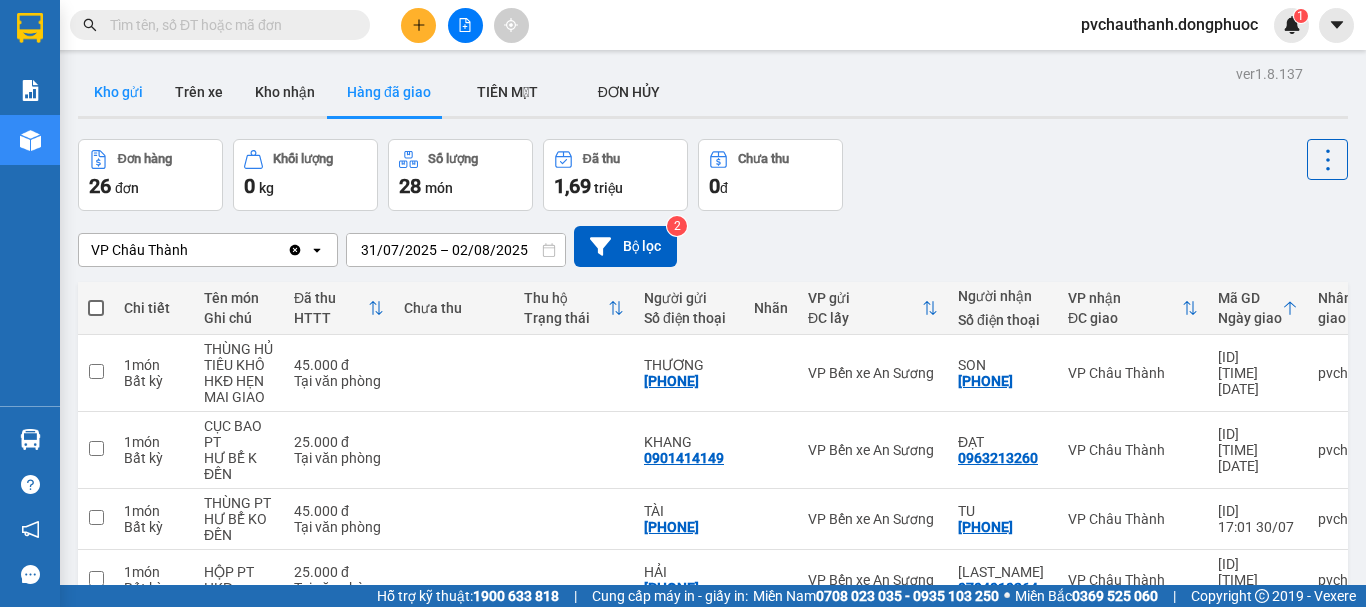 click on "Kho gửi" at bounding box center (118, 92) 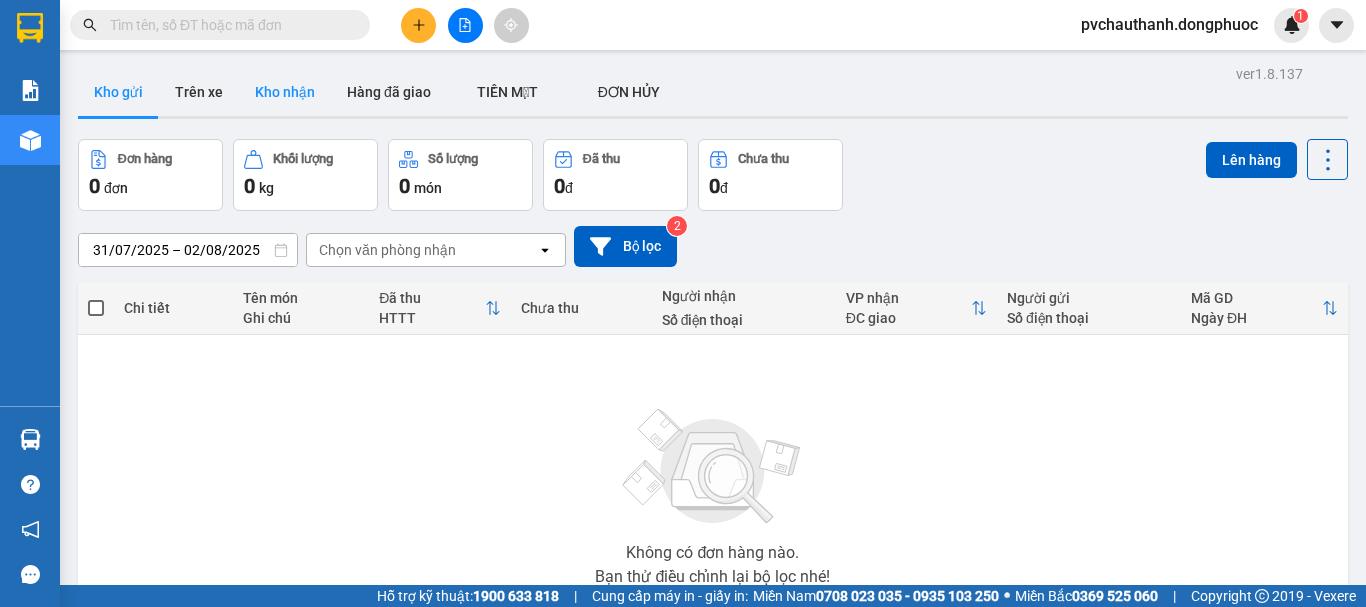 click on "Kho nhận" at bounding box center (285, 92) 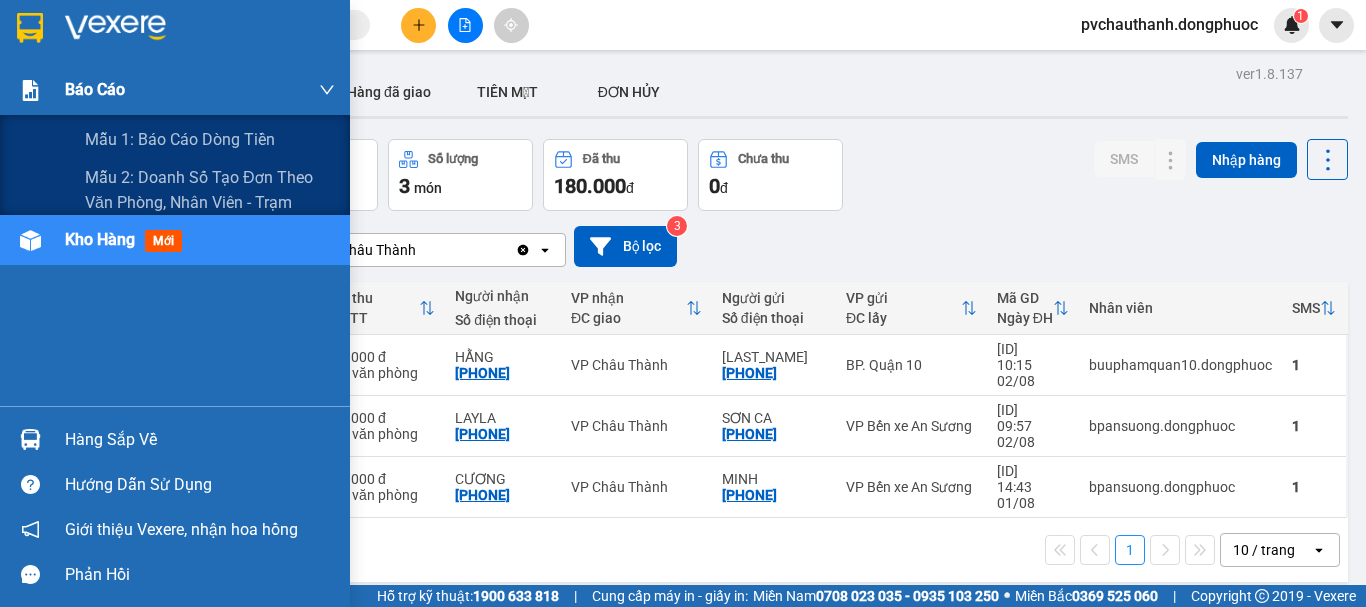 click on "Báo cáo" at bounding box center [95, 89] 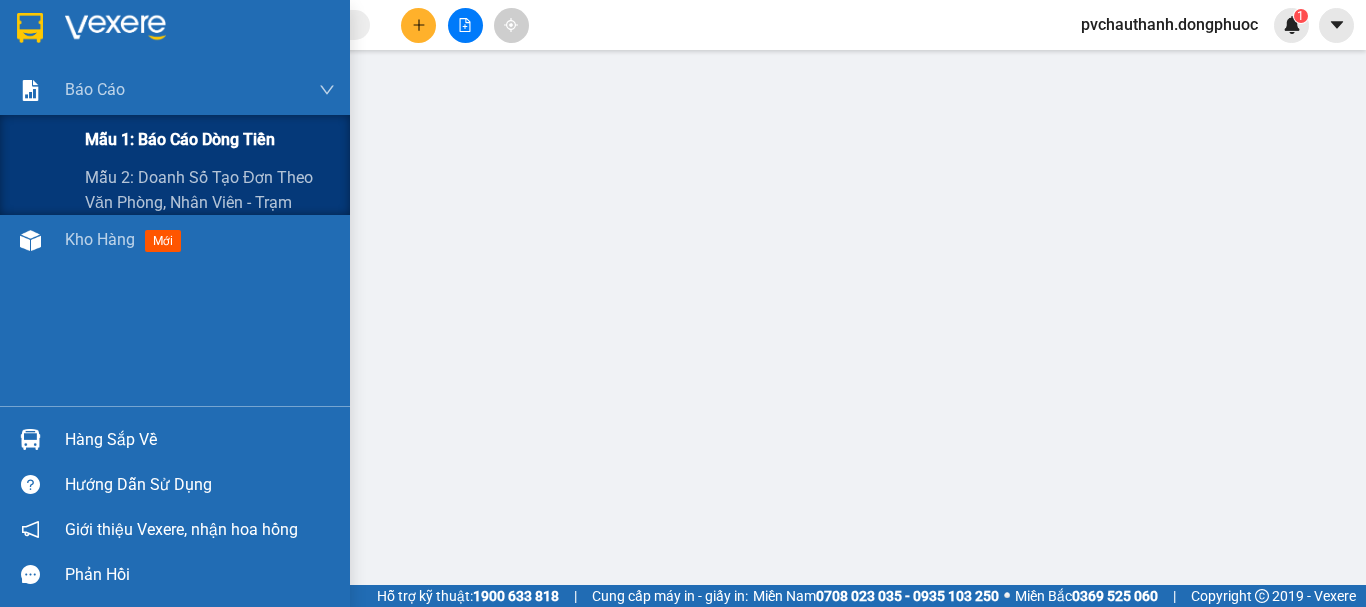 click on "Mẫu 1: Báo cáo dòng tiền" at bounding box center (180, 139) 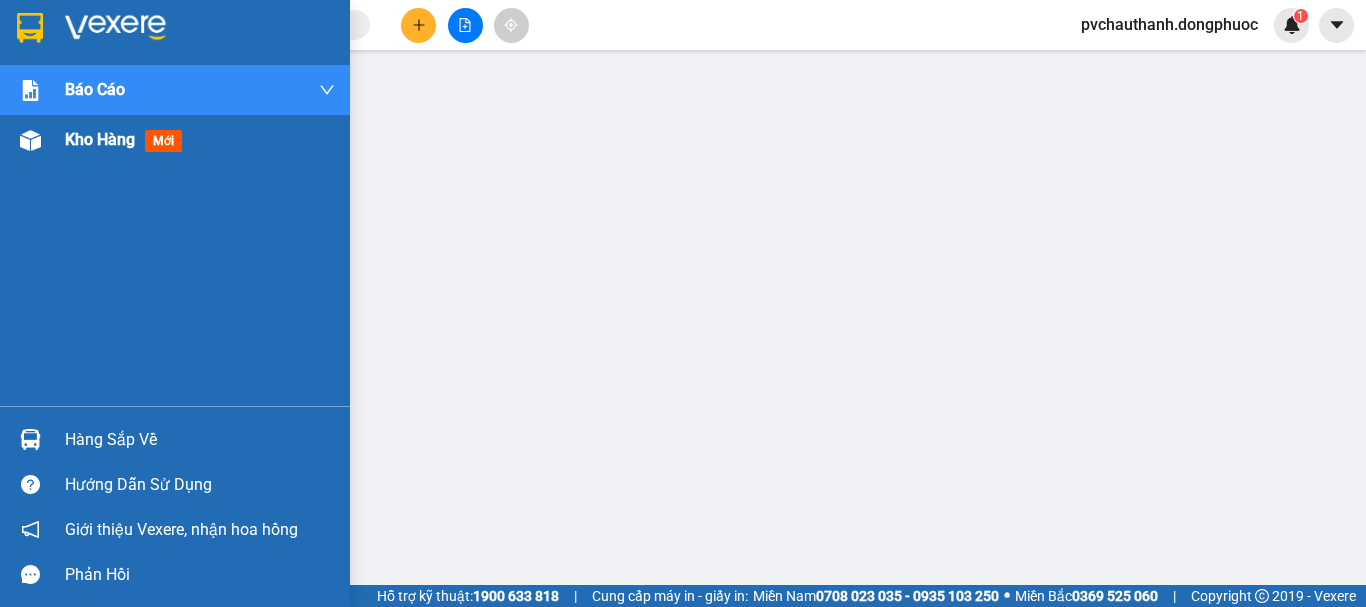 click on "Kho hàng" at bounding box center (100, 139) 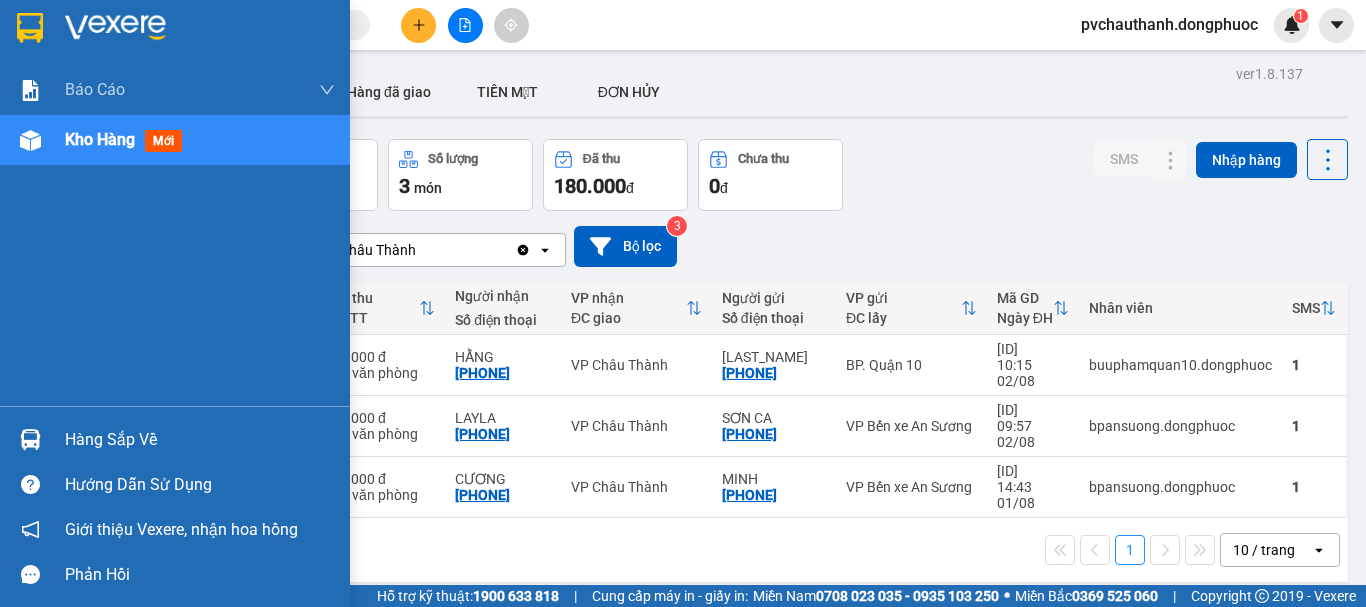 click on "Hàng sắp về" at bounding box center (200, 440) 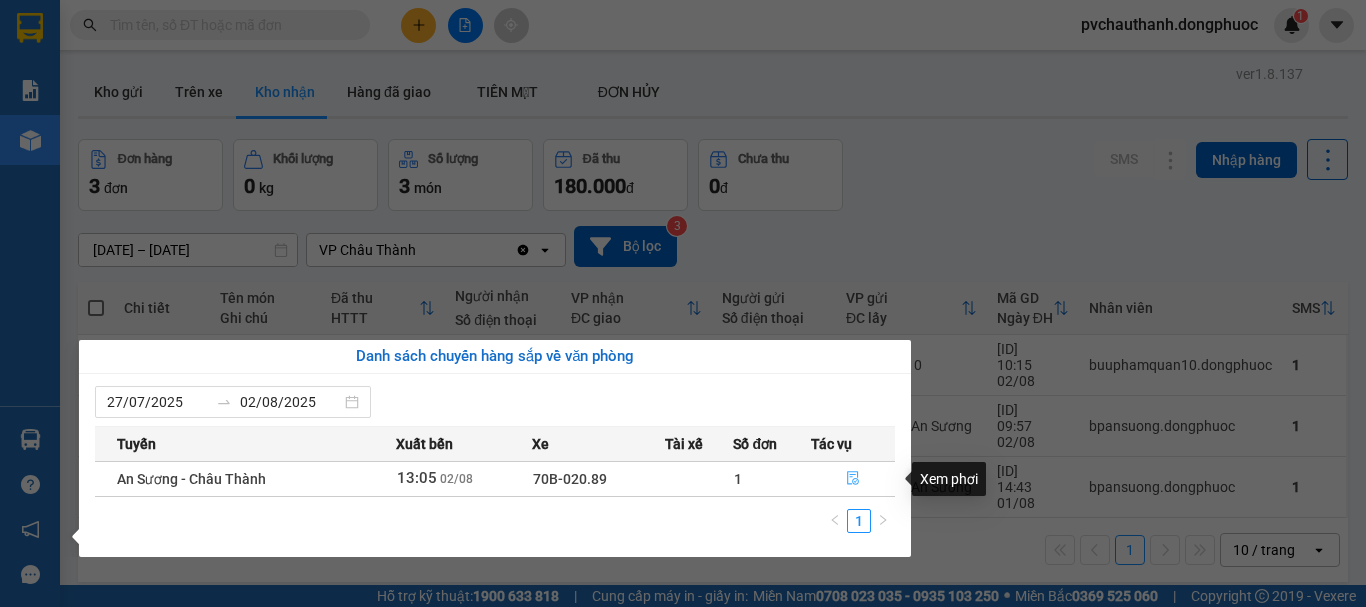 click at bounding box center [853, 479] 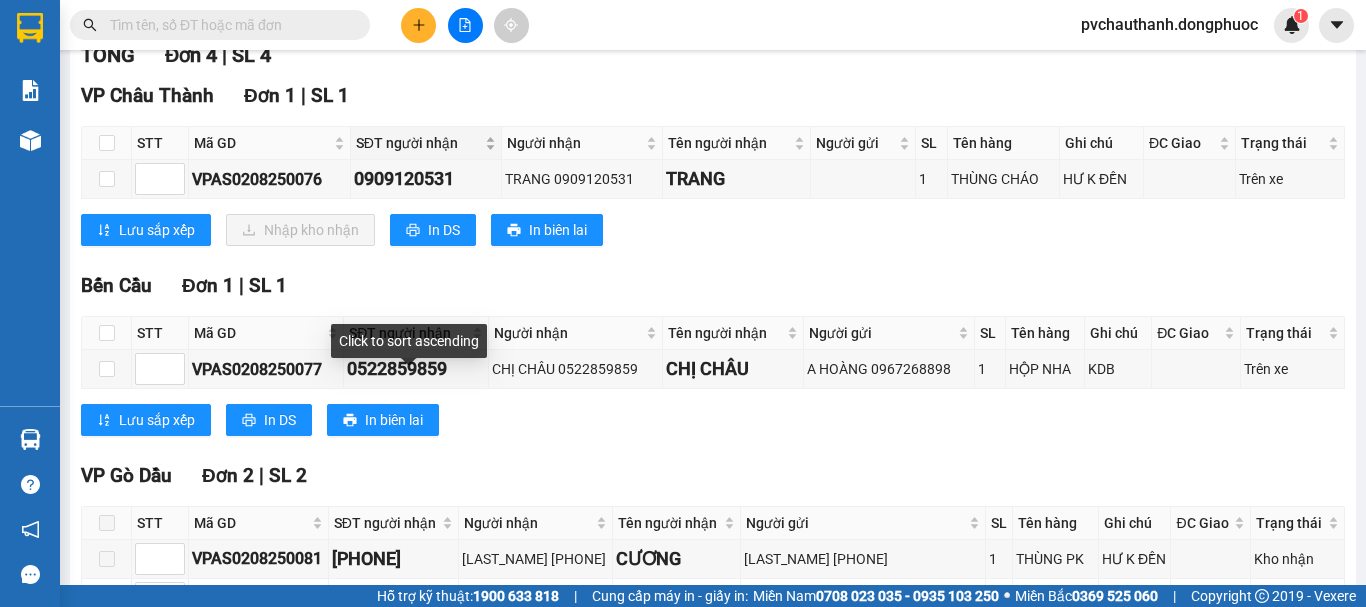 scroll, scrollTop: 28, scrollLeft: 0, axis: vertical 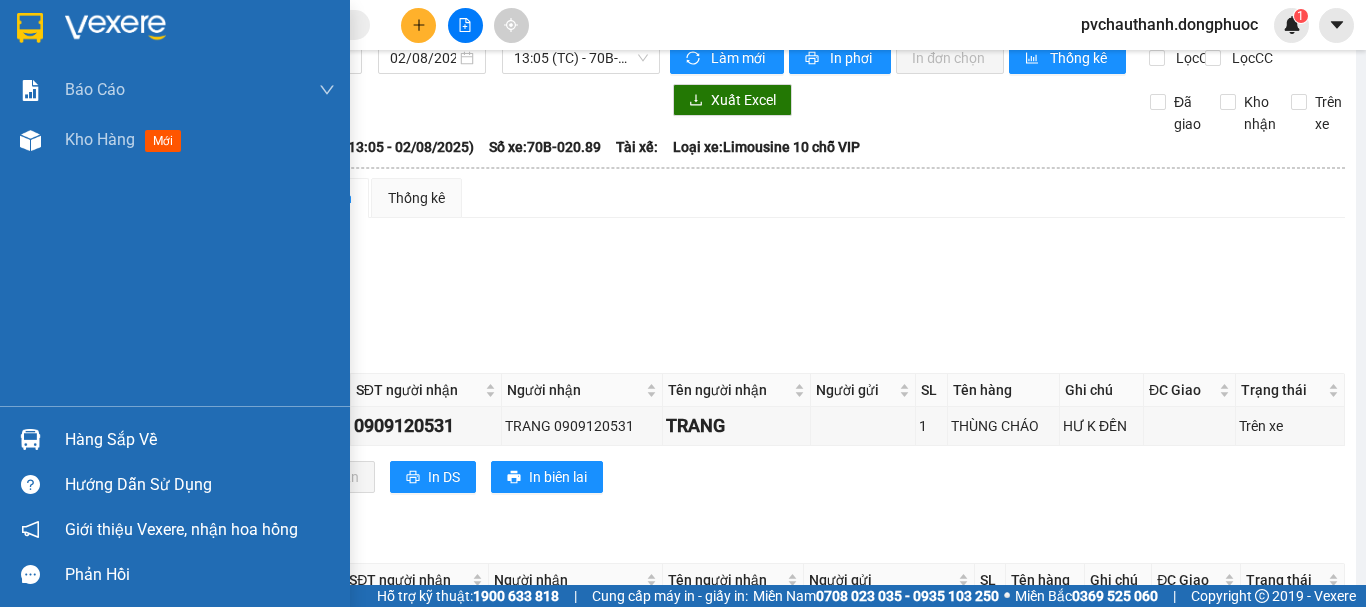 click on "Hàng sắp về" at bounding box center [200, 440] 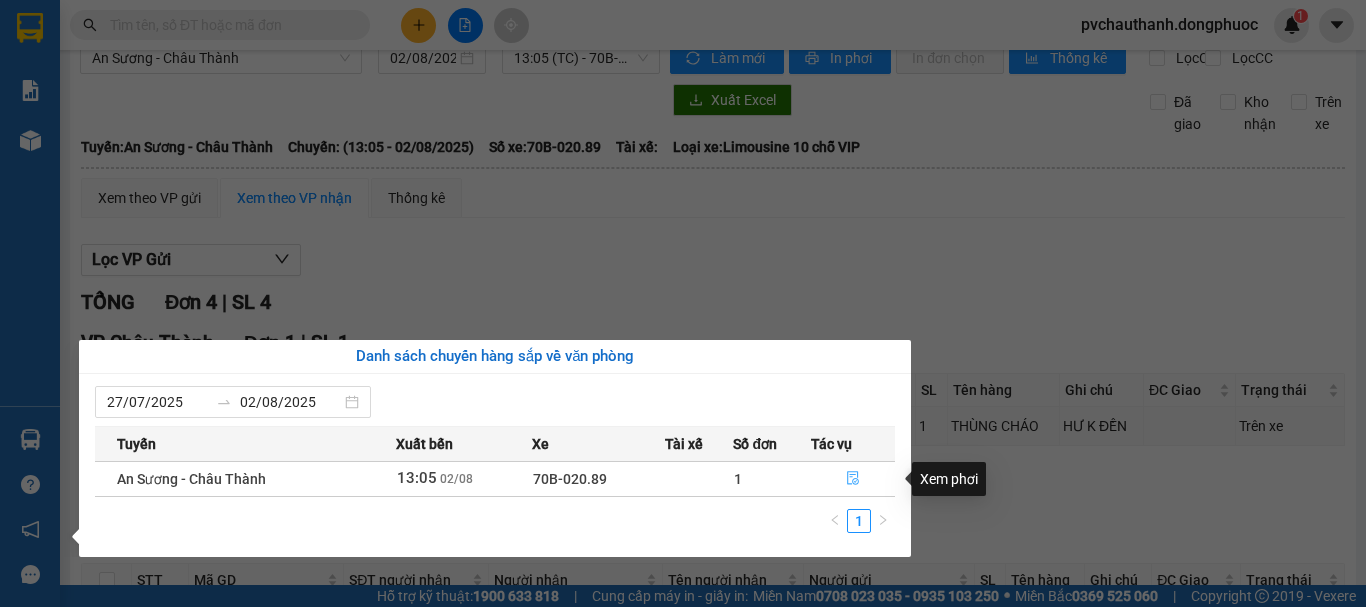 click 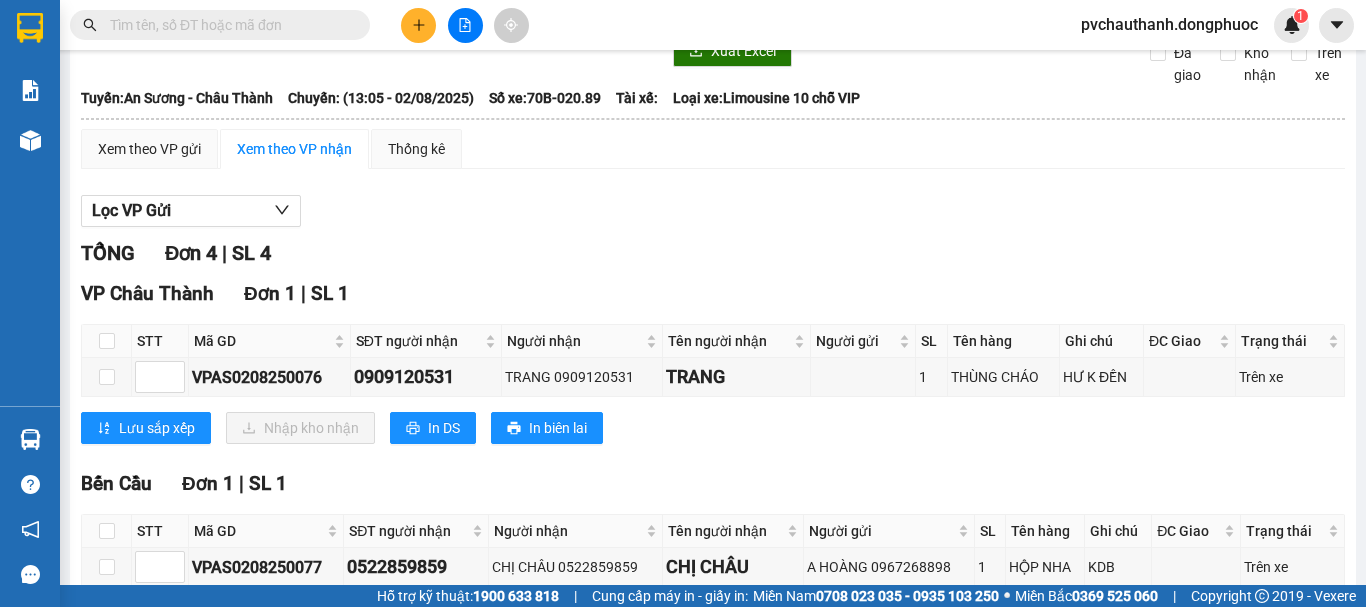 scroll, scrollTop: 28, scrollLeft: 0, axis: vertical 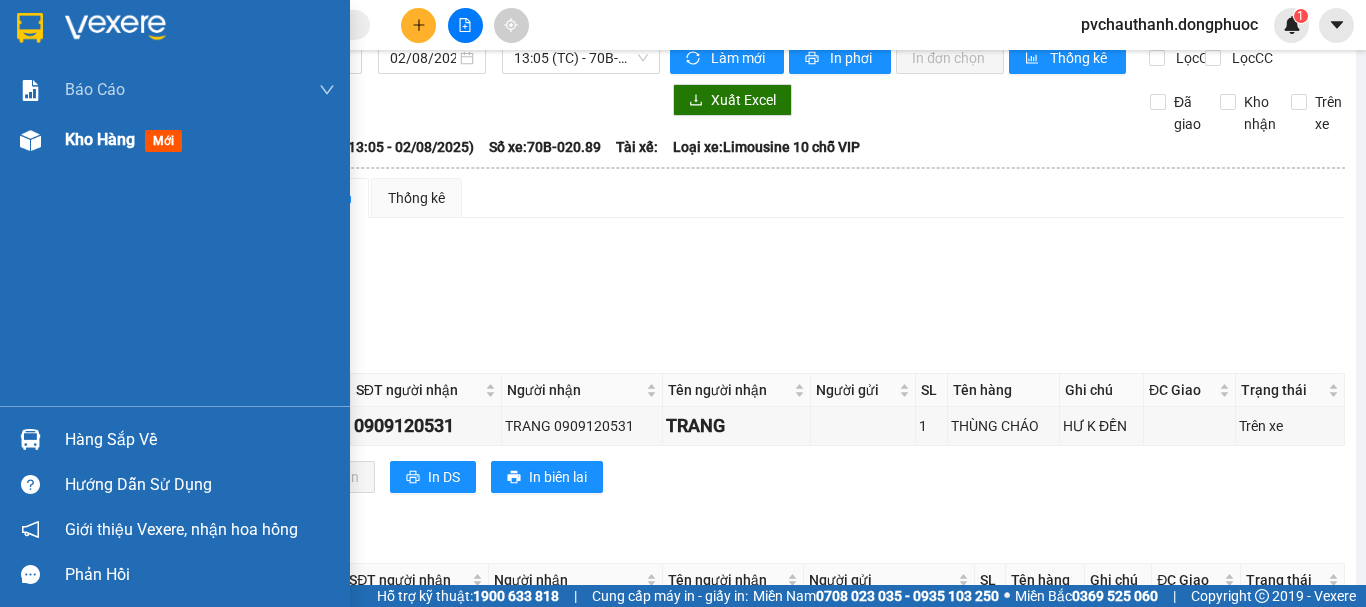 click on "Kho hàng" at bounding box center (100, 139) 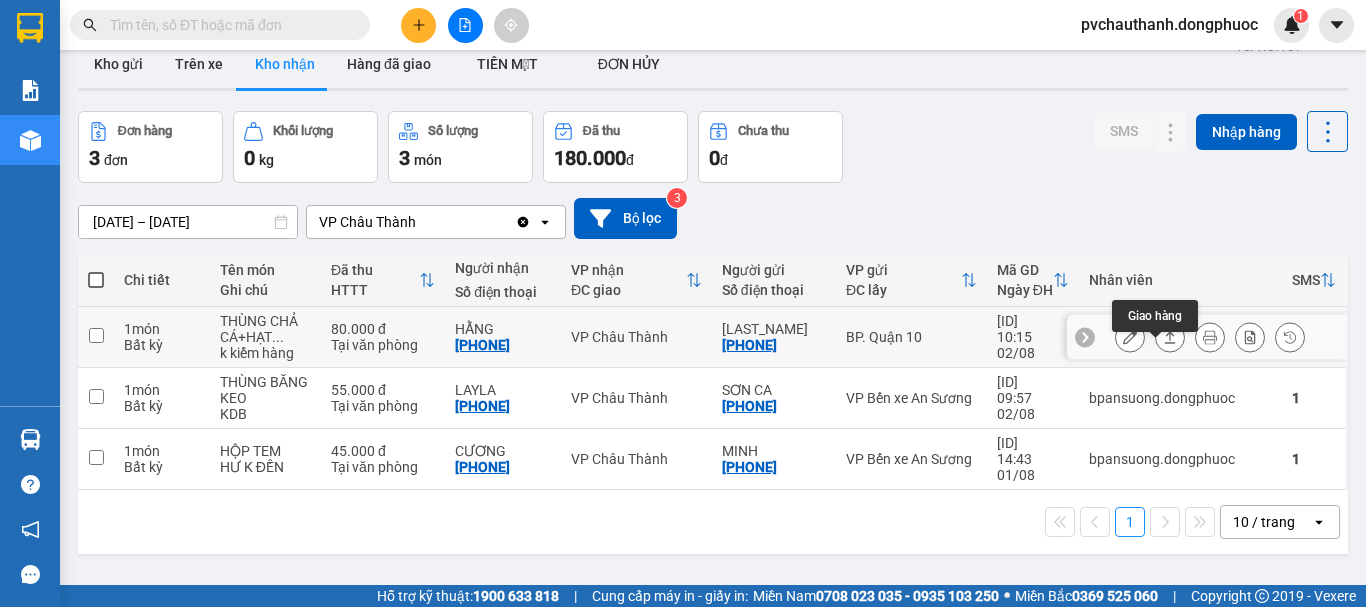 click 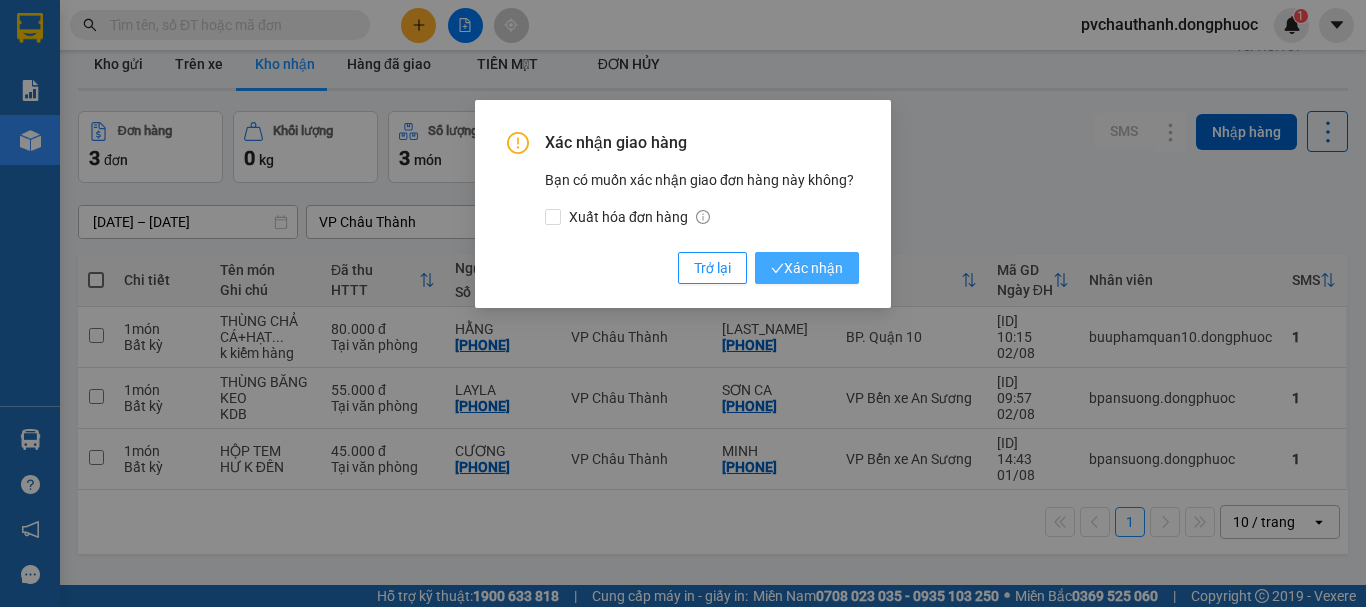 click on "Xác nhận" at bounding box center [807, 268] 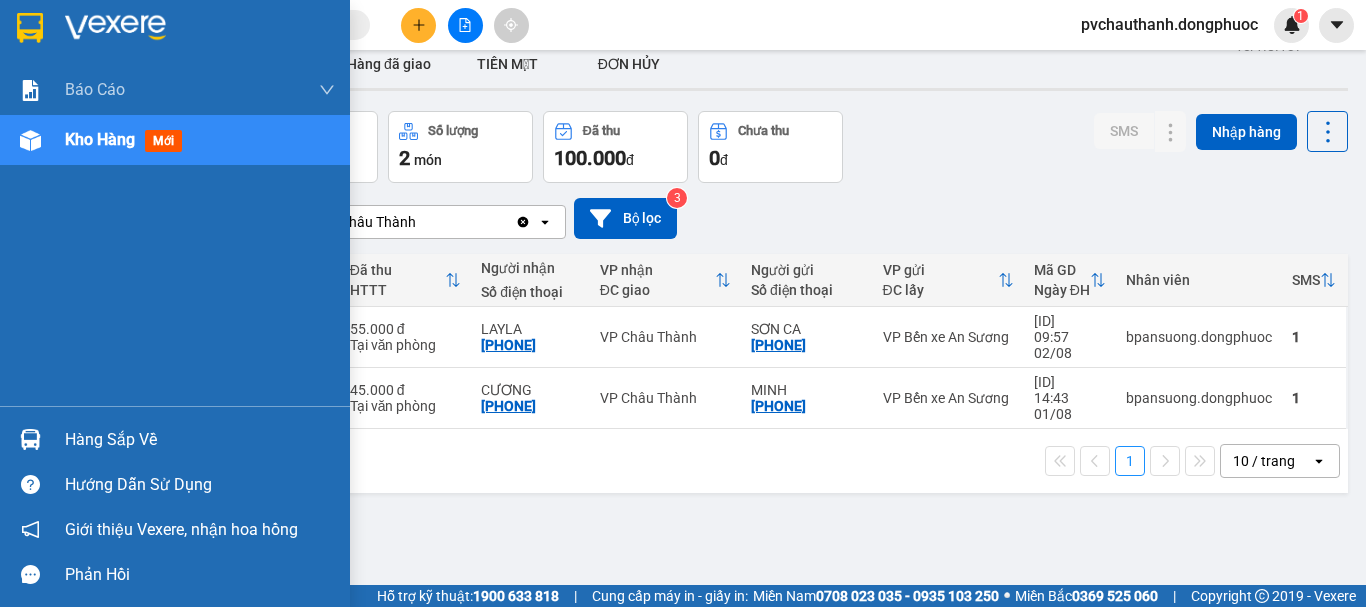 click on "Hàng sắp về" at bounding box center [200, 440] 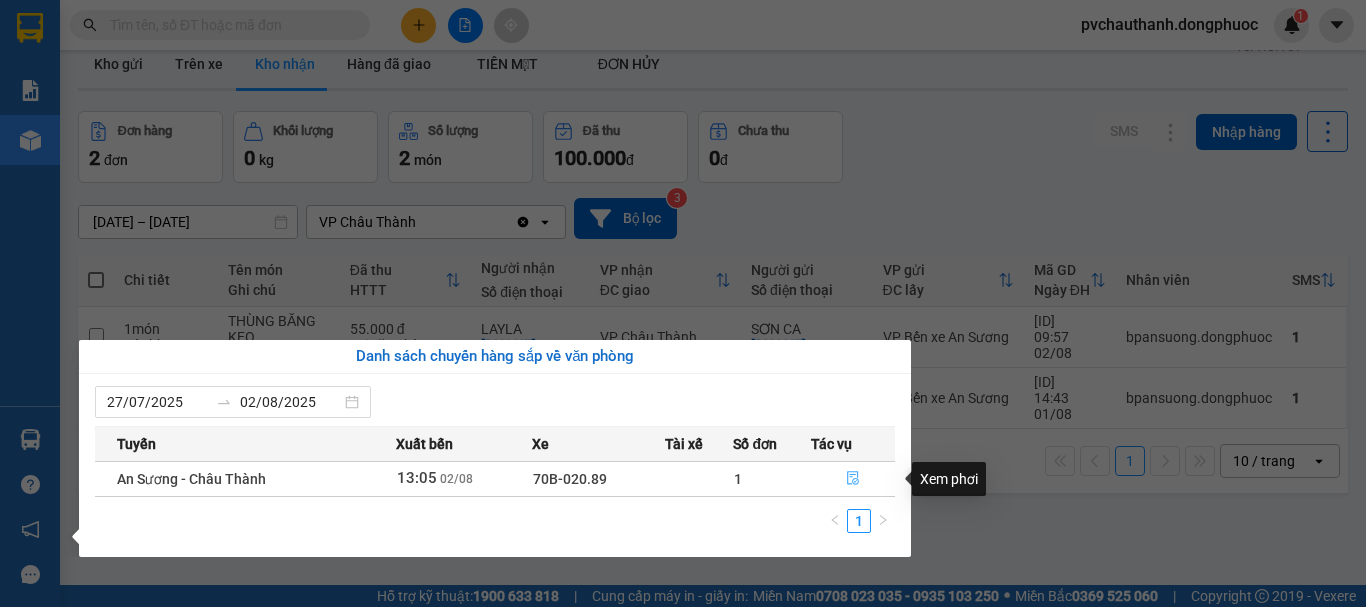 click 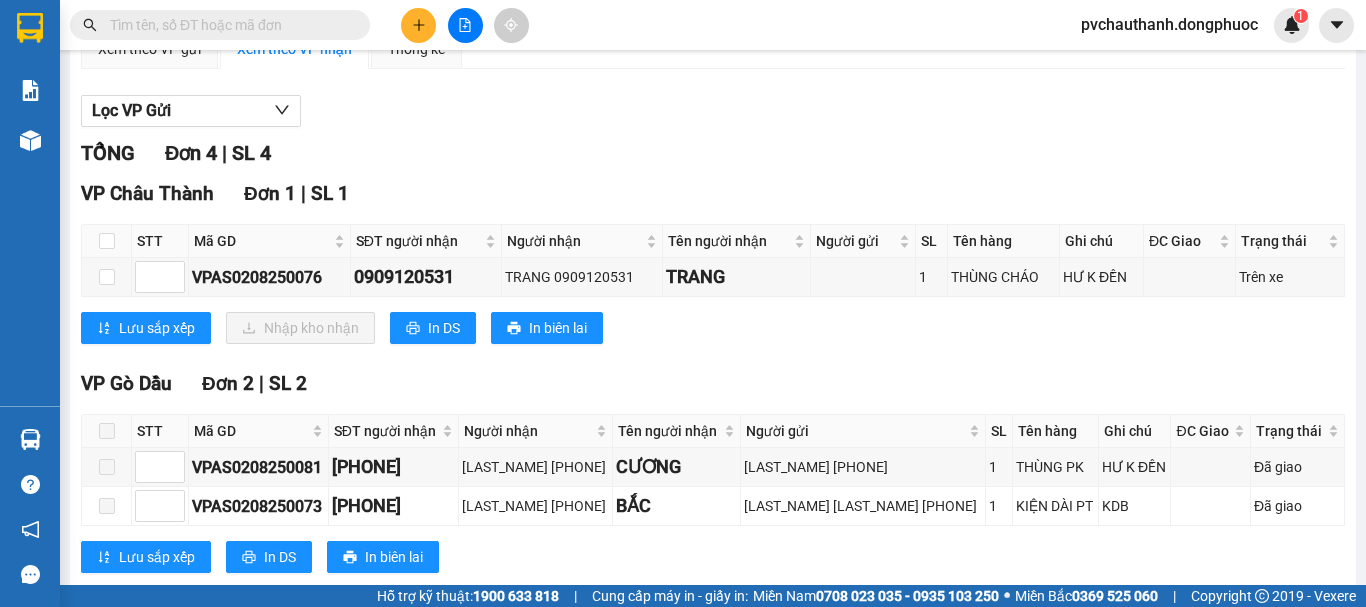 scroll, scrollTop: 200, scrollLeft: 0, axis: vertical 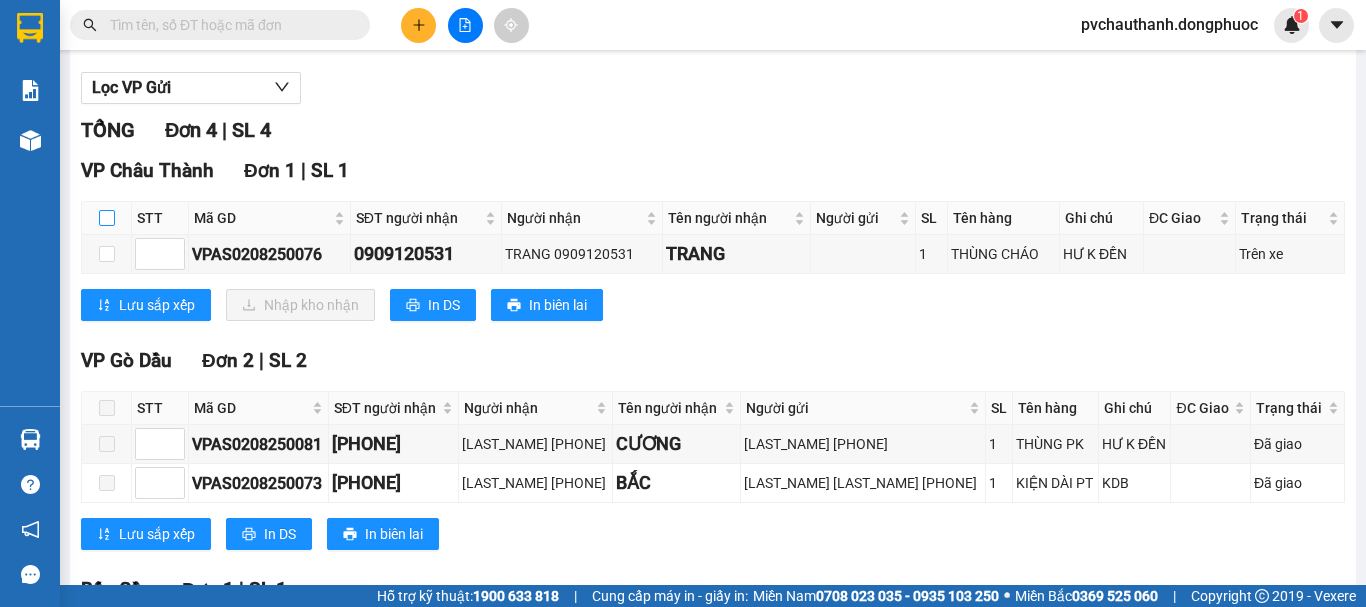 click at bounding box center (107, 218) 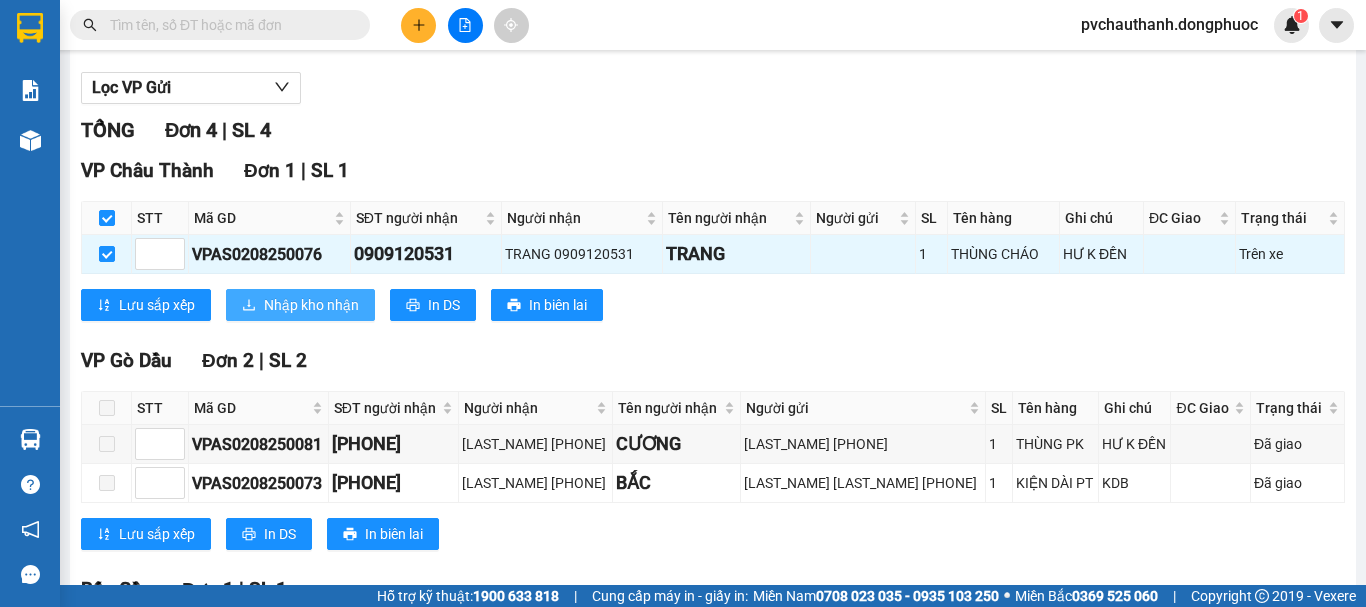 click on "Nhập kho nhận" at bounding box center (311, 305) 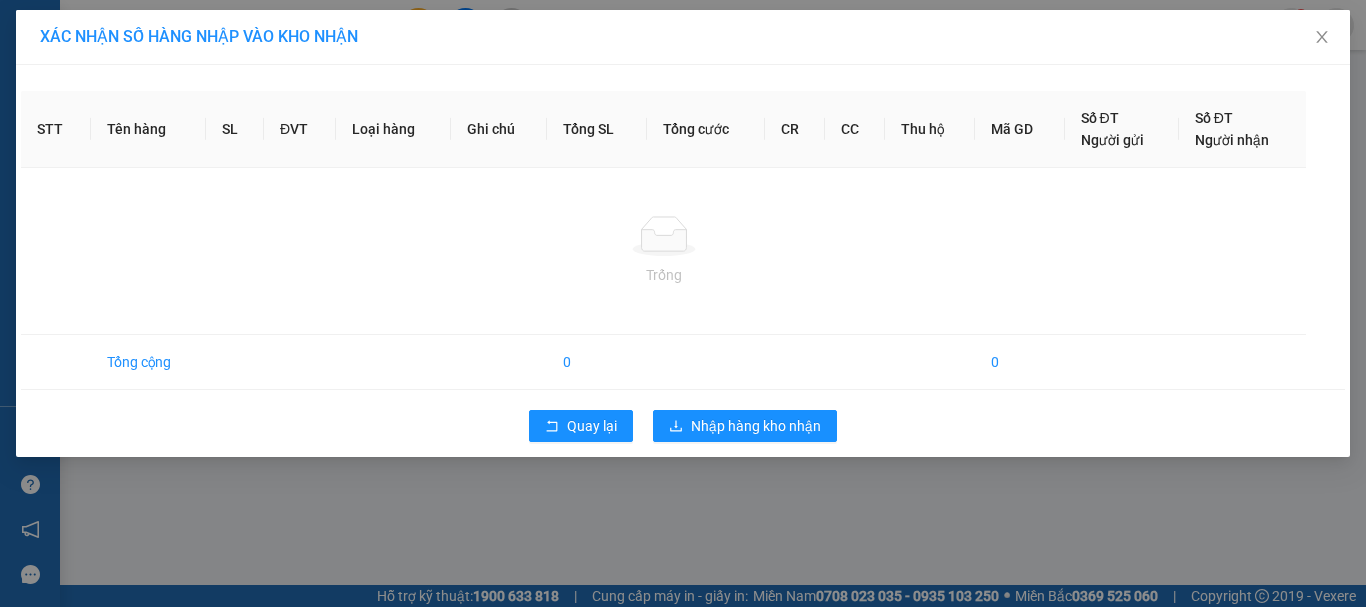 scroll, scrollTop: 0, scrollLeft: 0, axis: both 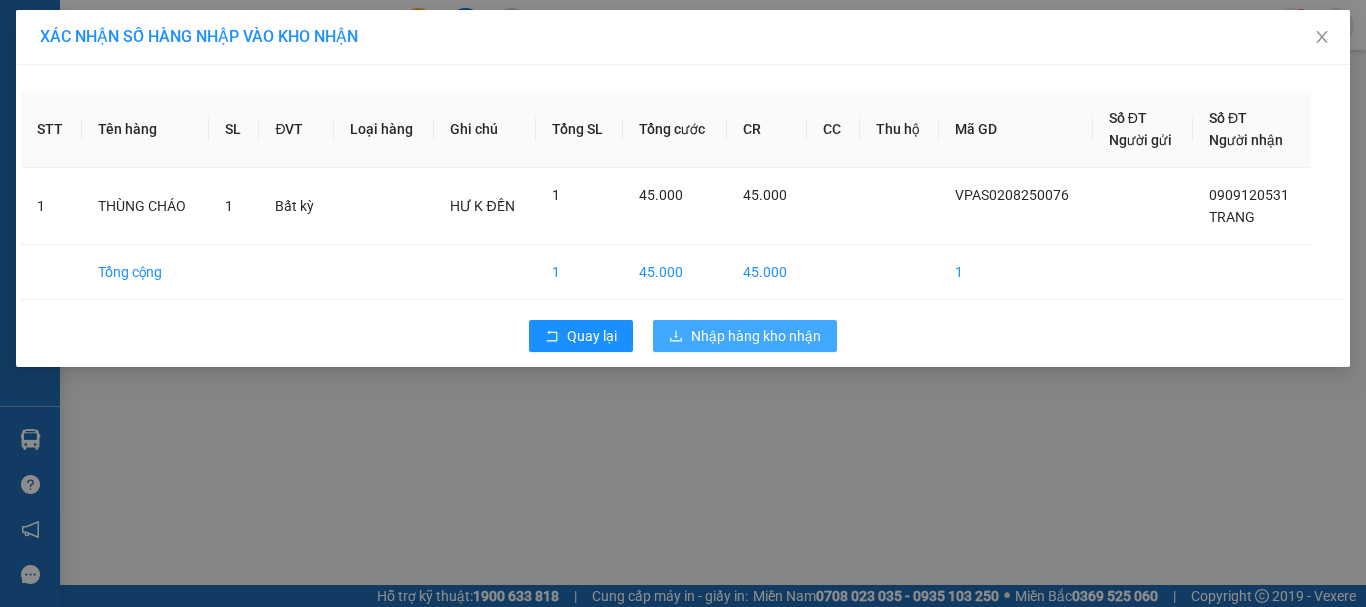 click on "Nhập hàng kho nhận" at bounding box center (756, 336) 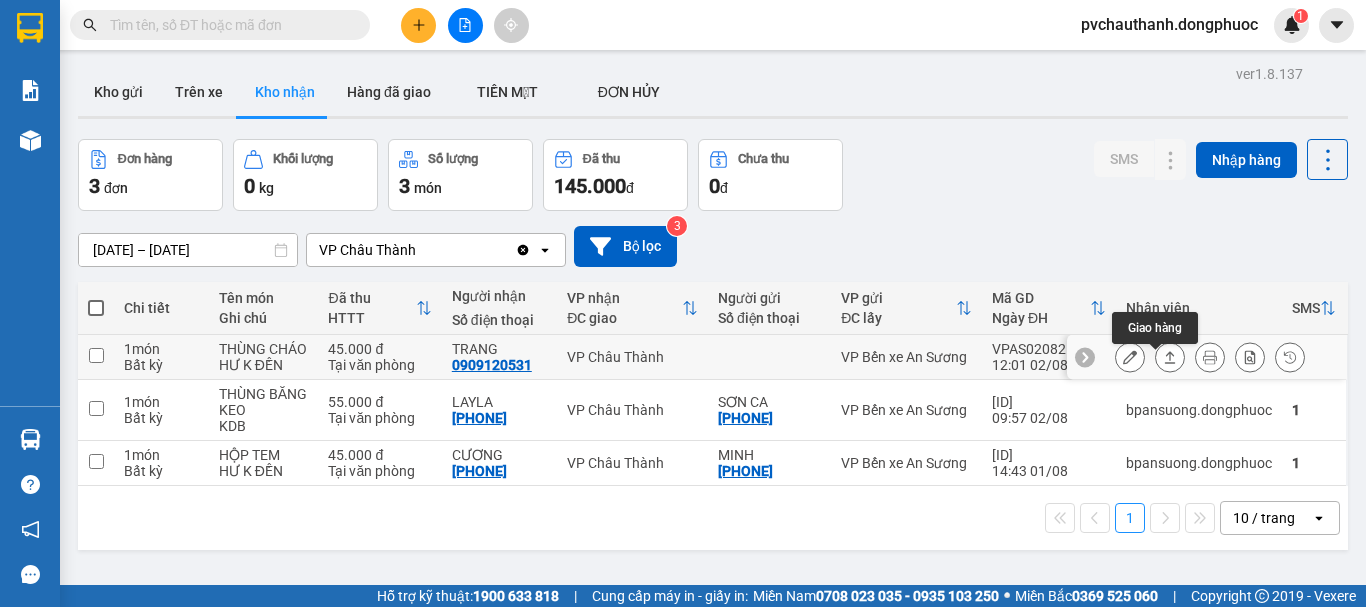click 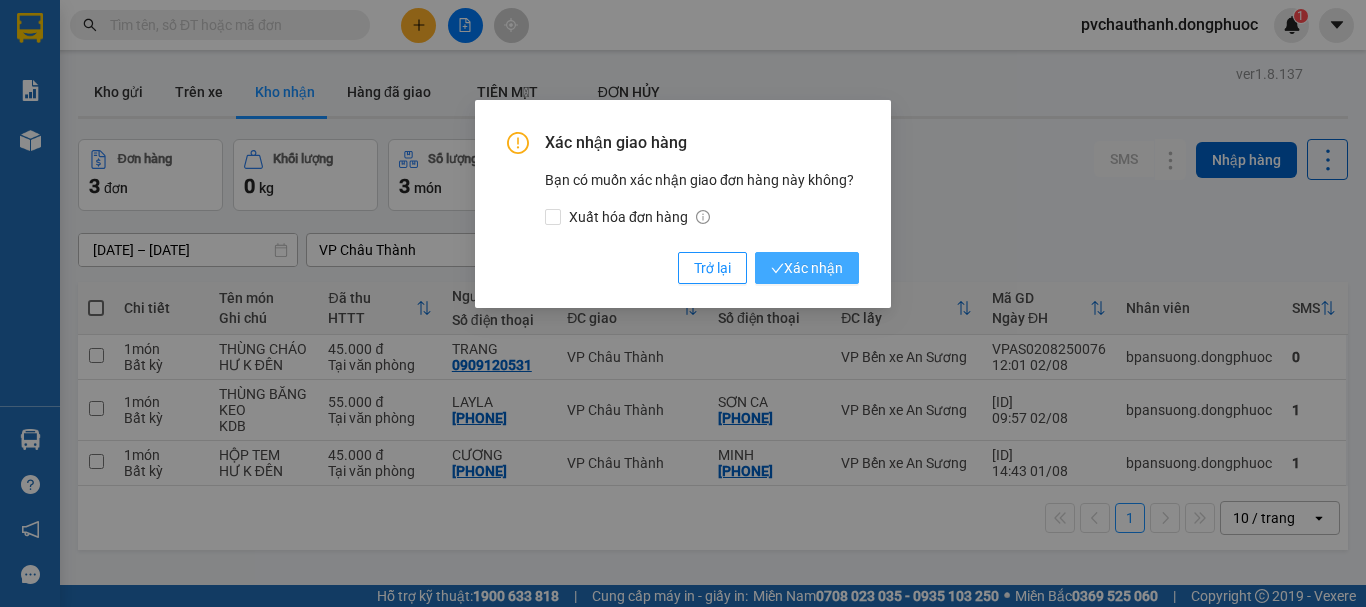 click on "Xác nhận" at bounding box center [807, 268] 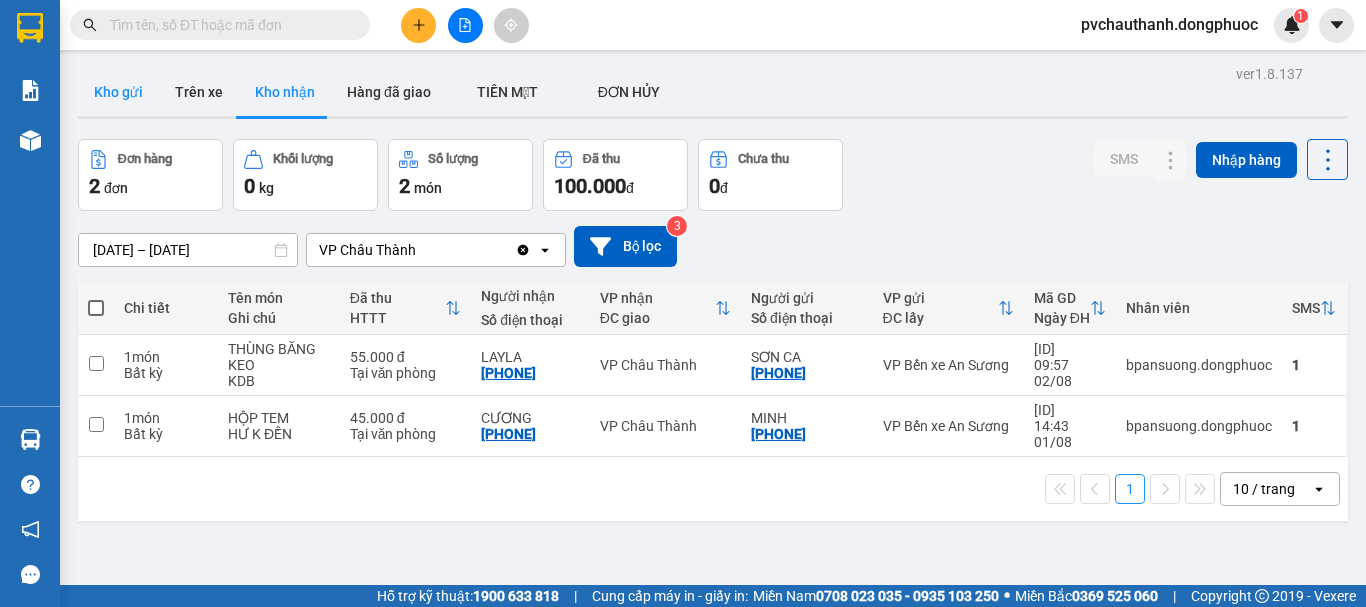 click on "Kho gửi" at bounding box center (118, 92) 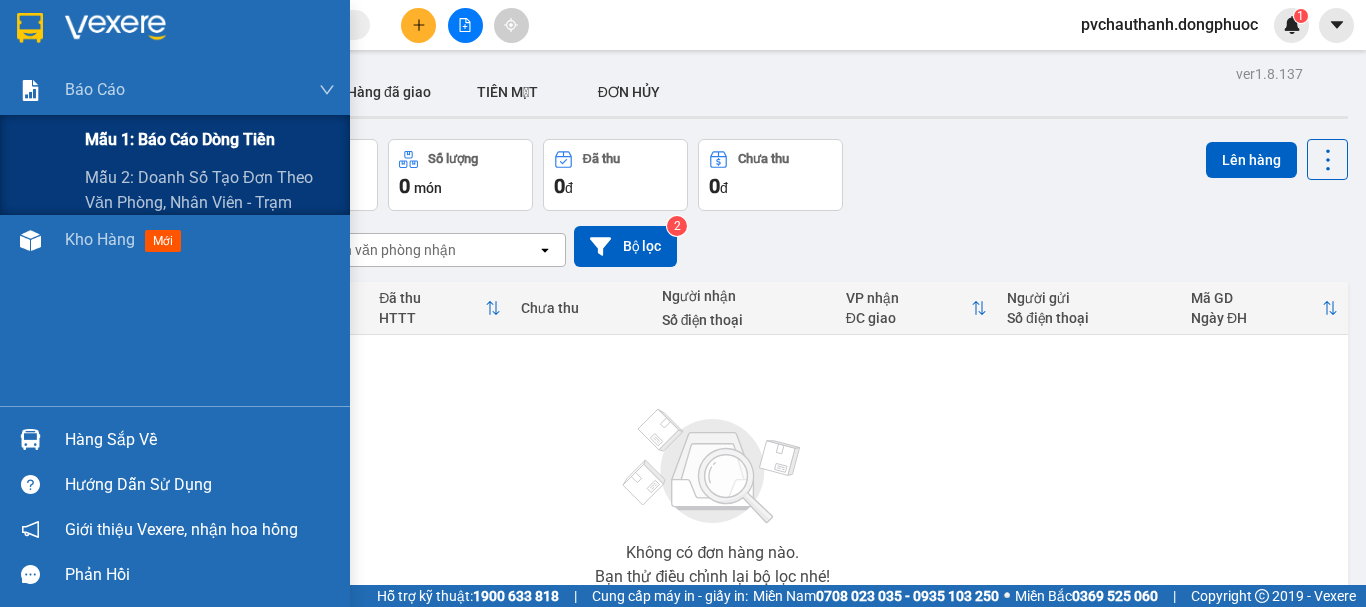 click on "Mẫu 1: Báo cáo dòng tiền" at bounding box center [180, 139] 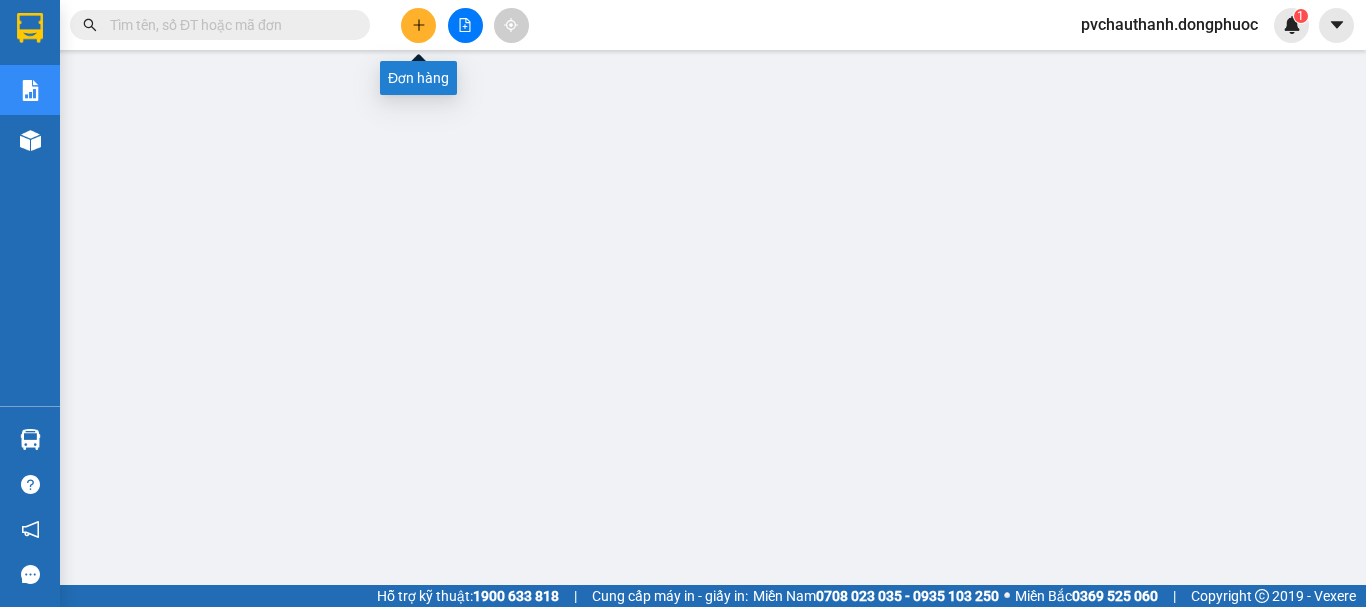click 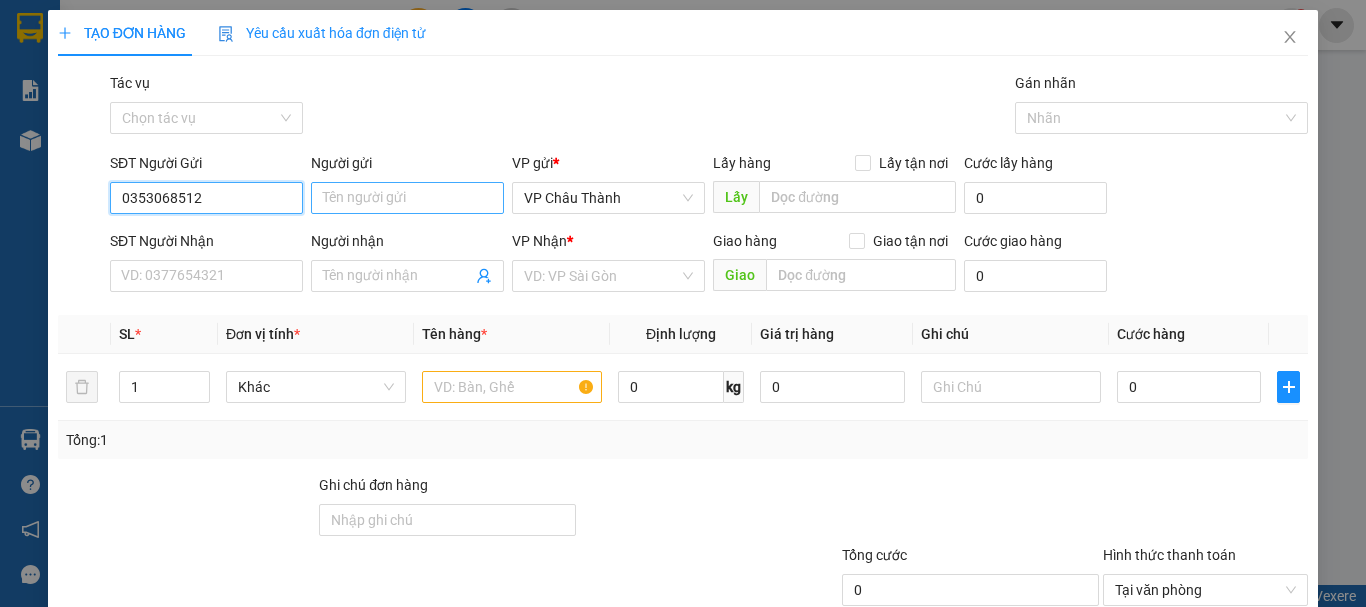 type on "0353068512" 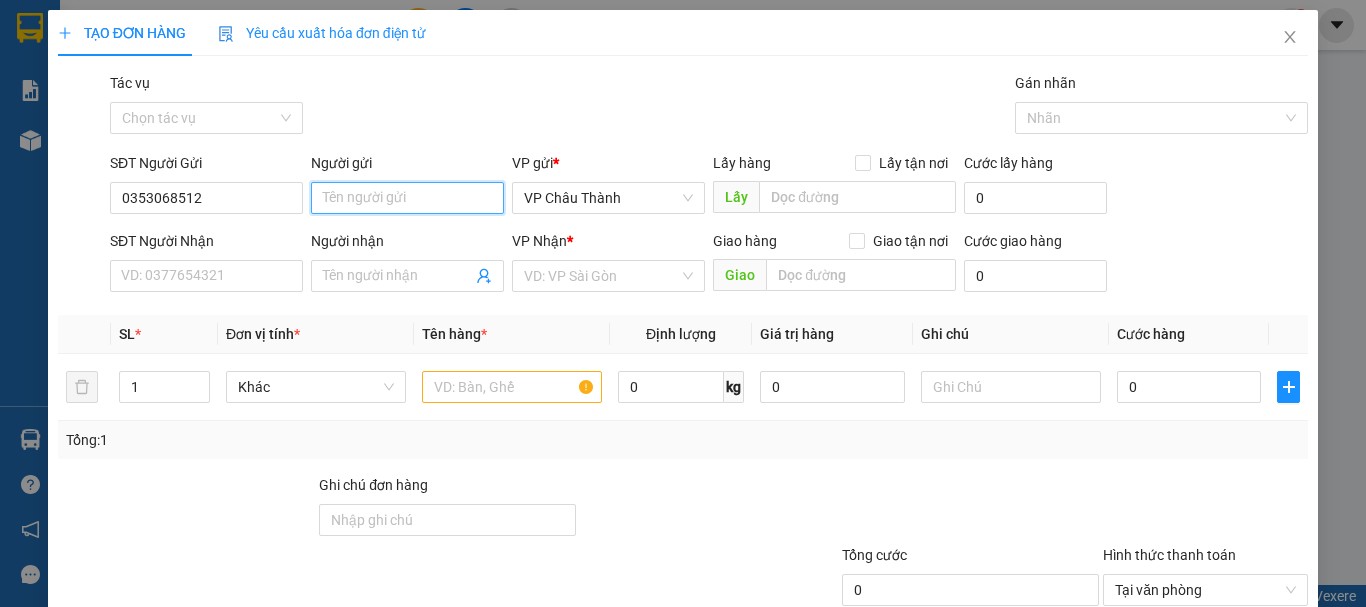 click on "Người gửi" at bounding box center [407, 198] 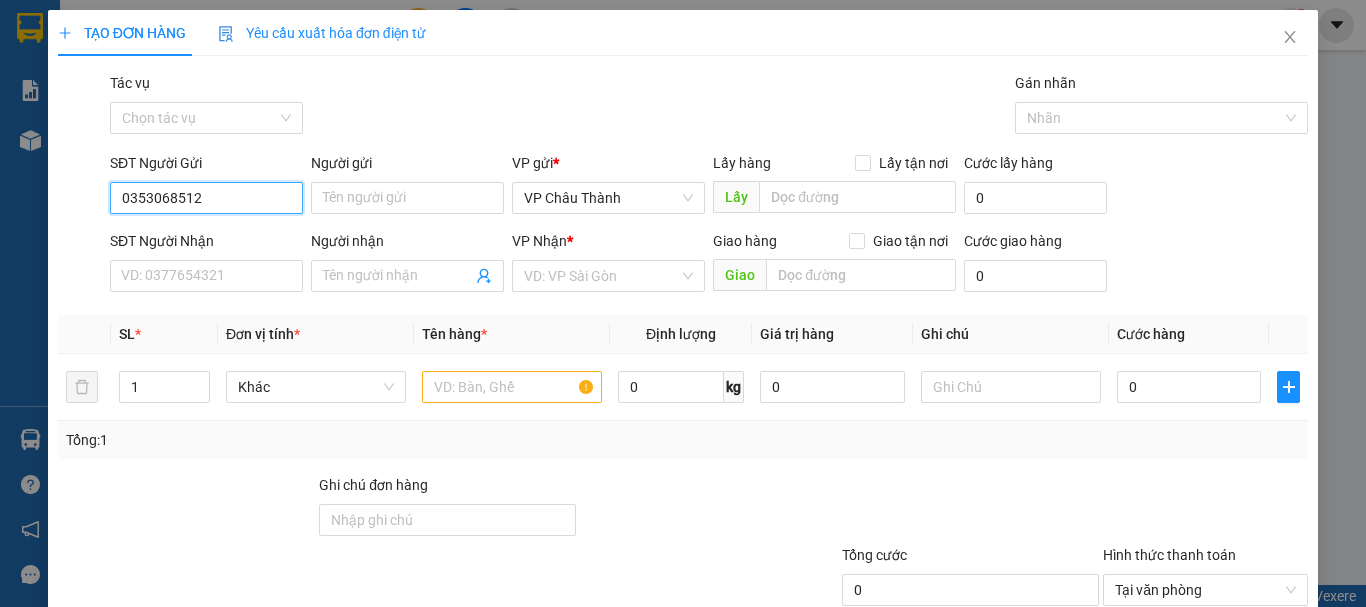 drag, startPoint x: 198, startPoint y: 194, endPoint x: 113, endPoint y: 203, distance: 85.47514 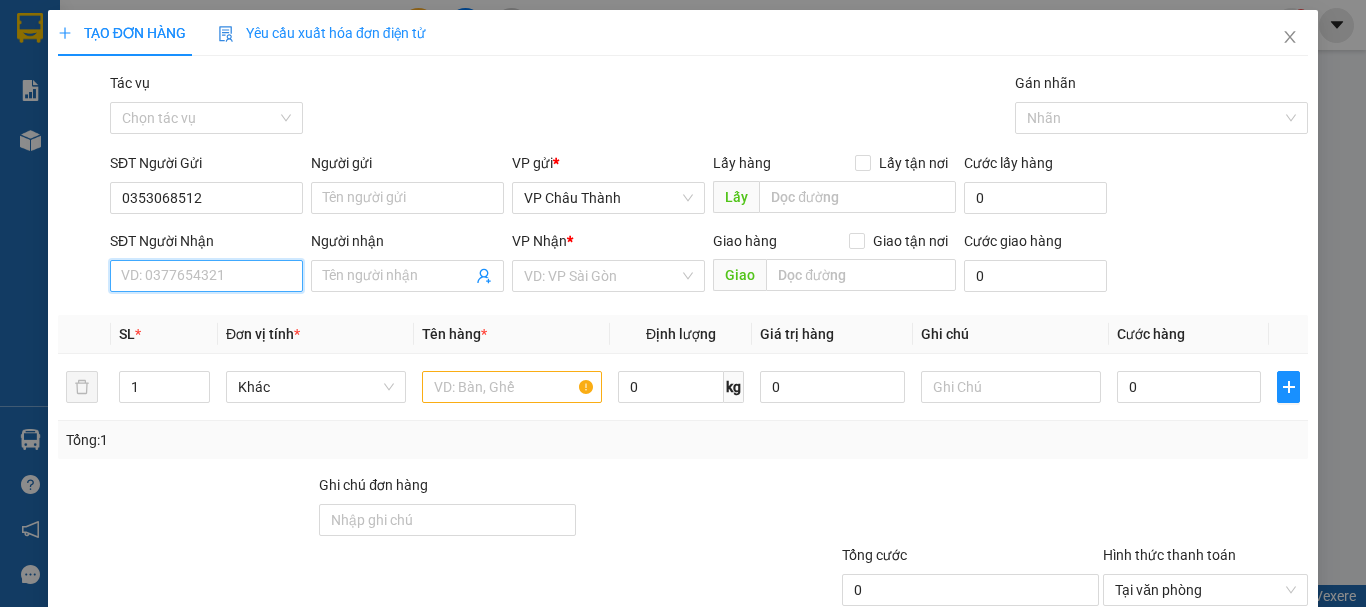 paste on "0353068512" 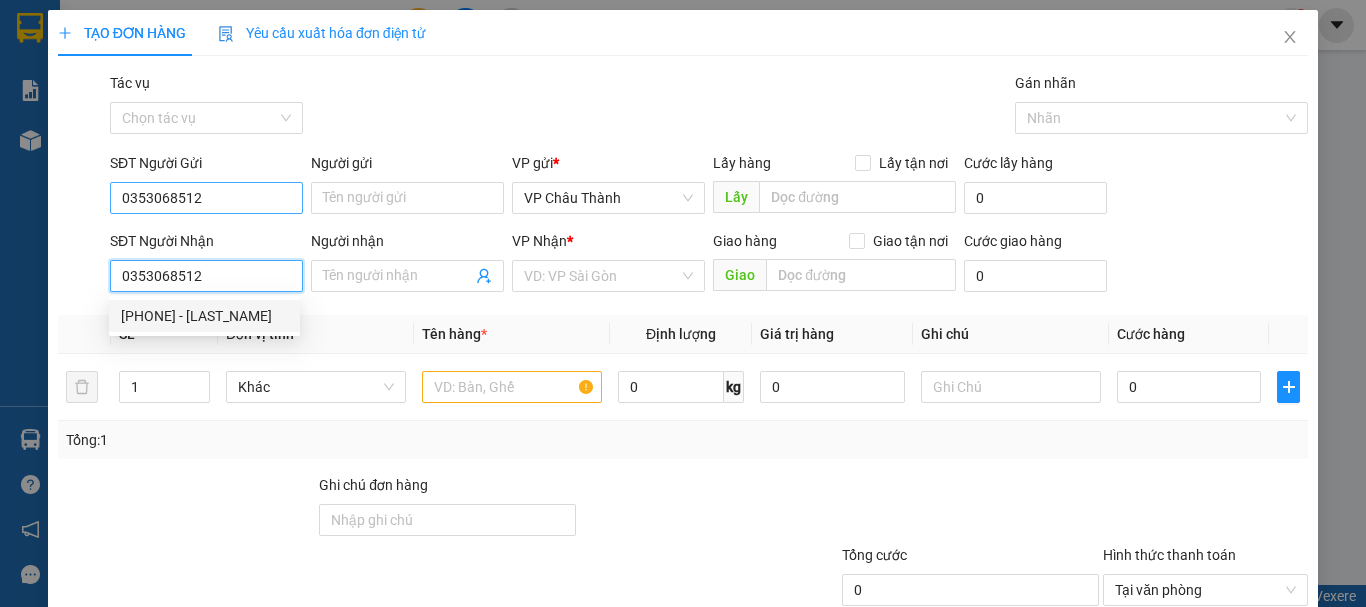 type on "0353068512" 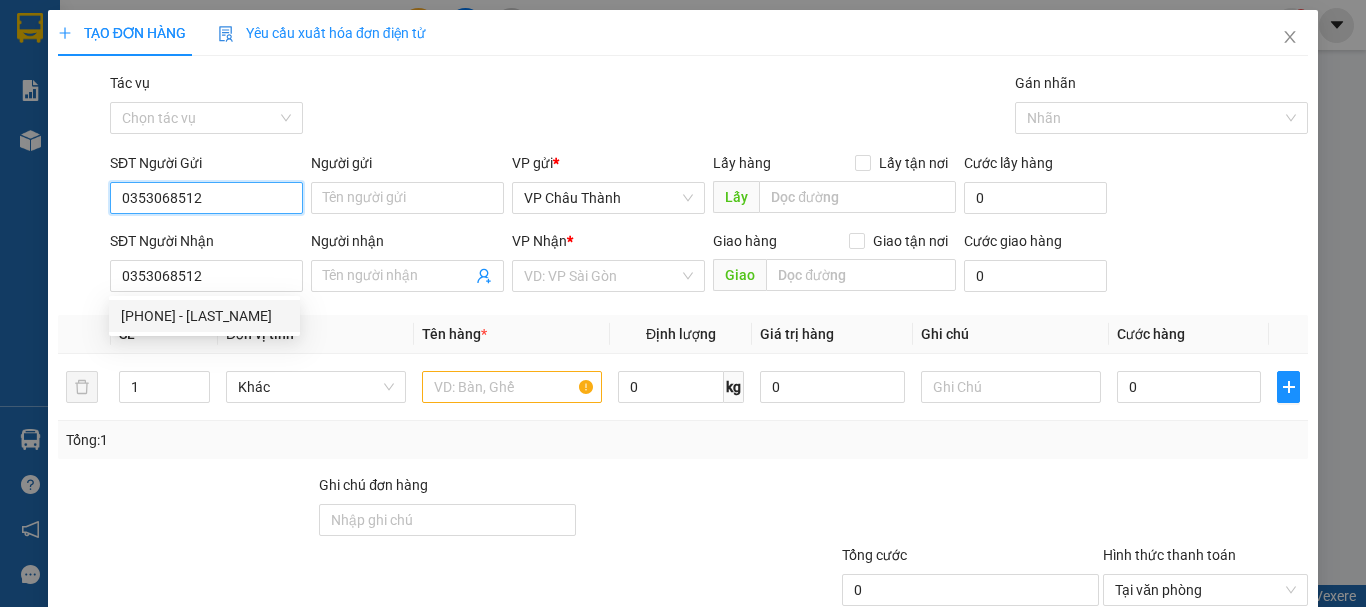 click on "0353068512" at bounding box center (206, 198) 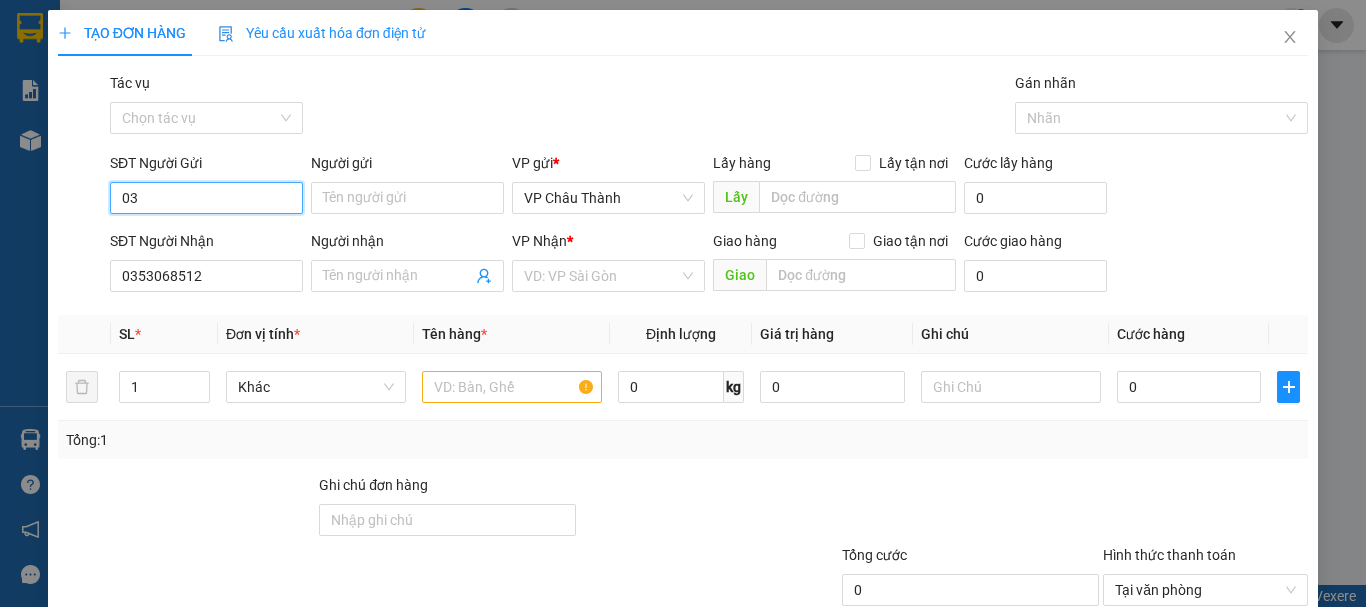 type on "0" 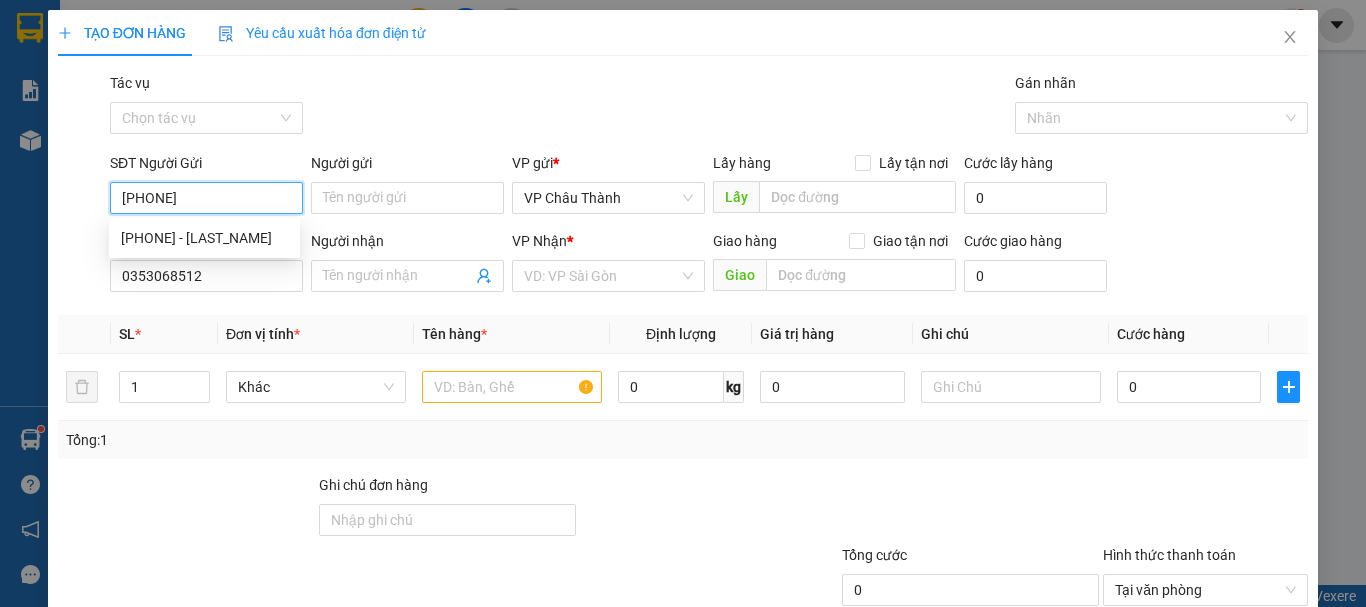 type on "[PHONE]" 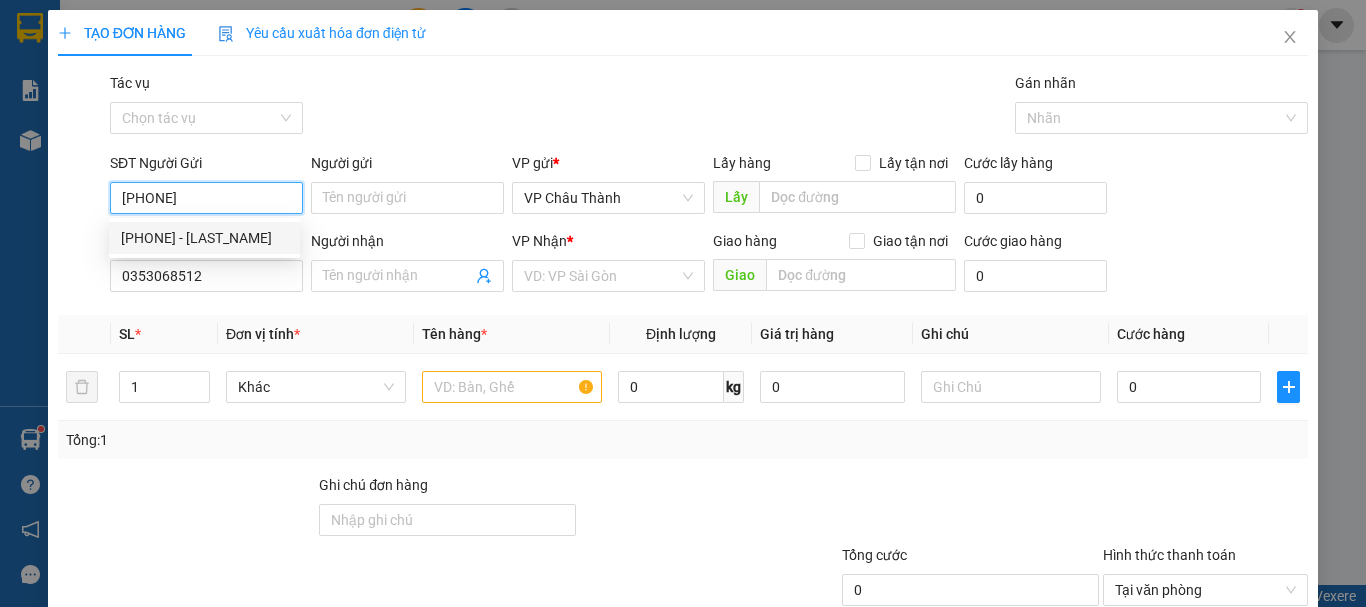 click on "[PHONE] - [LAST_NAME]" at bounding box center [204, 238] 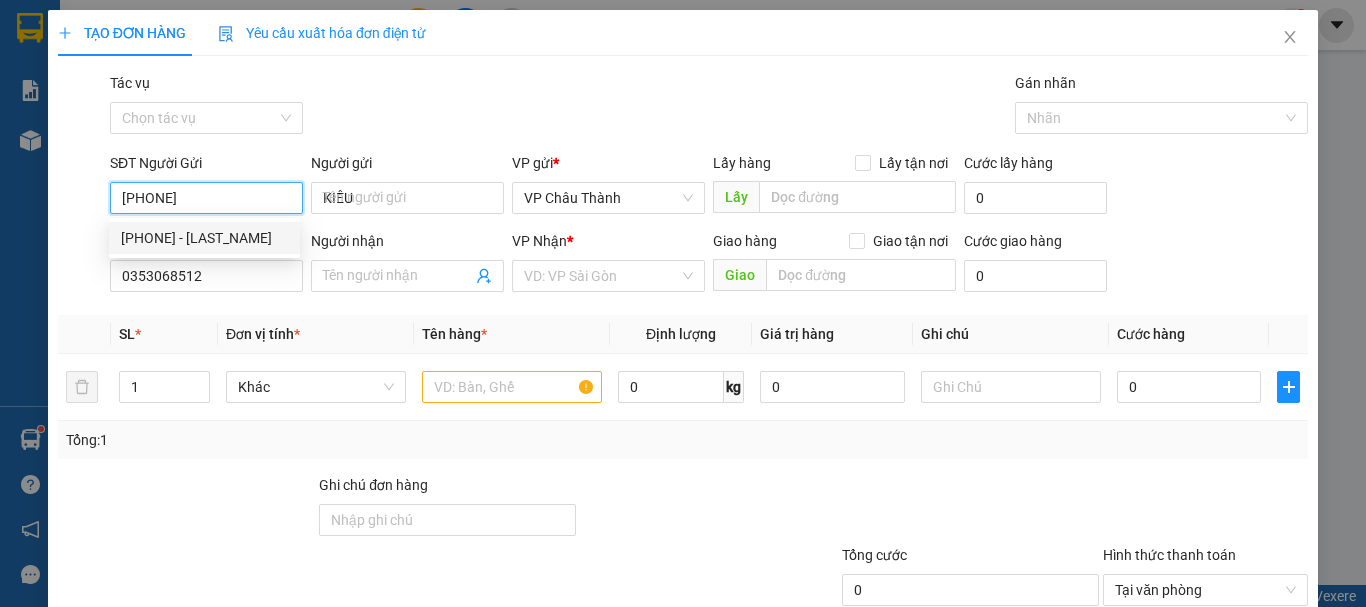 type on "25.000" 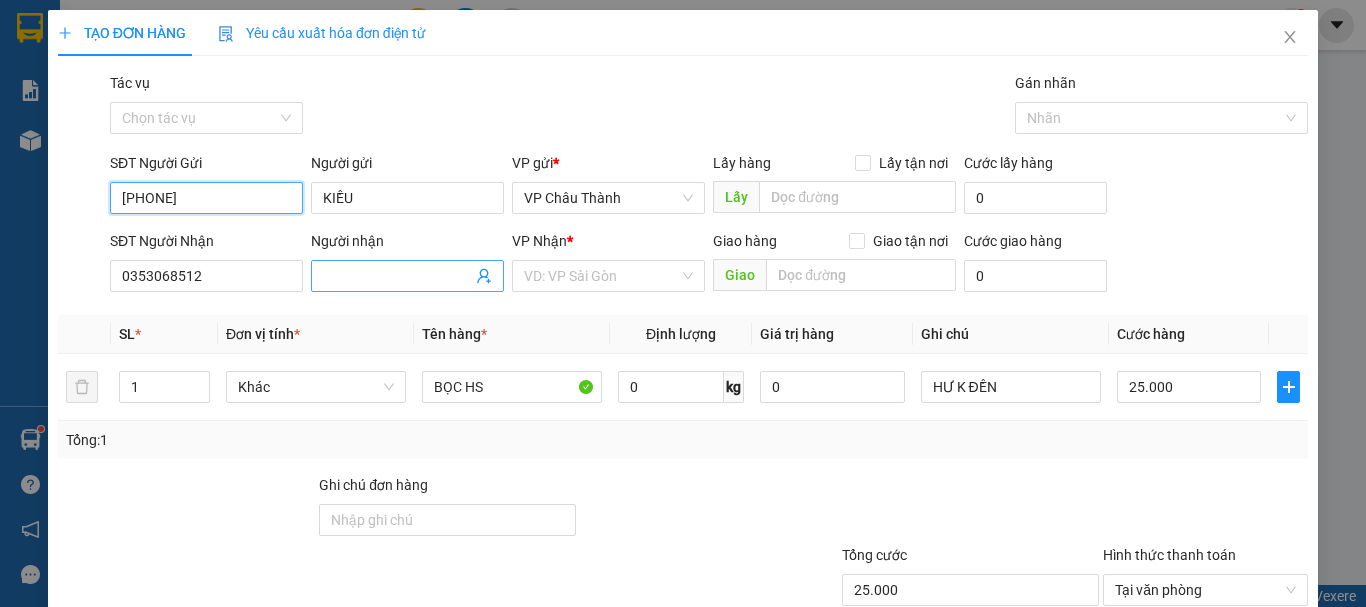 type on "[PHONE]" 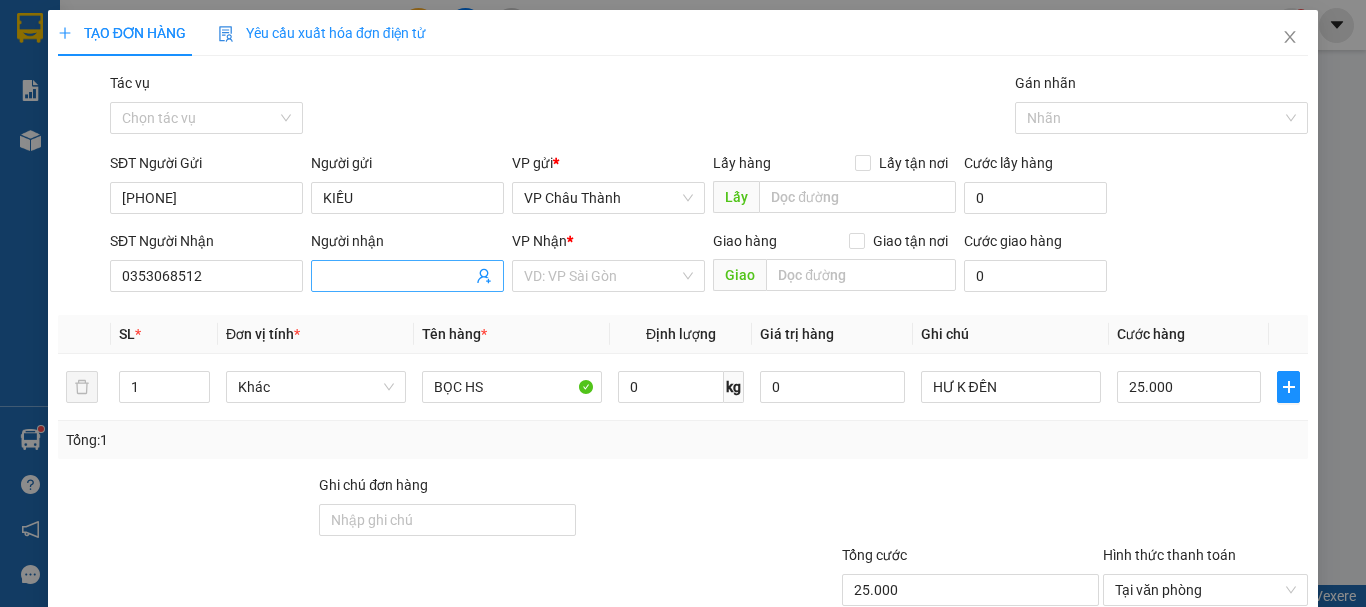 click on "Người nhận" at bounding box center [397, 276] 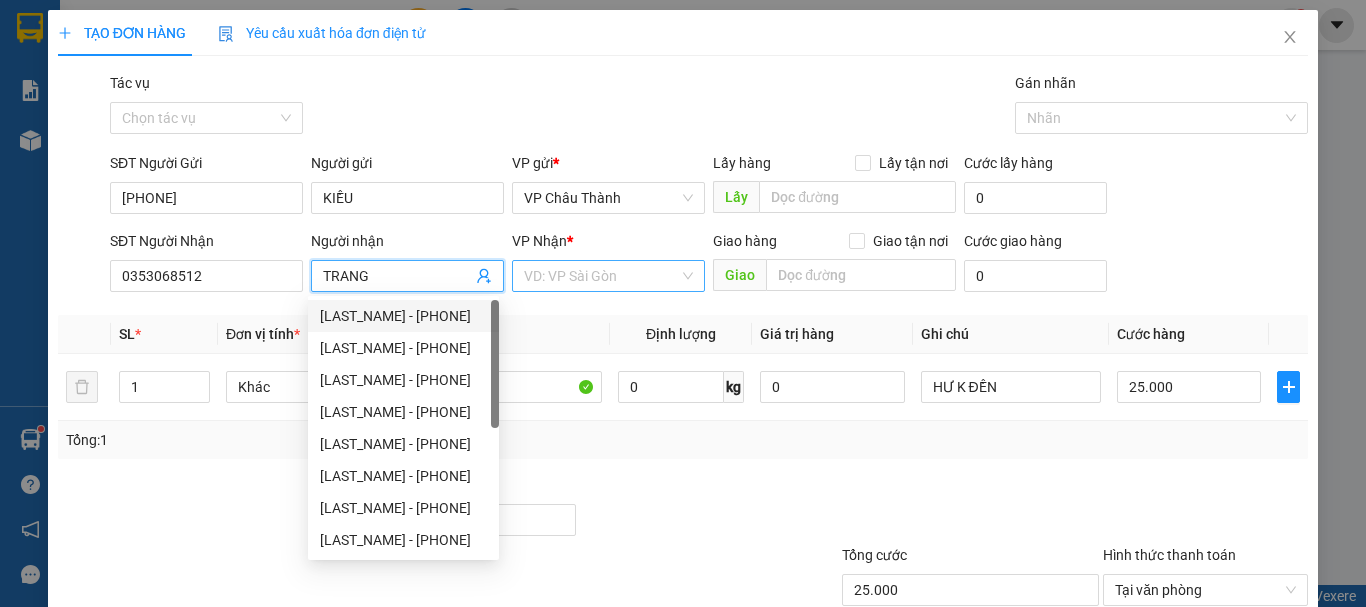 type on "TRANG" 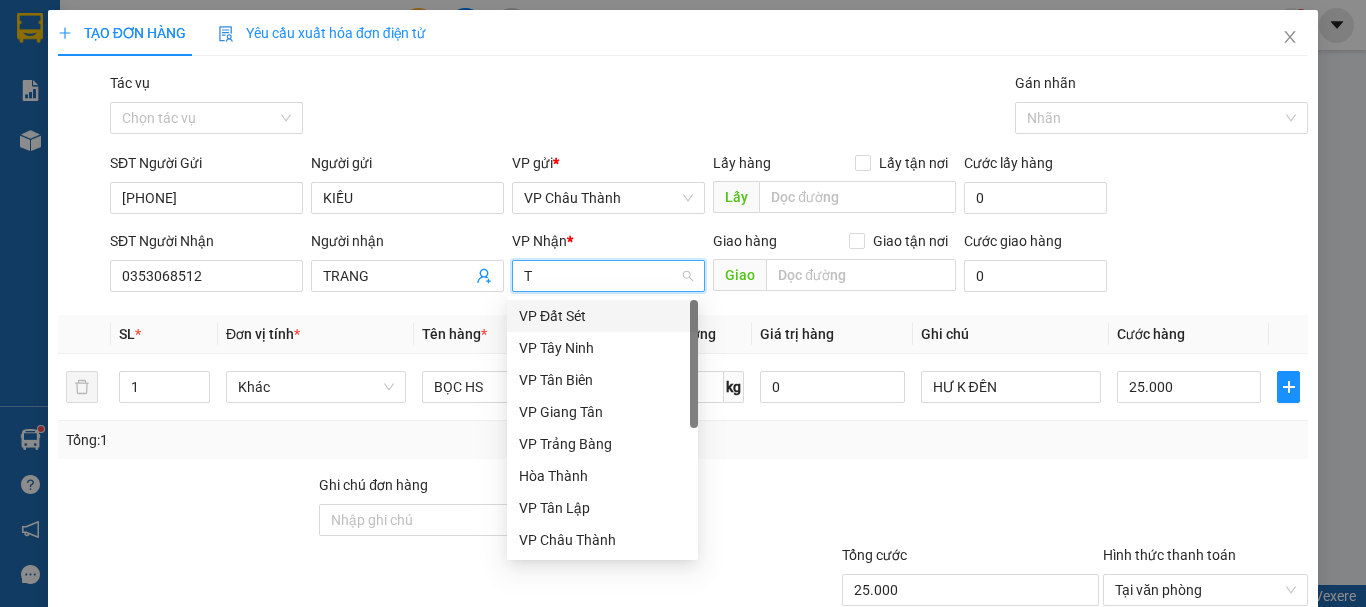 type on "TR" 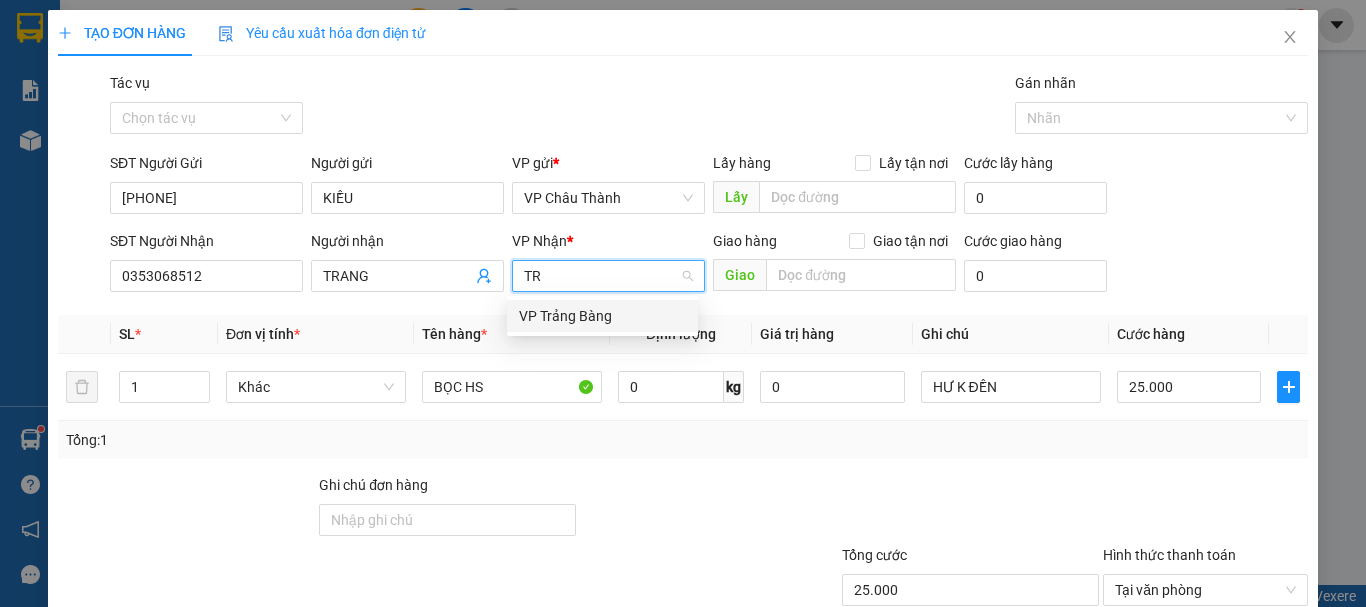 click on "VP Trảng Bàng" at bounding box center [602, 316] 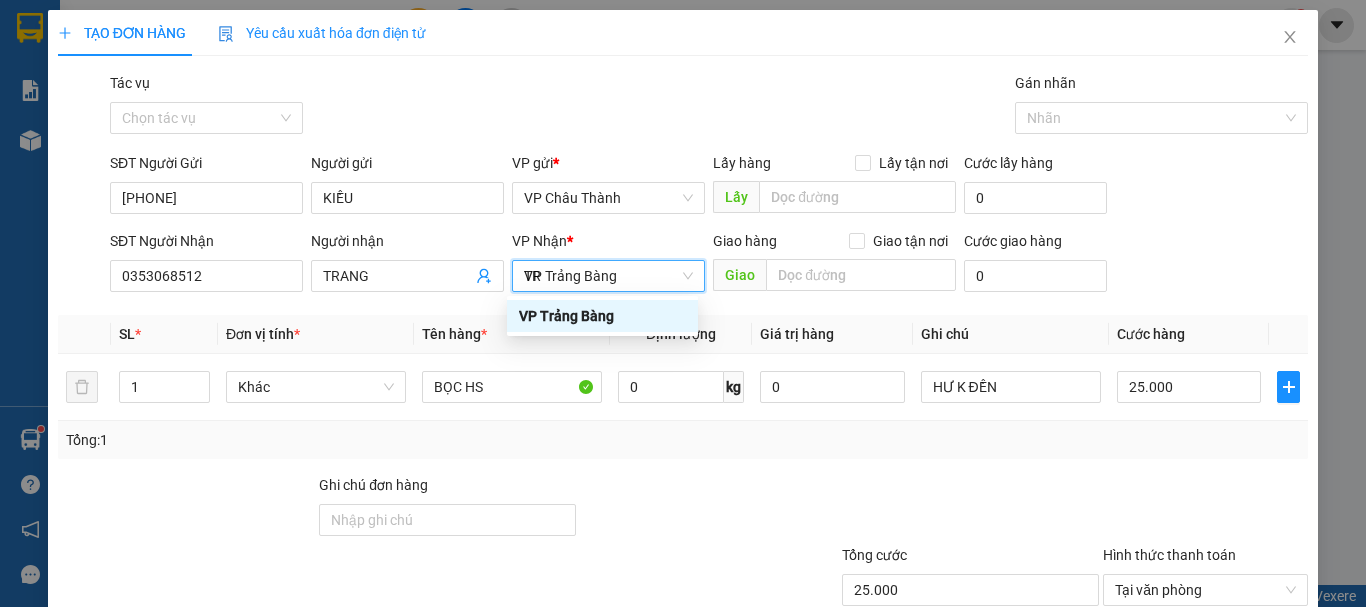 type 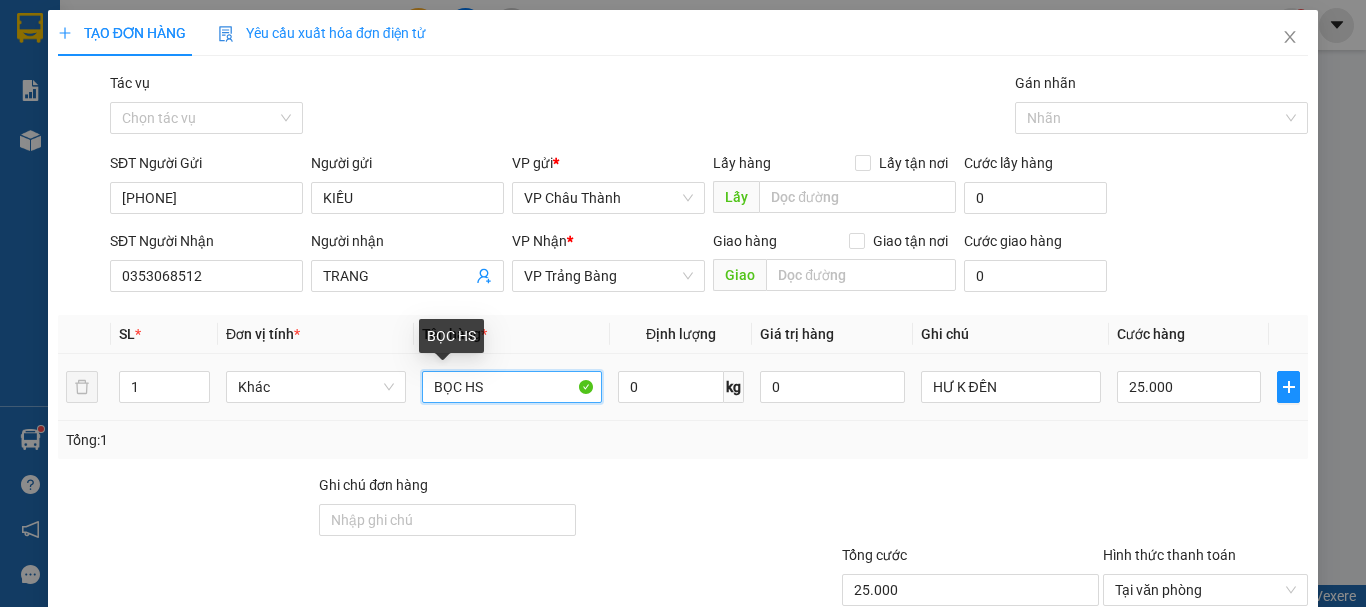 click on "BỌC HS" at bounding box center (512, 387) 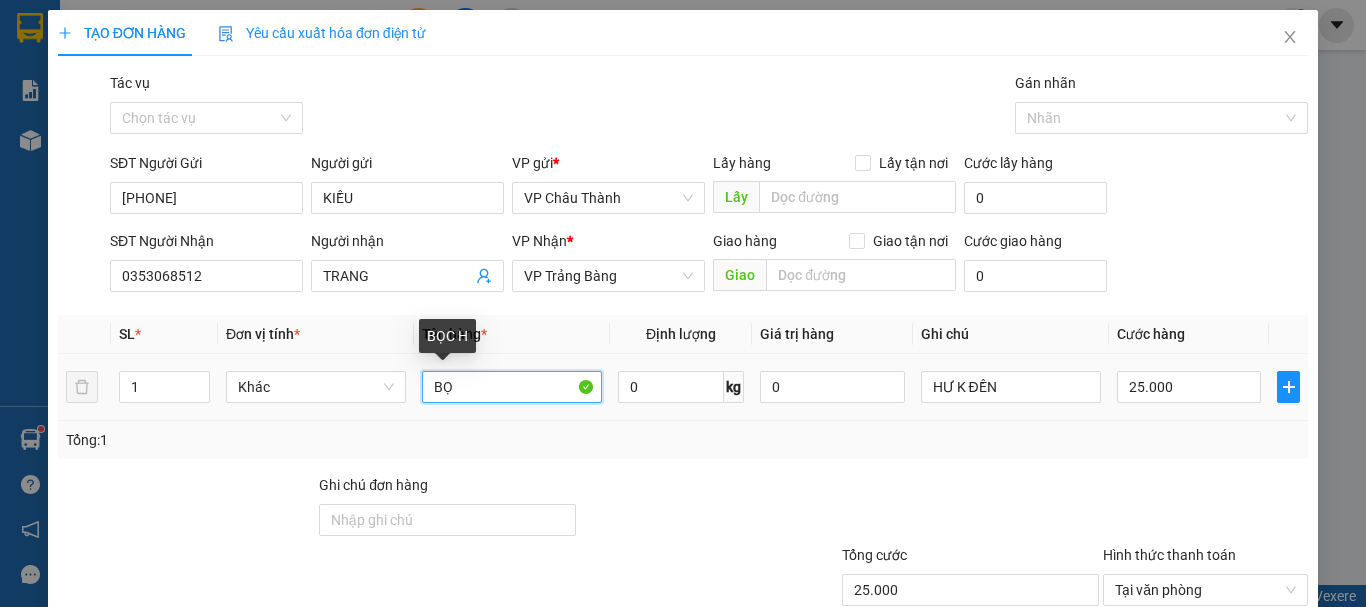 type on "B" 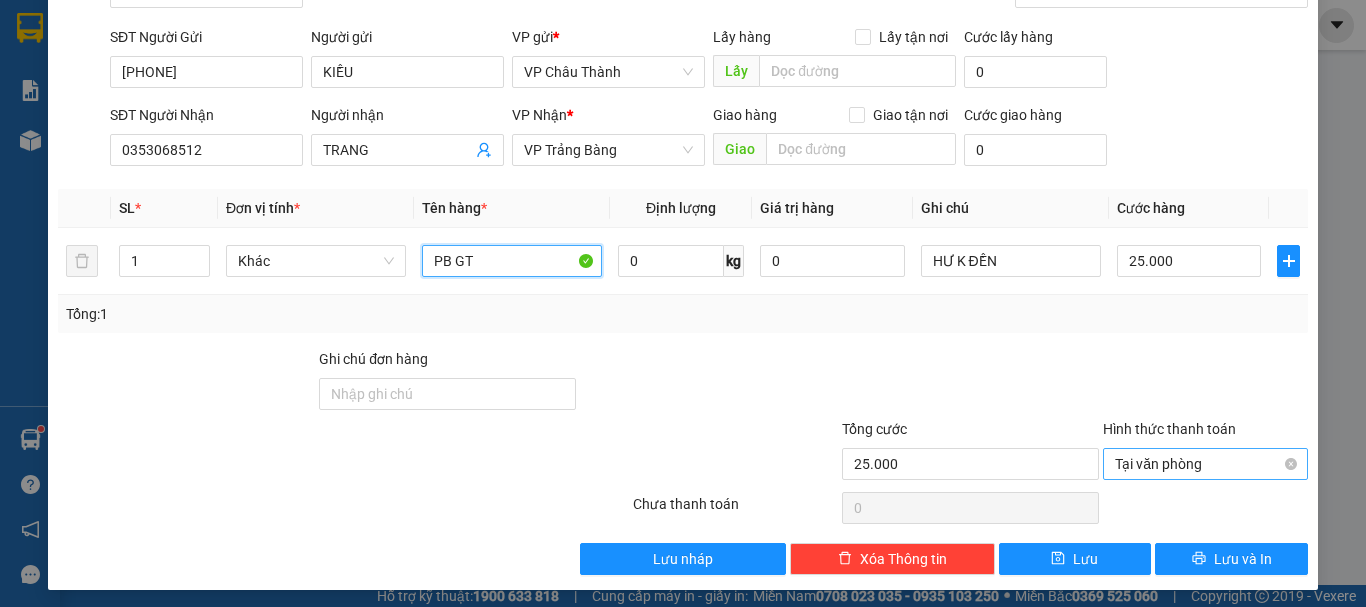 scroll, scrollTop: 133, scrollLeft: 0, axis: vertical 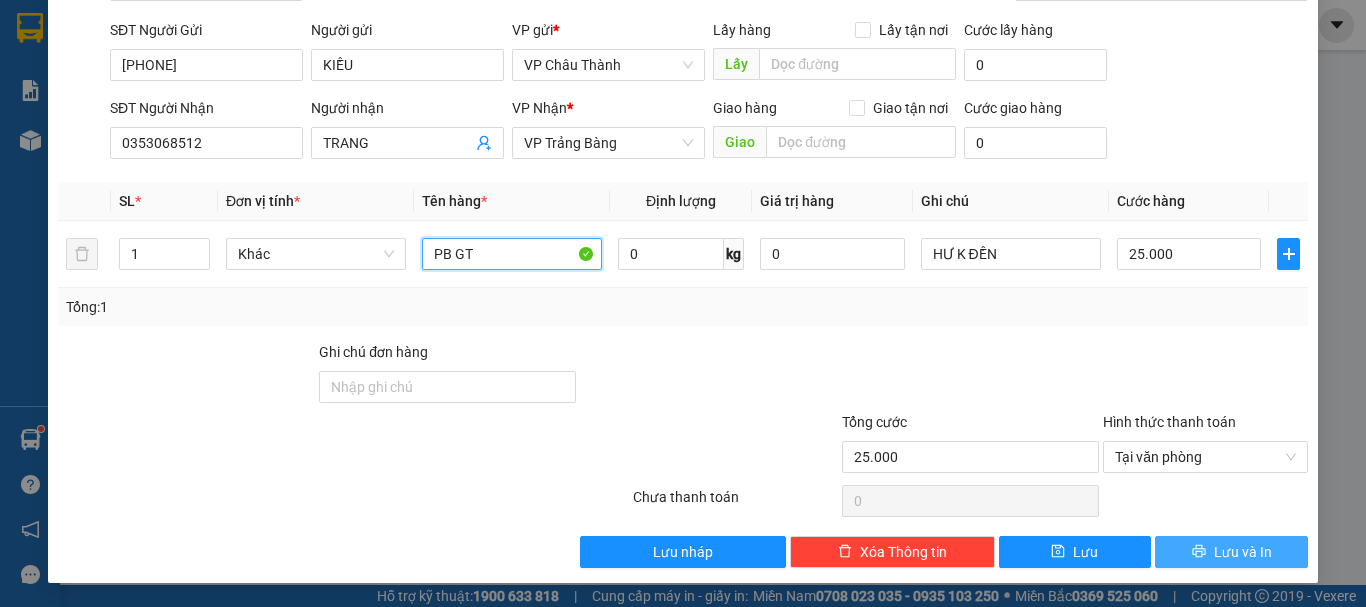 type on "PB GT" 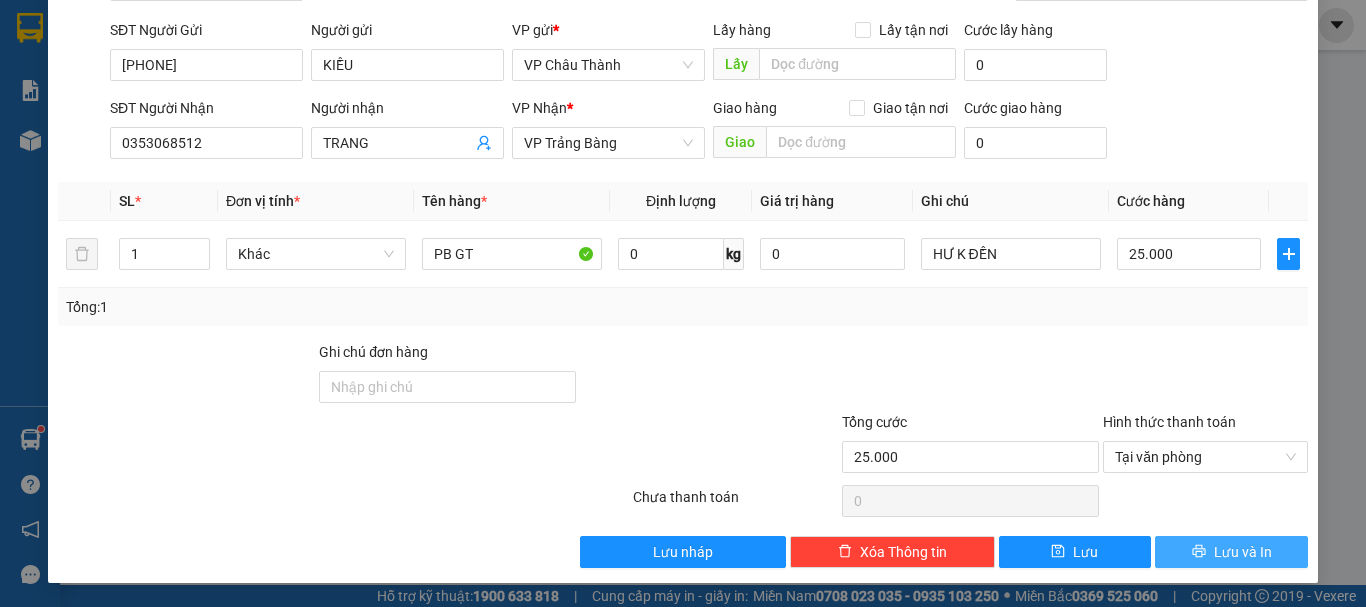 click on "Lưu và In" at bounding box center (1243, 552) 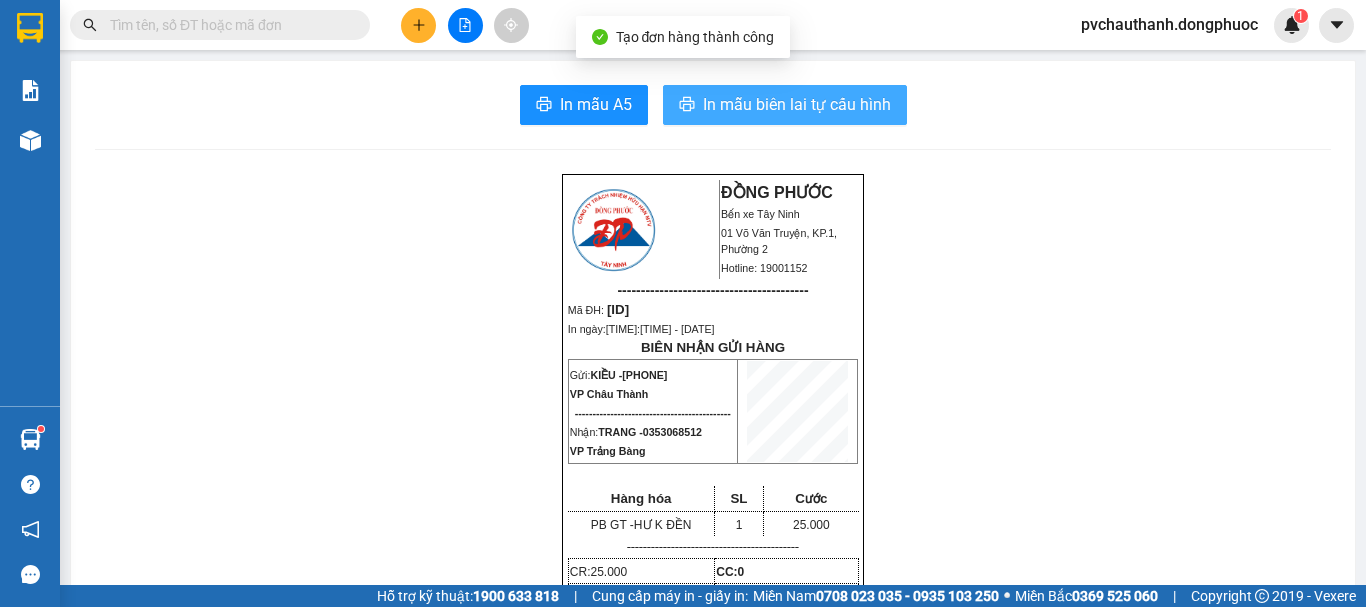 click on "In mẫu biên lai tự cấu hình" at bounding box center (797, 104) 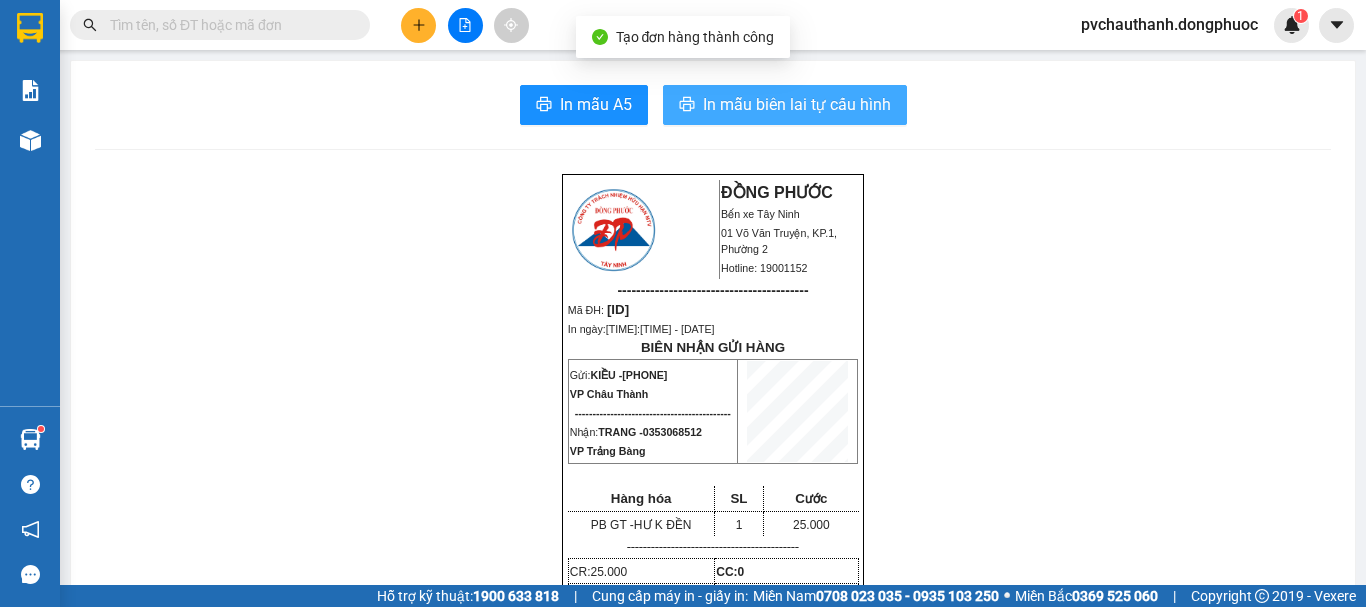 scroll, scrollTop: 0, scrollLeft: 0, axis: both 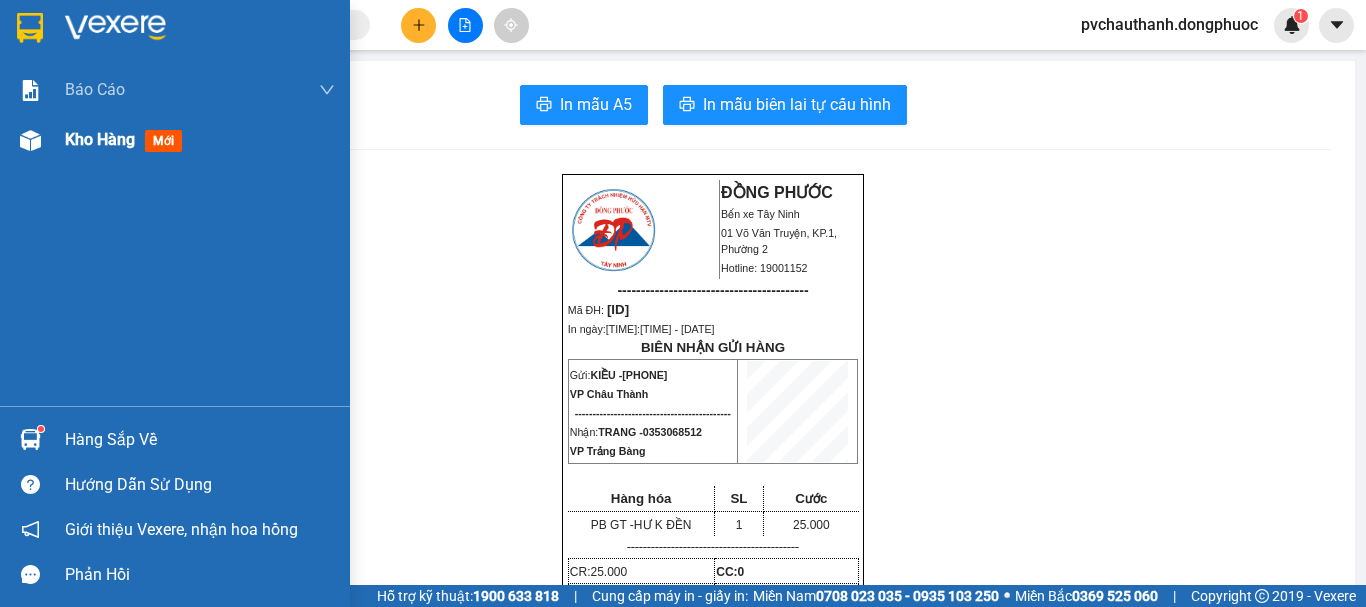 click on "Kho hàng mới" at bounding box center (127, 139) 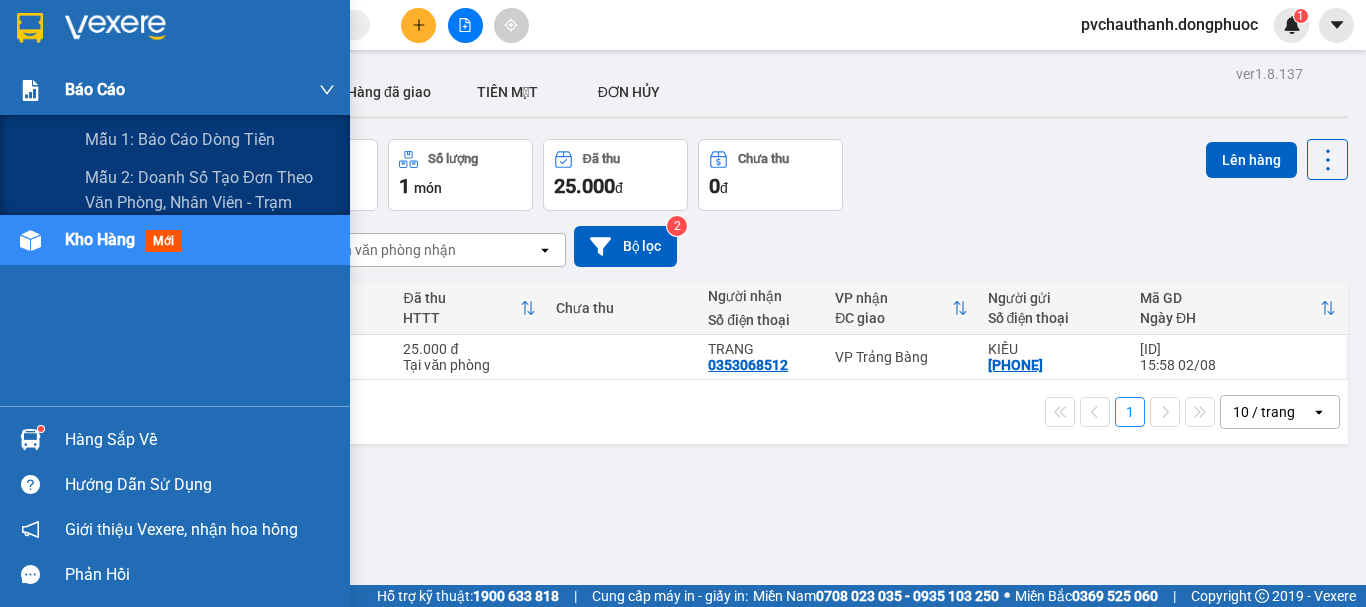 click on "Báo cáo" at bounding box center (200, 90) 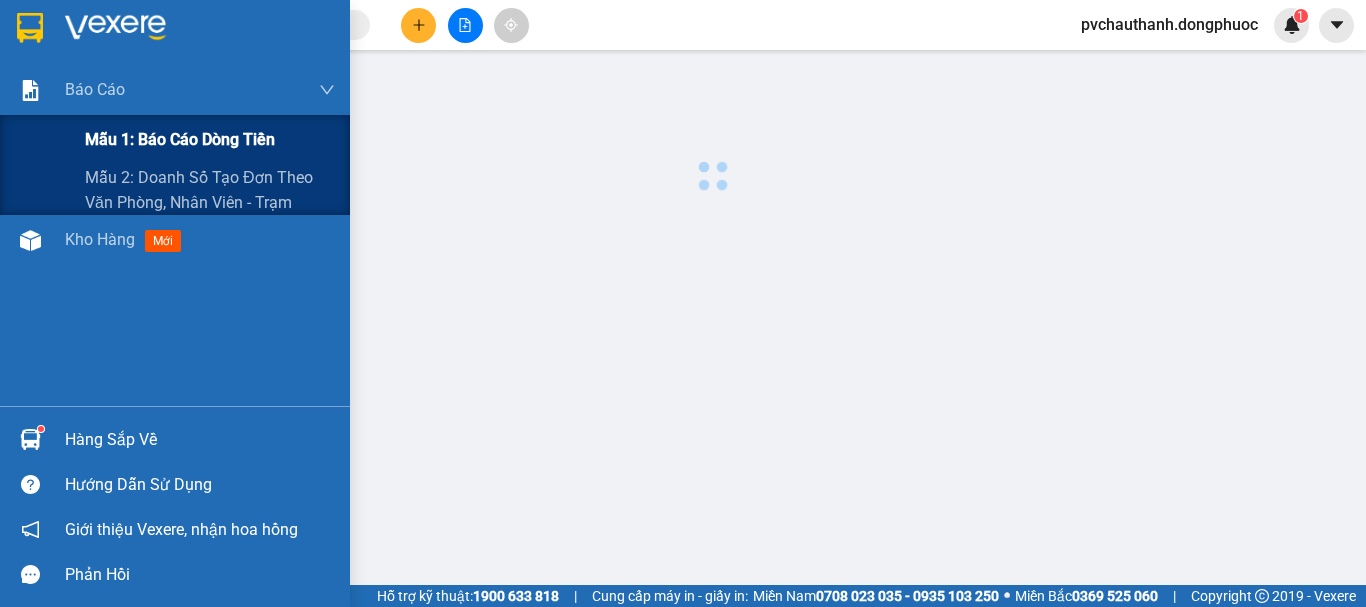 click on "Mẫu 1: Báo cáo dòng tiền" at bounding box center (180, 139) 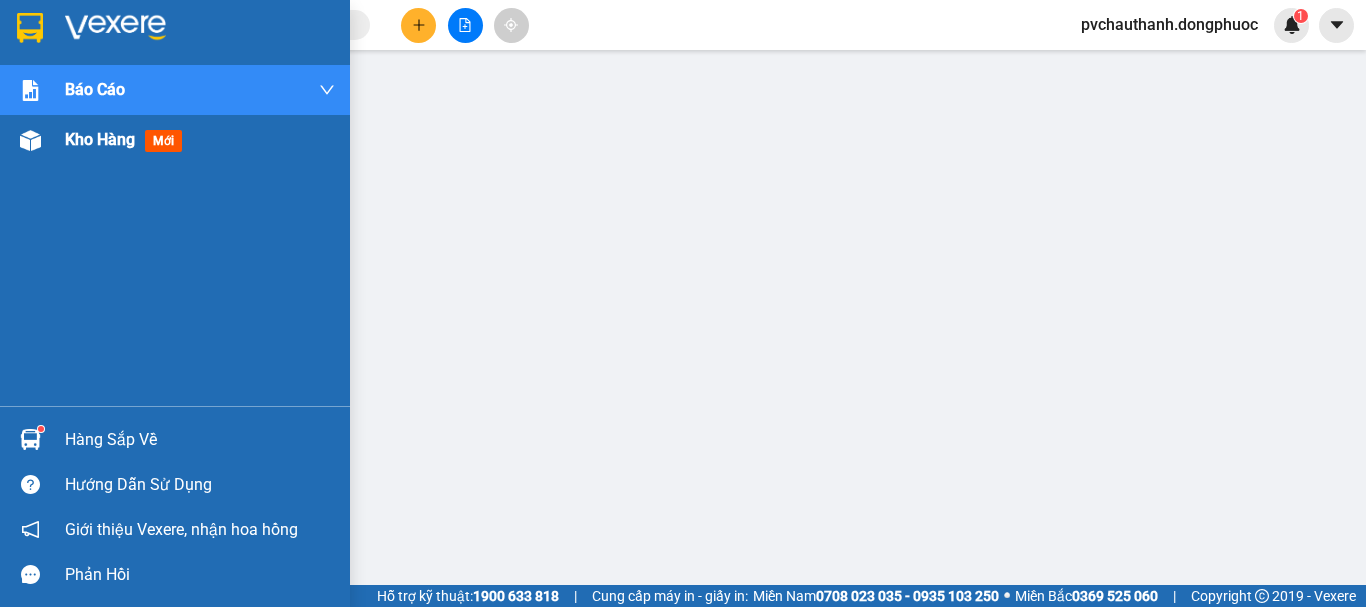 click on "Kho hàng" at bounding box center (100, 139) 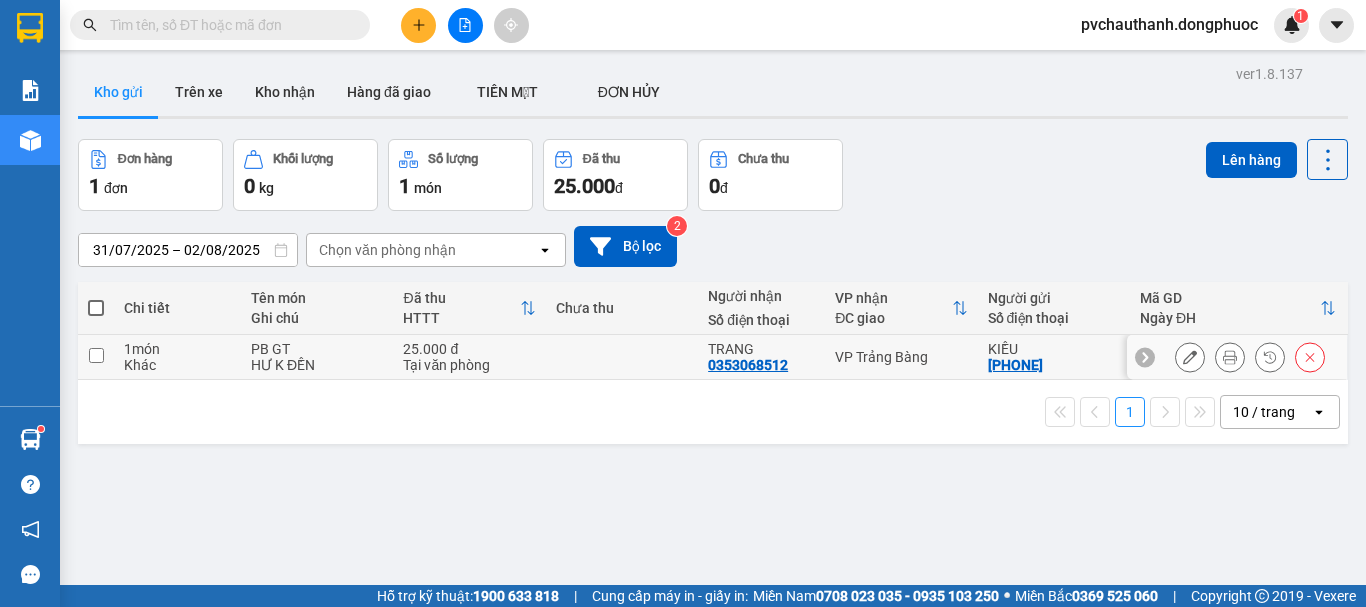 click on "HƯ K ĐỀN" at bounding box center [317, 365] 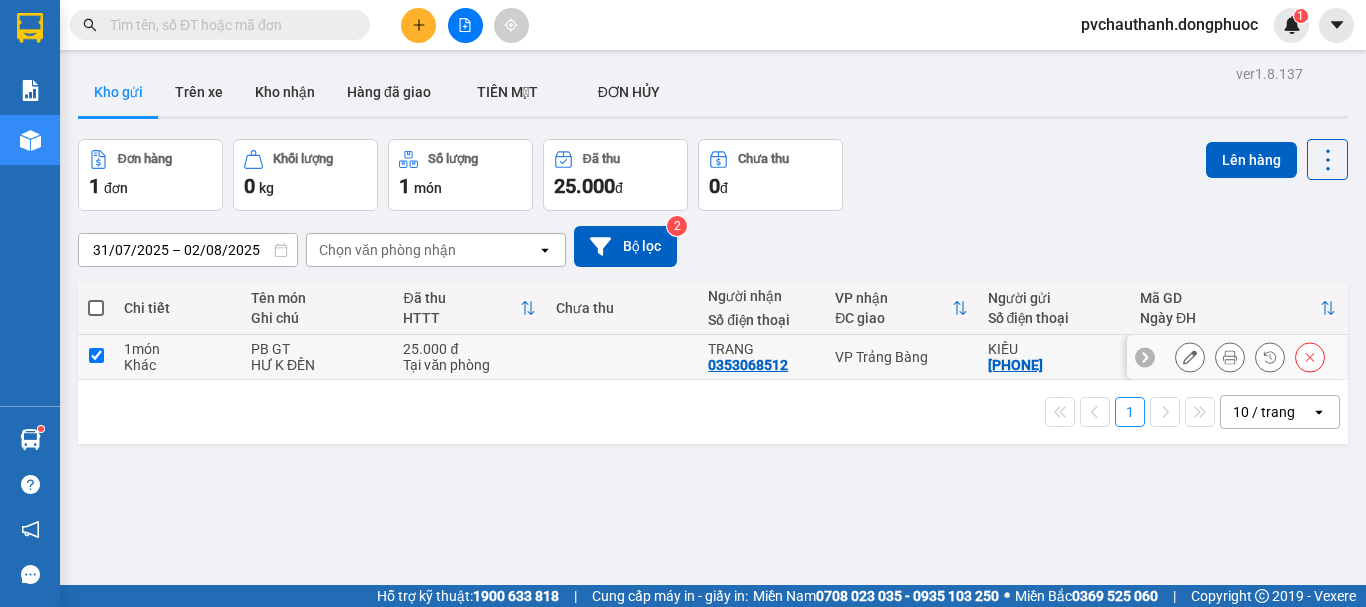 checkbox on "true" 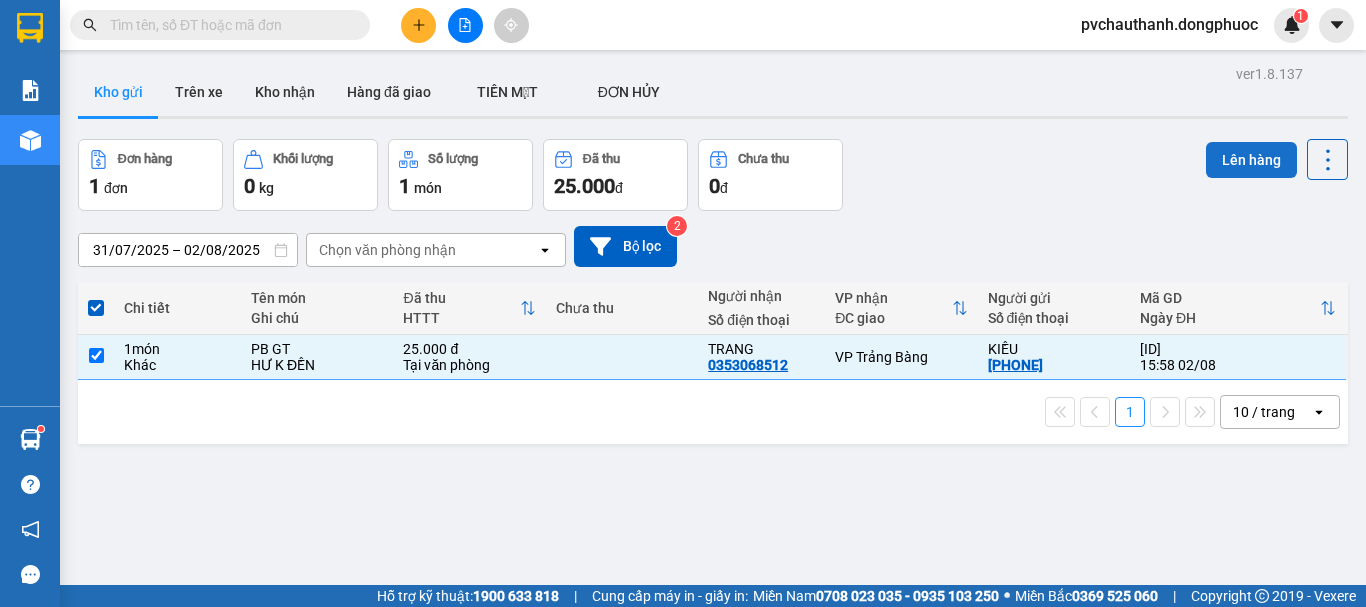 click on "Lên hàng" at bounding box center (1251, 160) 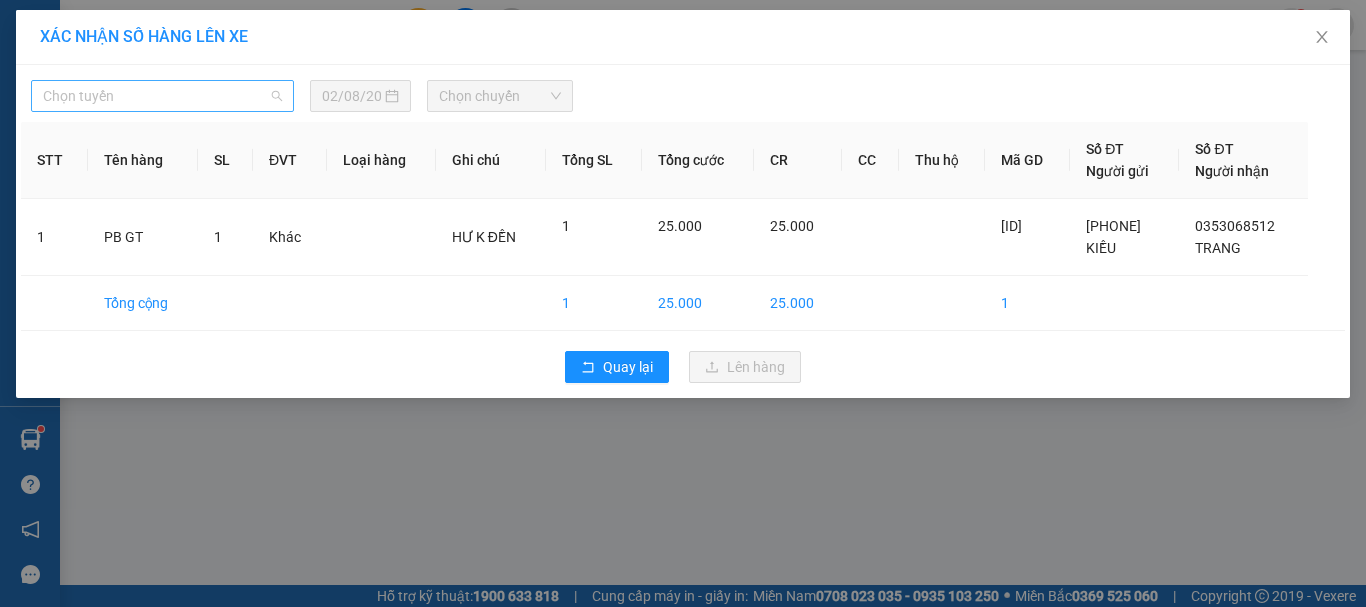 click on "Chọn tuyến" at bounding box center [162, 96] 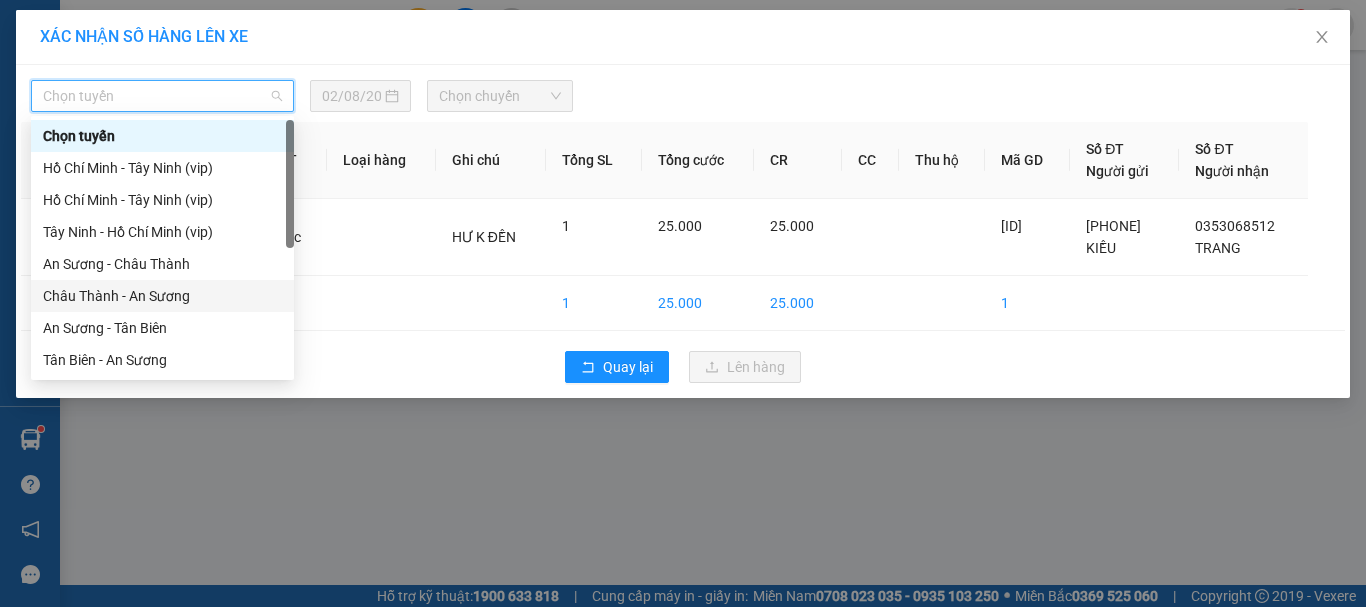 click on "Châu Thành - An Sương" at bounding box center (162, 296) 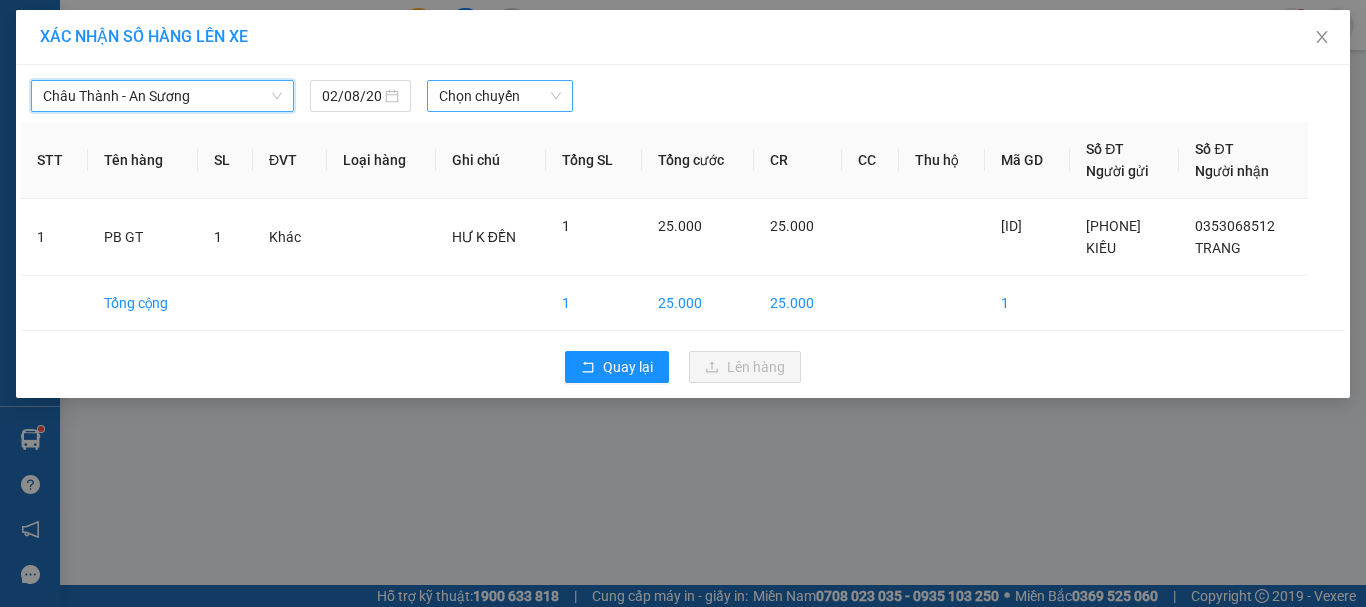 click on "Chọn chuyến" at bounding box center (500, 96) 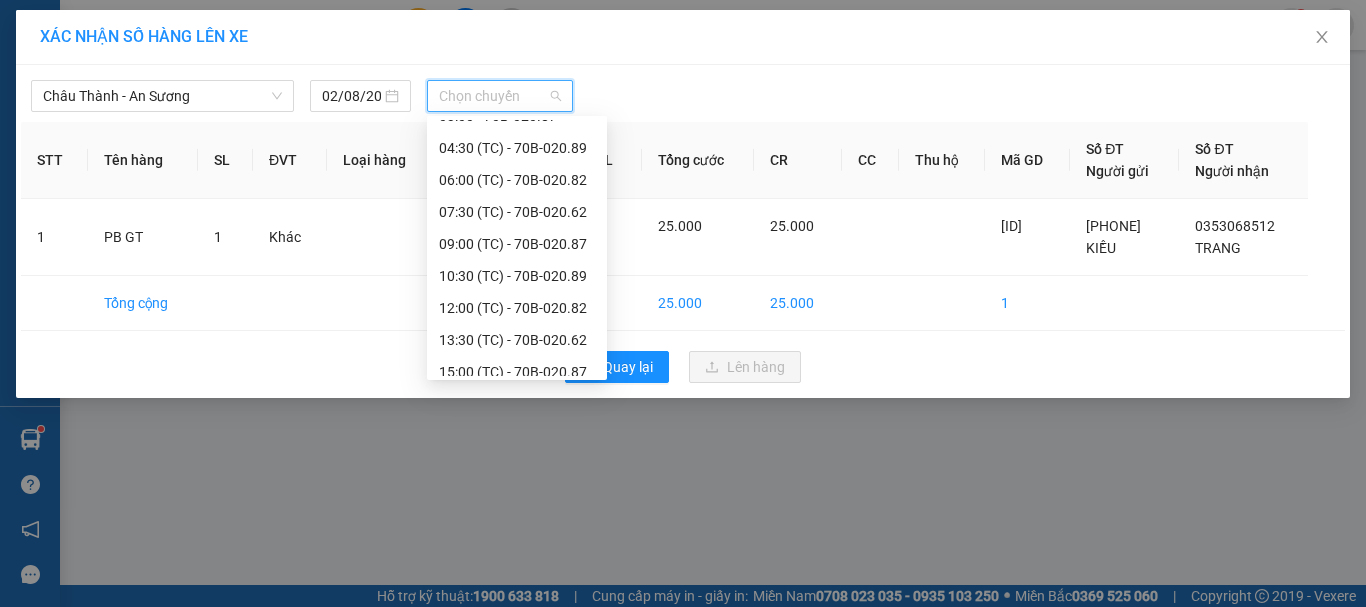 scroll, scrollTop: 96, scrollLeft: 0, axis: vertical 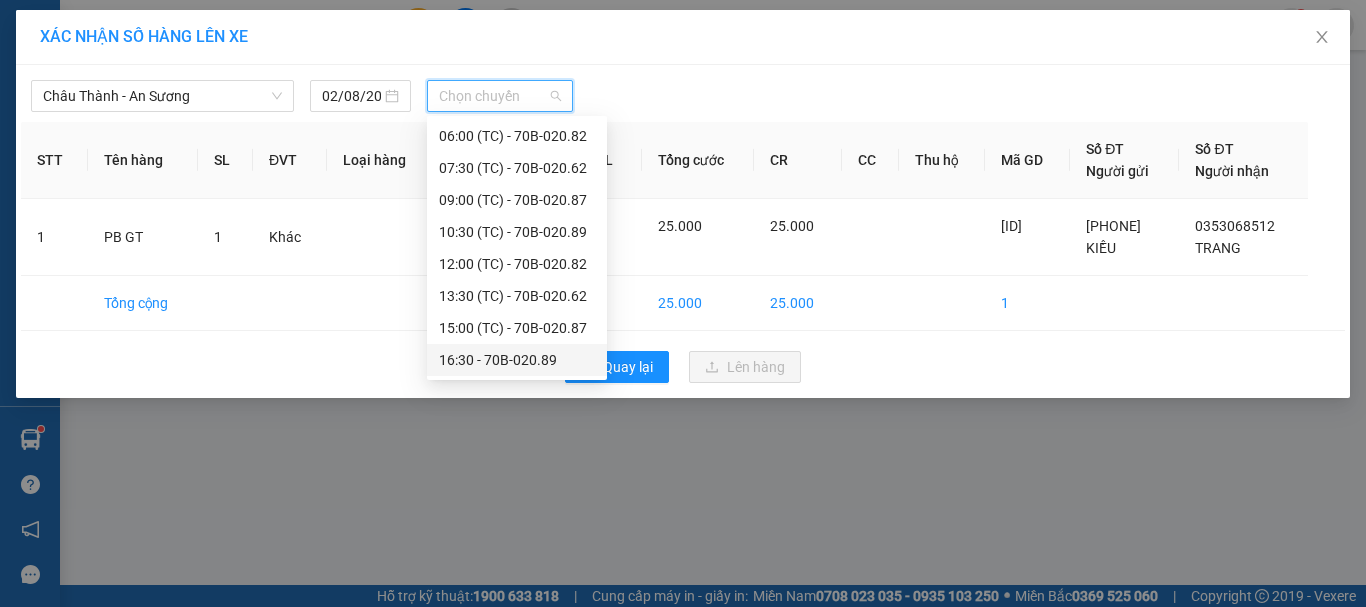 click on "[TIME]     - [PRODUCT_CODE]" at bounding box center [517, 360] 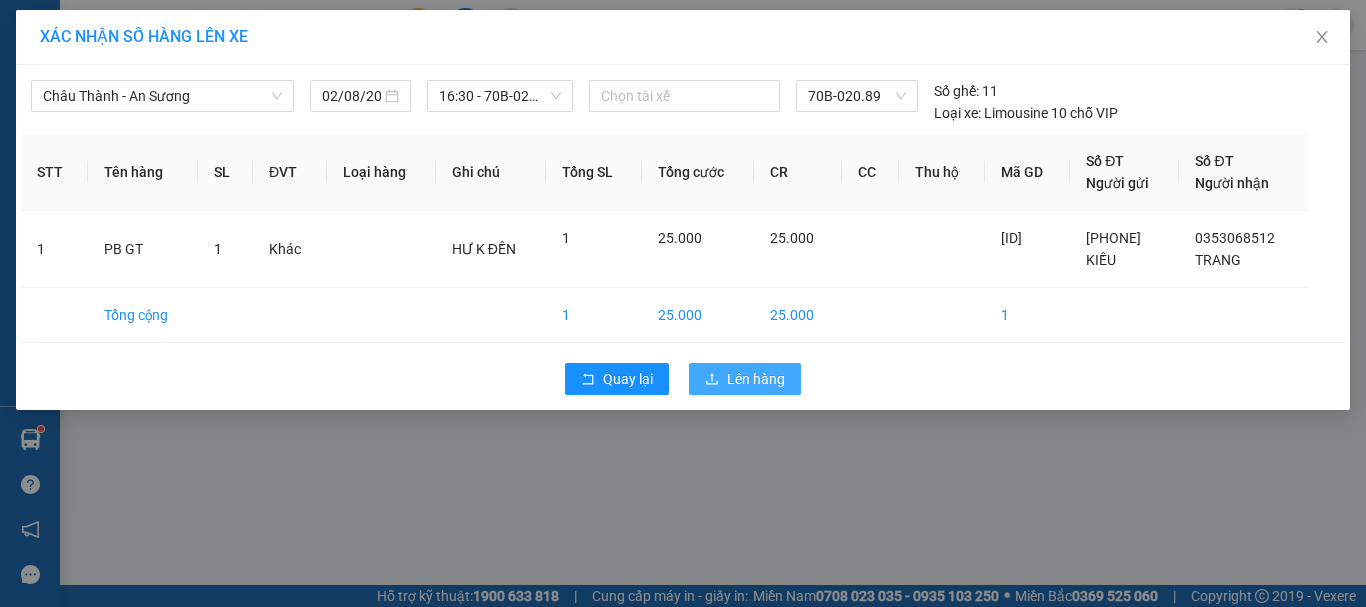 click on "Lên hàng" at bounding box center (756, 379) 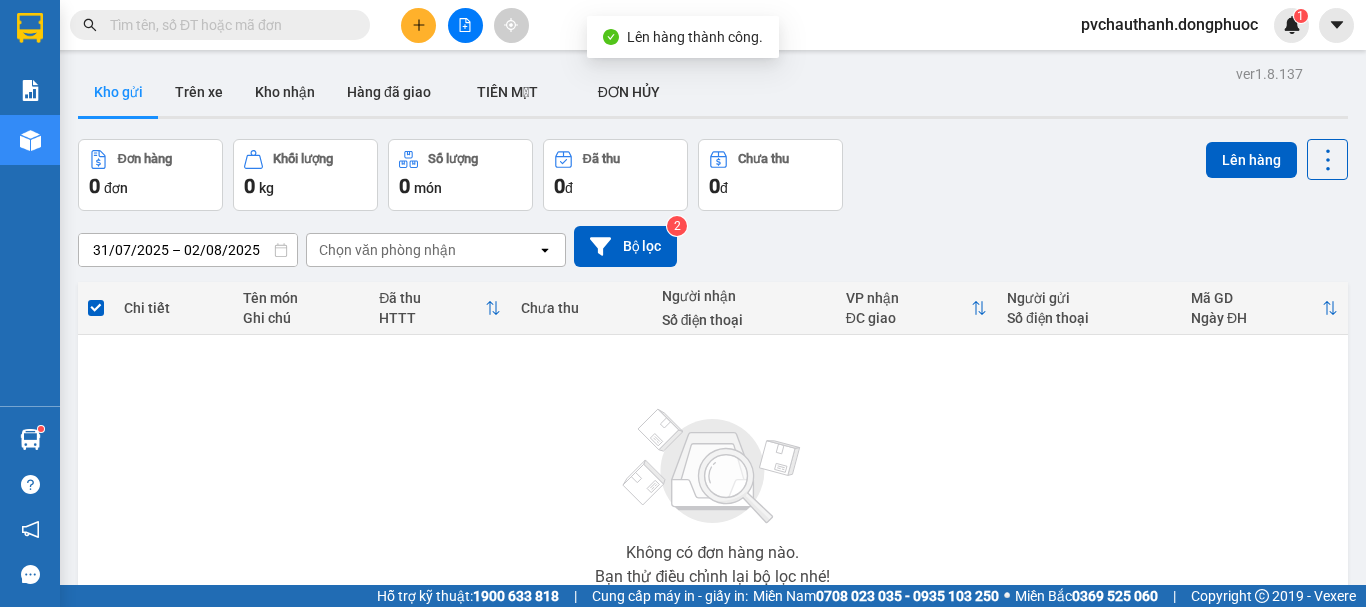 click on "Không có đơn hàng nào. Bạn thử điều chỉnh lại bộ lọc nhé!" at bounding box center [713, 491] 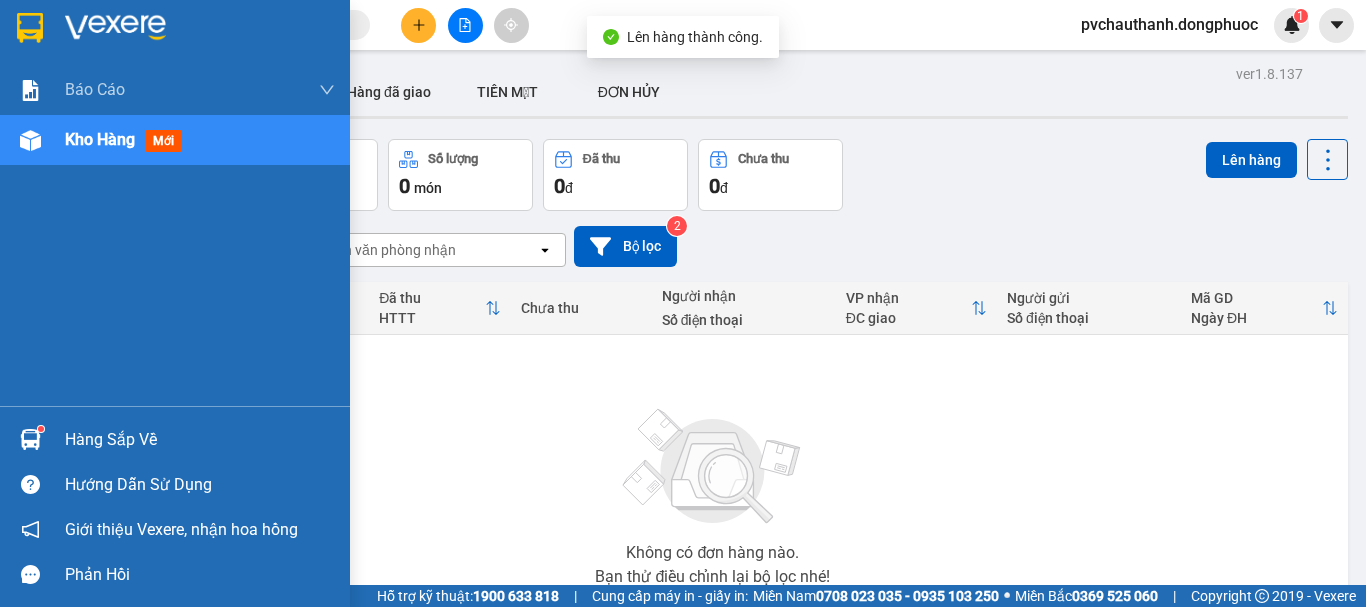 click on "Hàng sắp về" at bounding box center [175, 439] 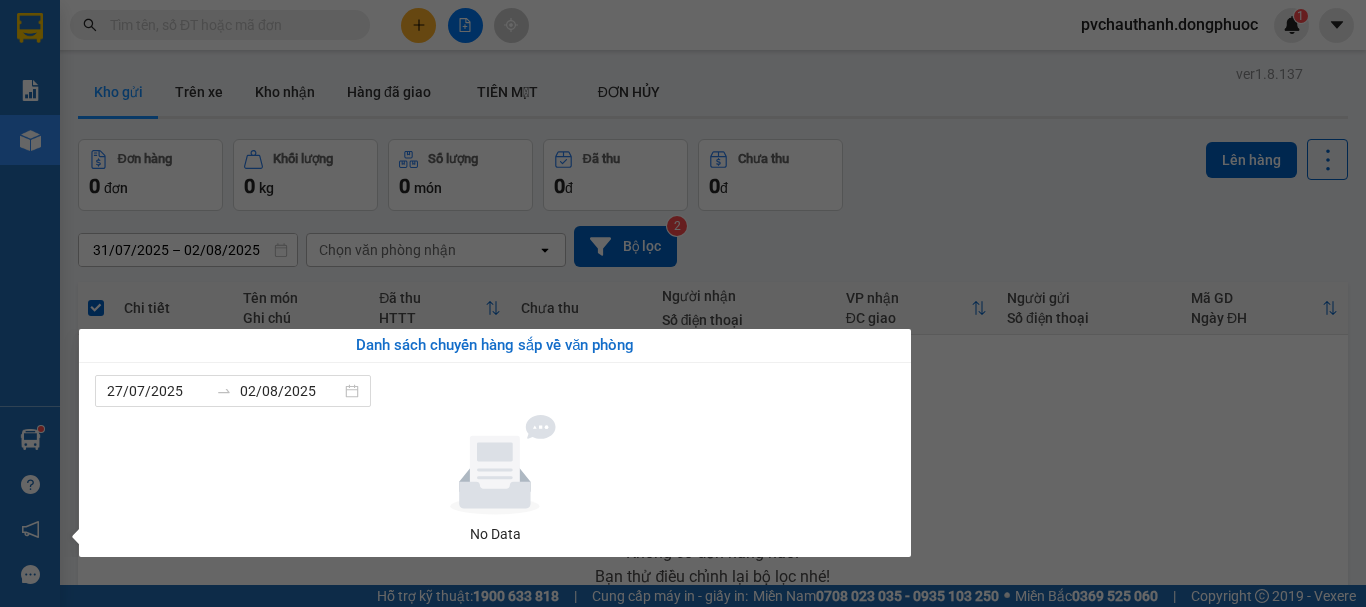 drag, startPoint x: 976, startPoint y: 457, endPoint x: 739, endPoint y: 470, distance: 237.35628 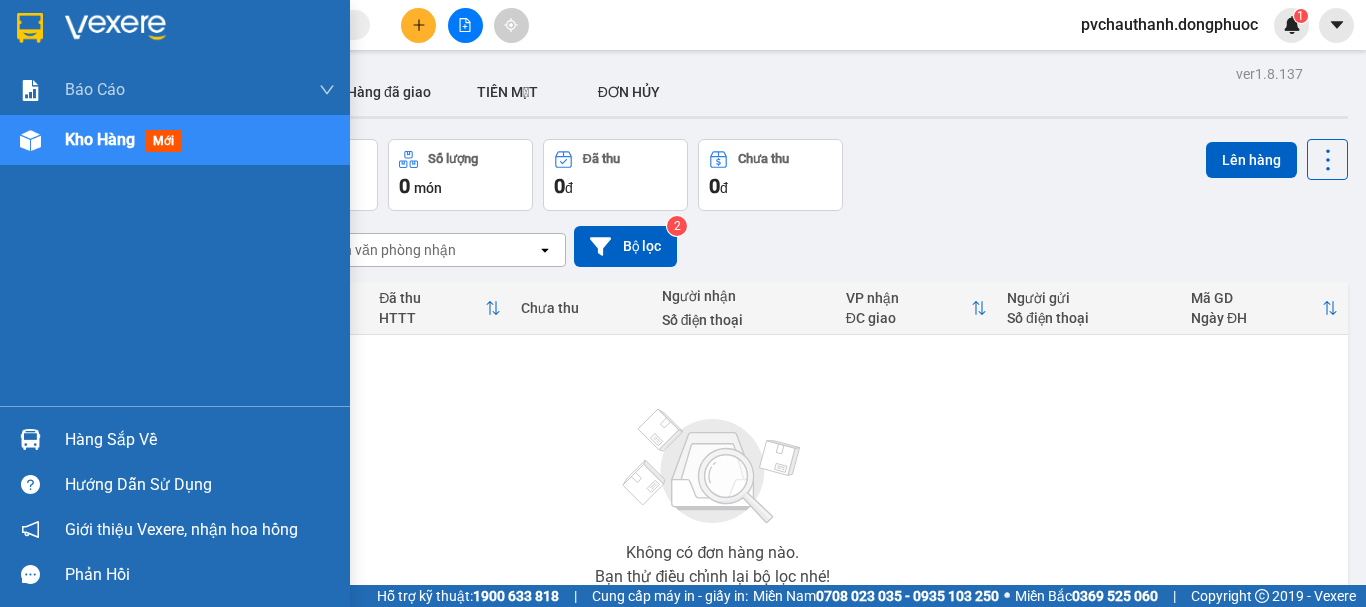 click on "Hàng sắp về" at bounding box center [200, 440] 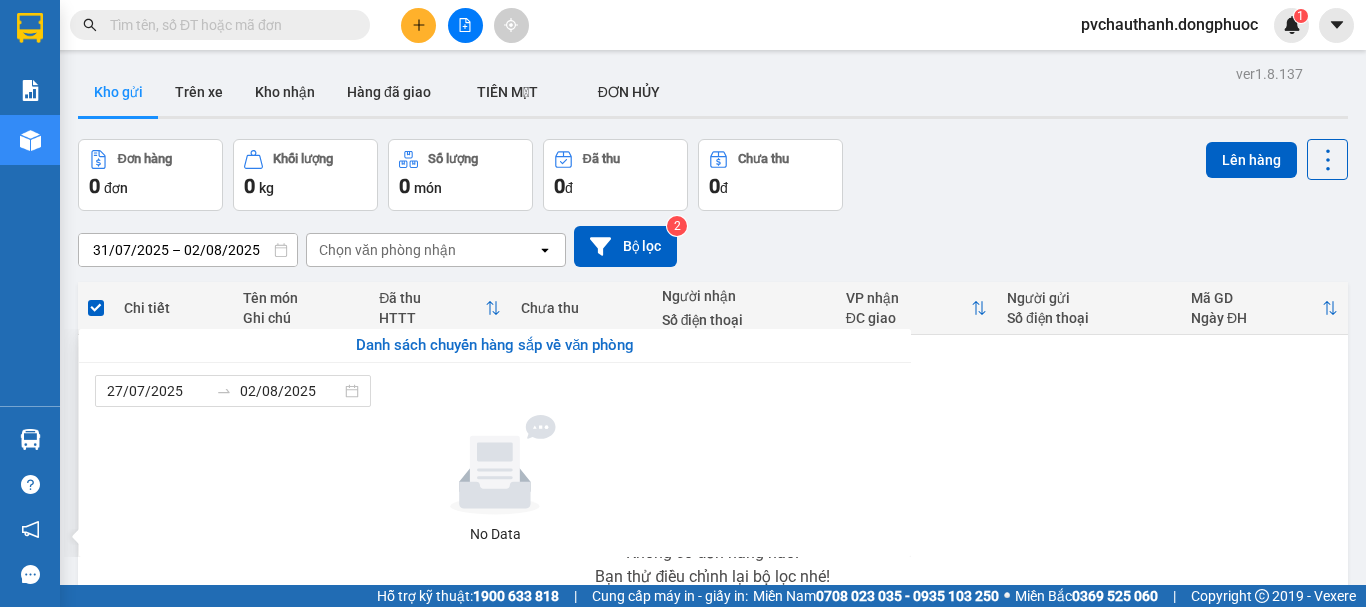 drag, startPoint x: 1043, startPoint y: 478, endPoint x: 933, endPoint y: 426, distance: 121.67169 